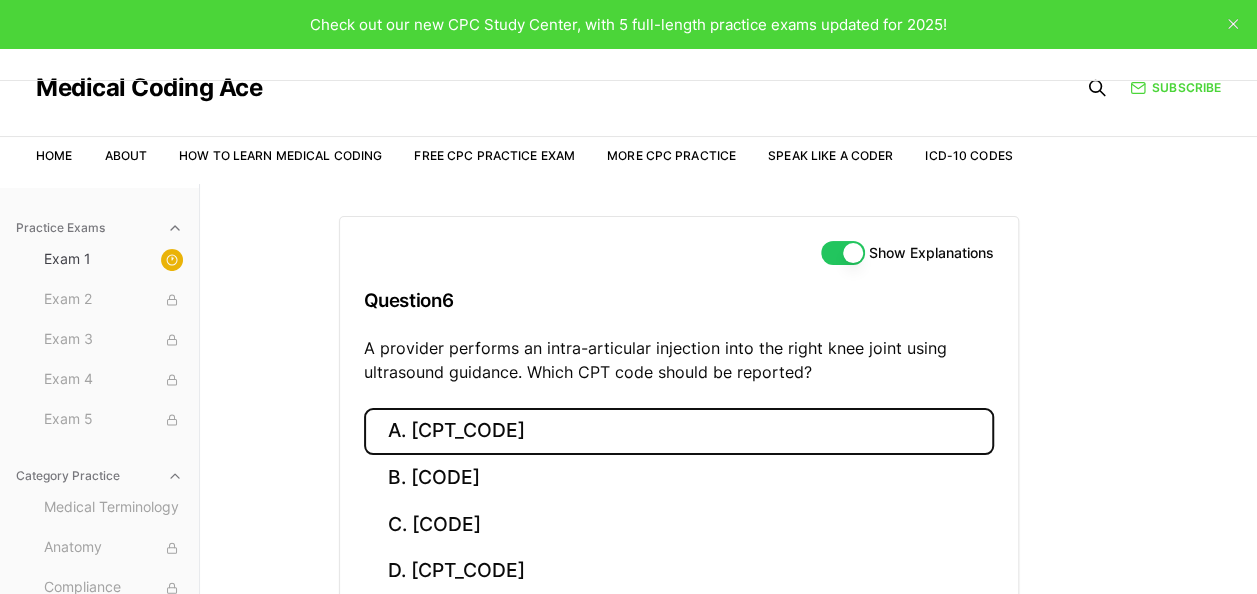 scroll, scrollTop: 0, scrollLeft: 0, axis: both 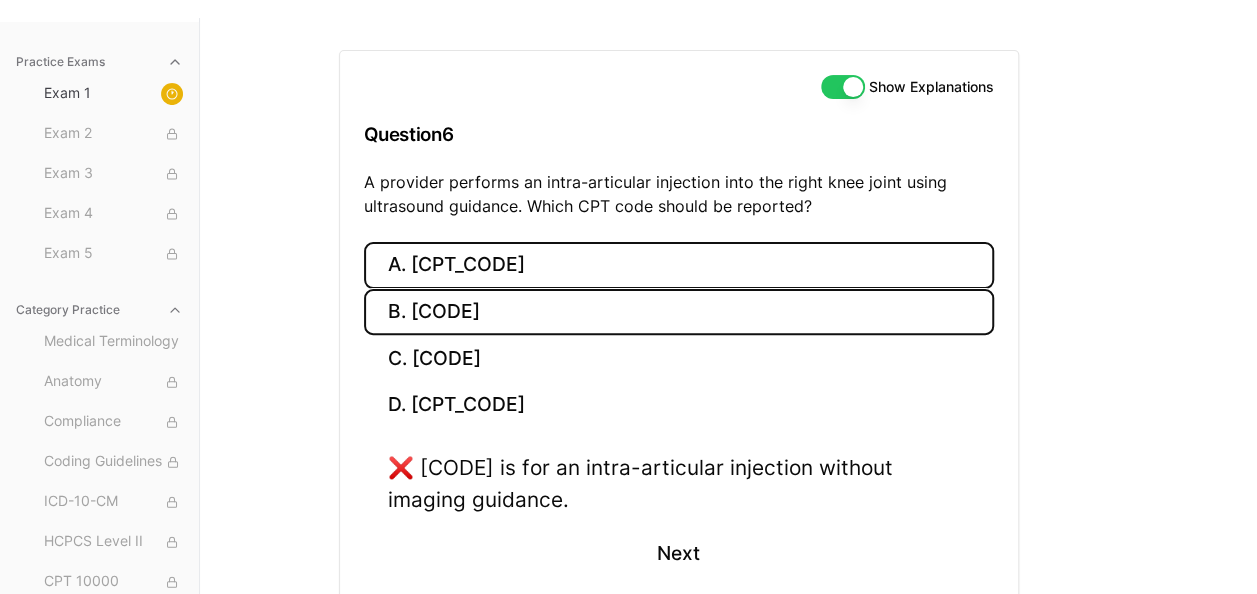click on "B. [CODE]" at bounding box center [679, 312] 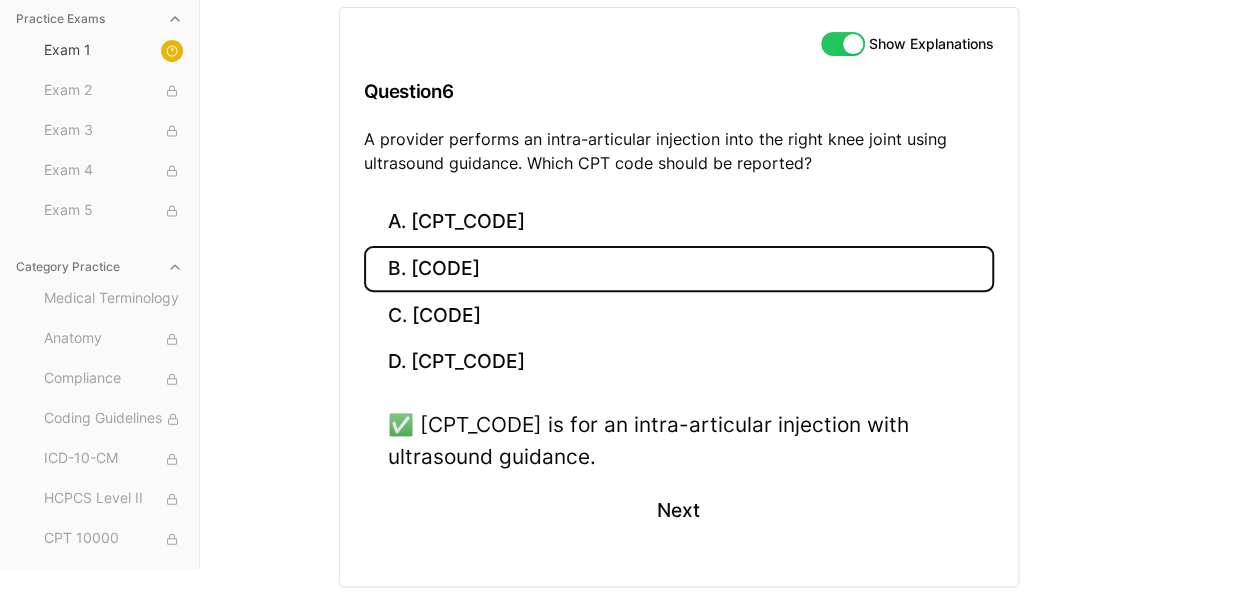 scroll, scrollTop: 273, scrollLeft: 0, axis: vertical 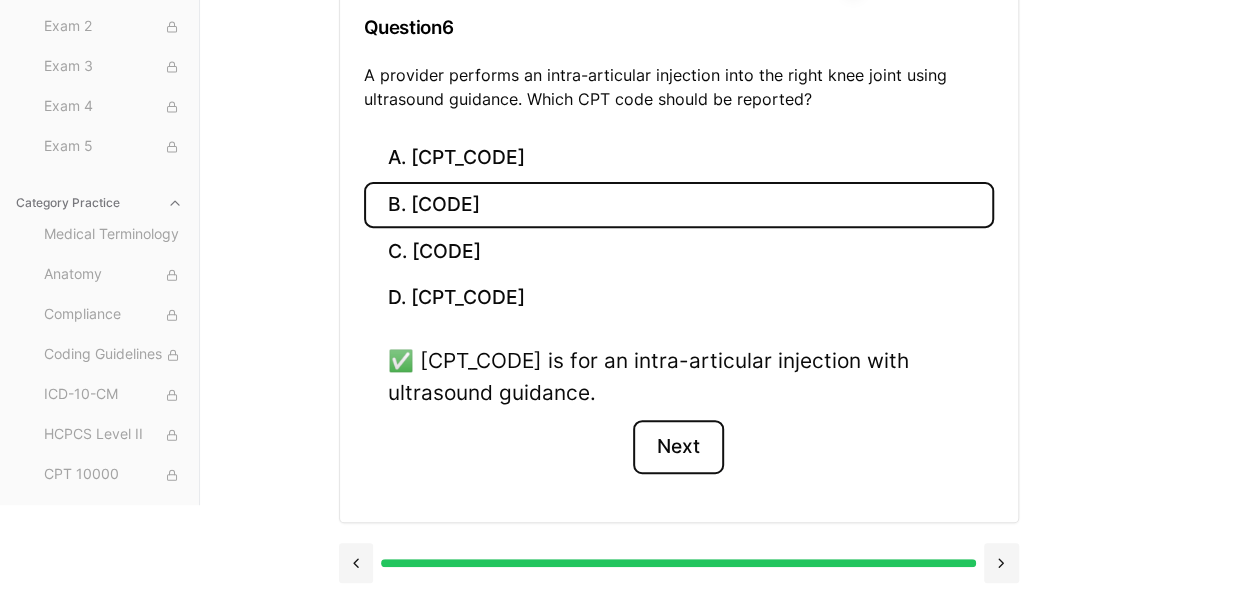 click on "Next" at bounding box center [678, 447] 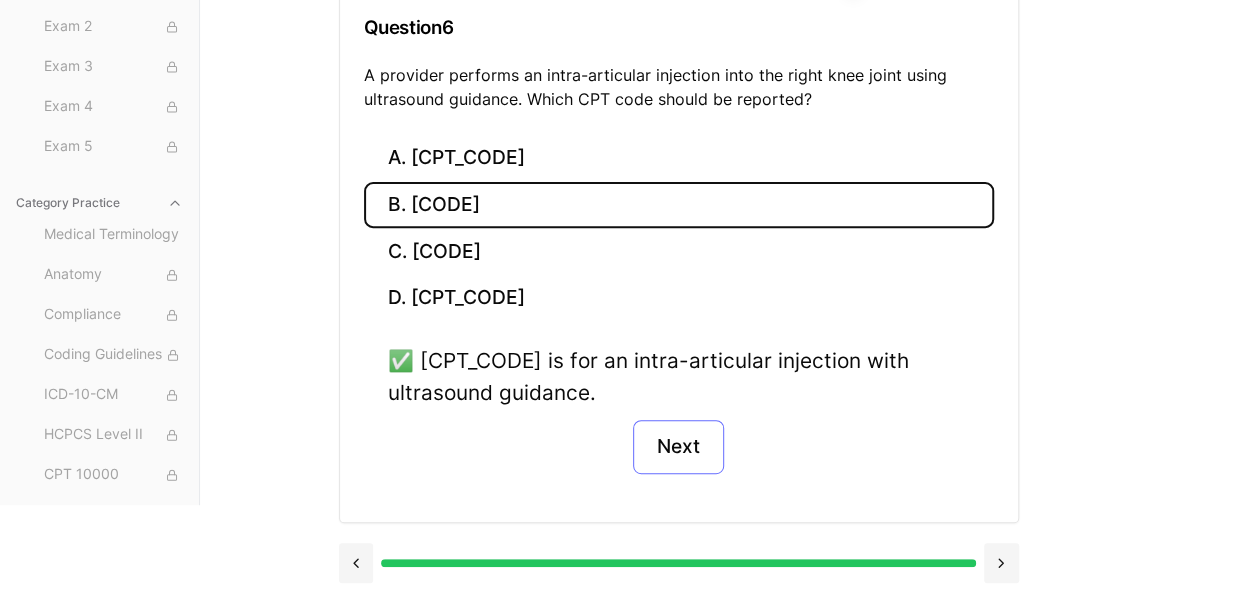 scroll, scrollTop: 266, scrollLeft: 0, axis: vertical 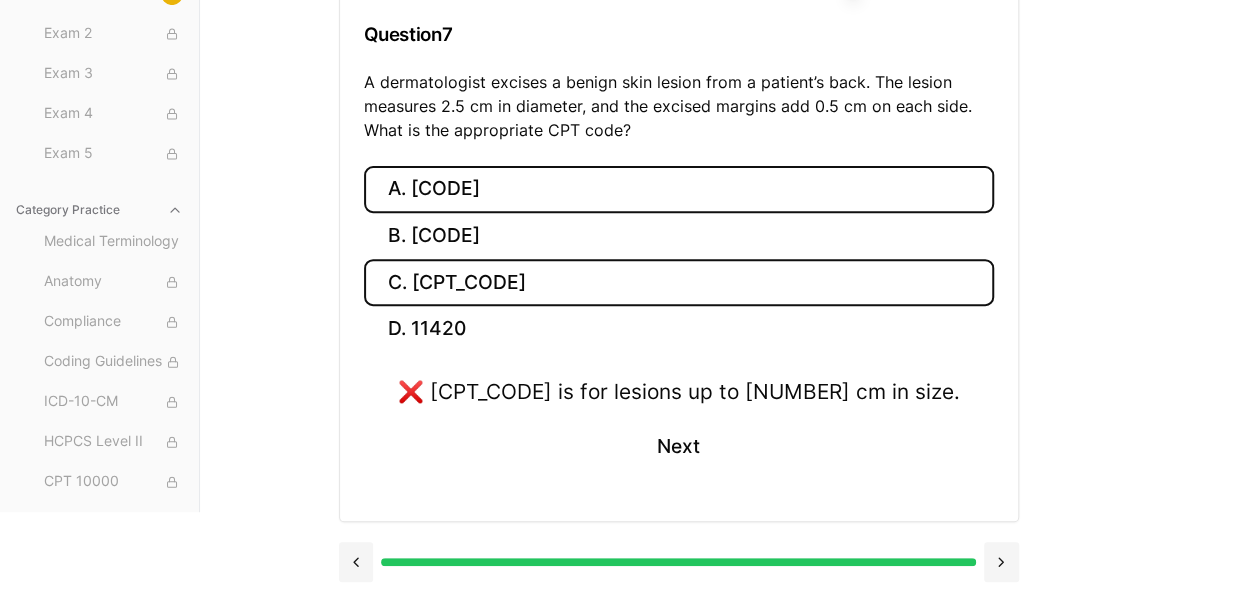 click on "C. [CPT_CODE]" at bounding box center (679, 282) 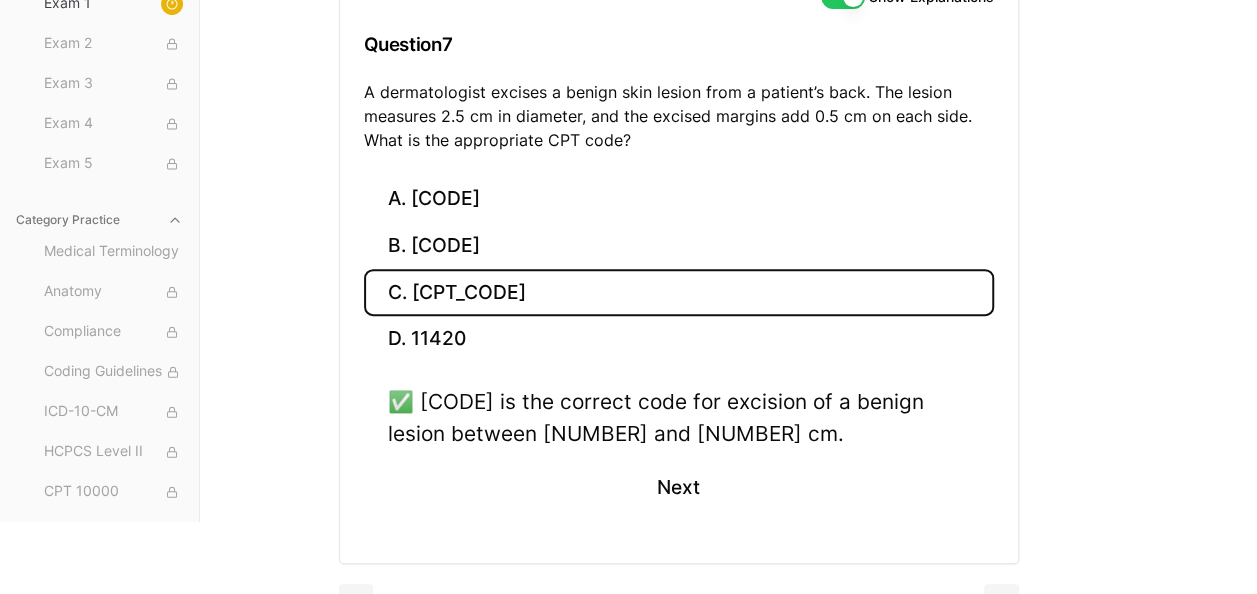 scroll, scrollTop: 254, scrollLeft: 0, axis: vertical 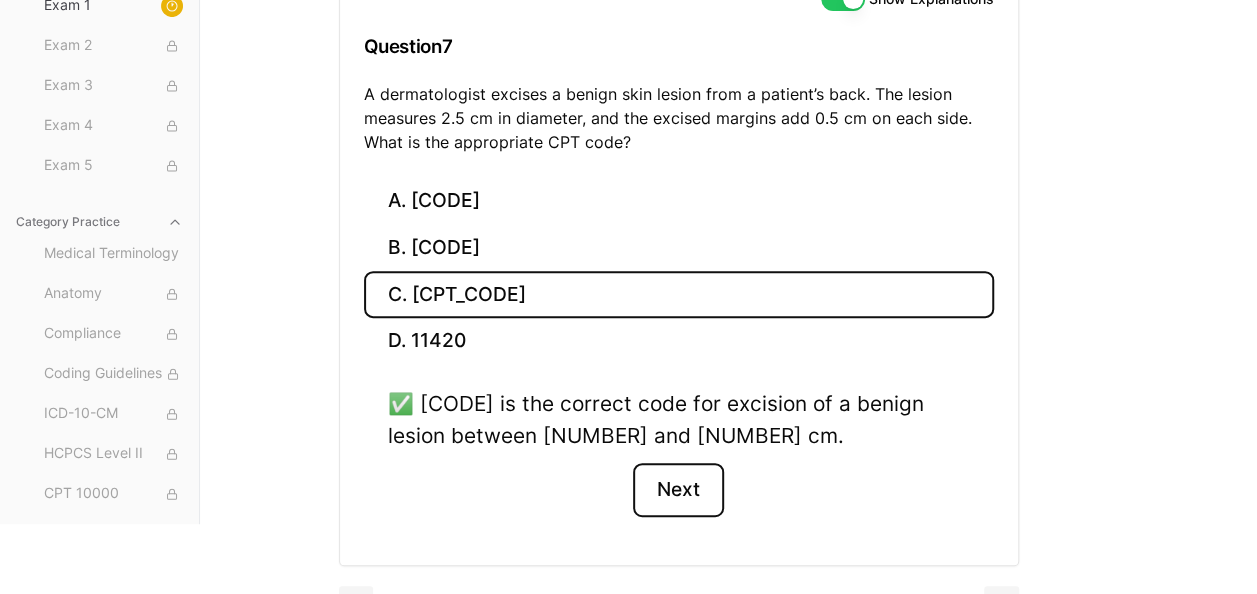 click on "Next" at bounding box center [678, 490] 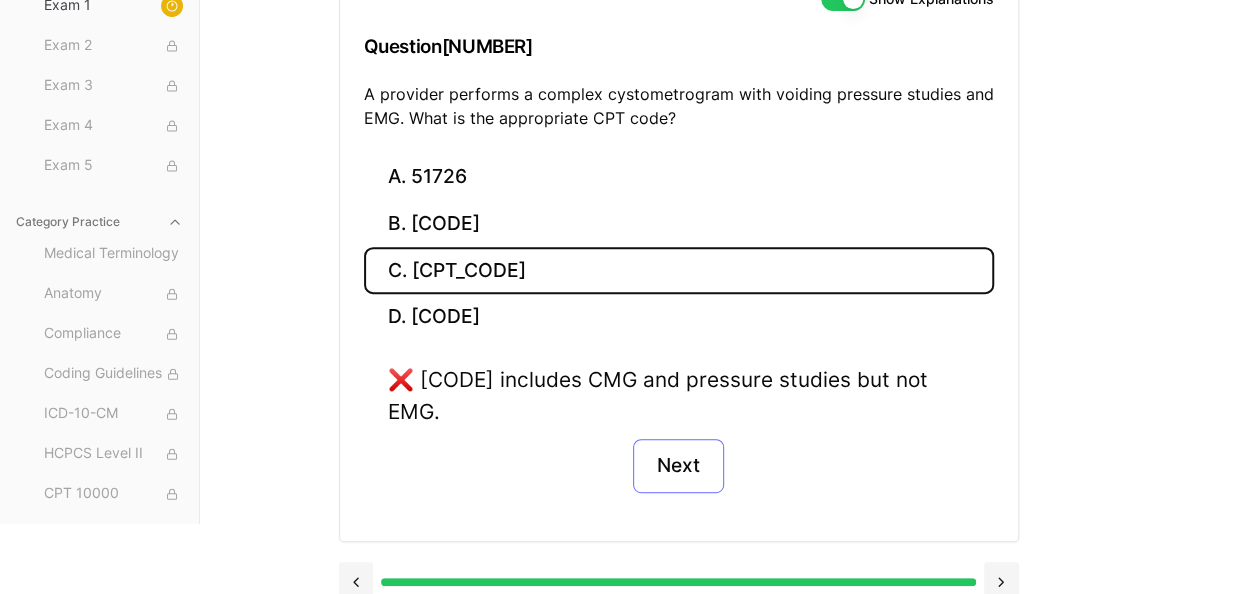 scroll, scrollTop: 242, scrollLeft: 0, axis: vertical 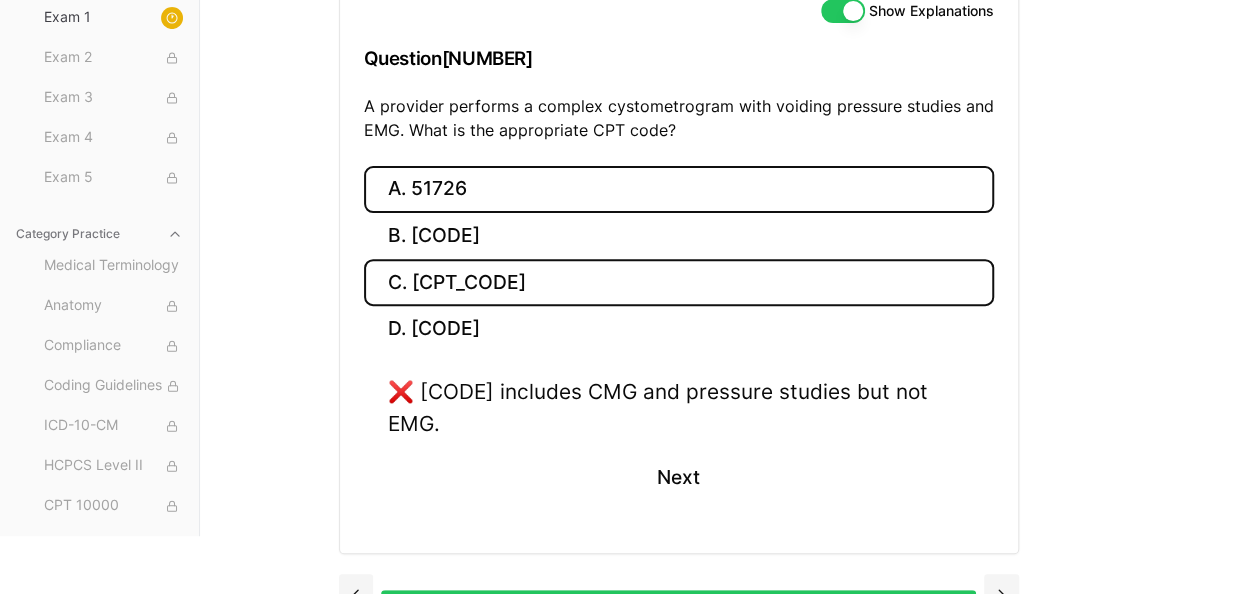 click on "A. 51726" at bounding box center [679, 189] 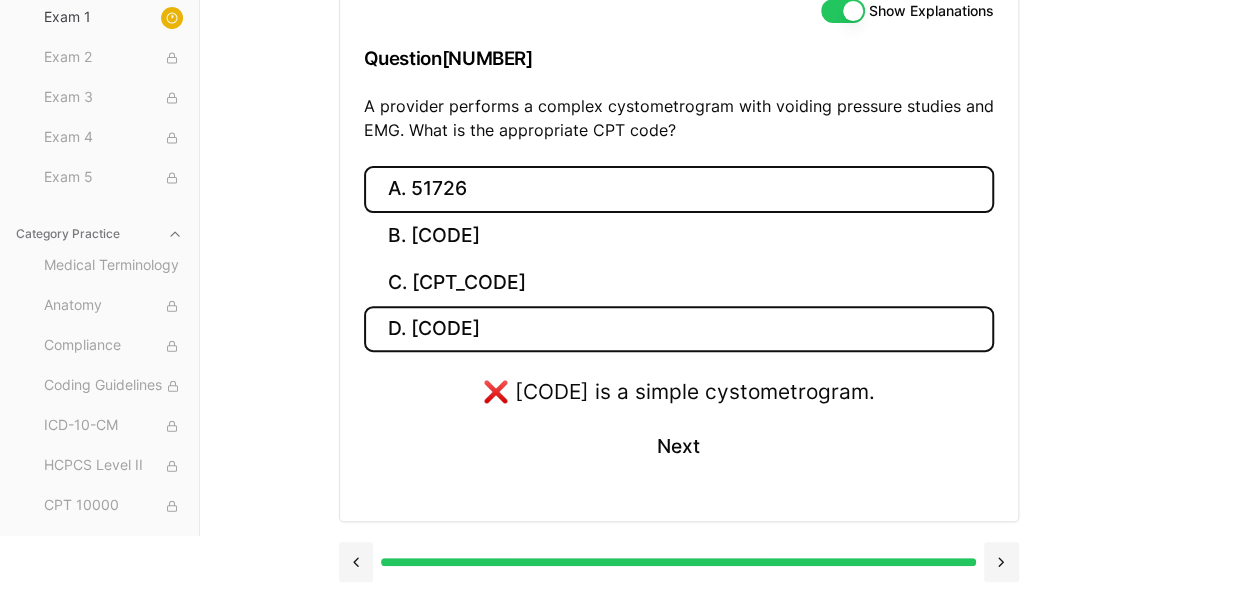 click on "D. [CODE]" at bounding box center (679, 329) 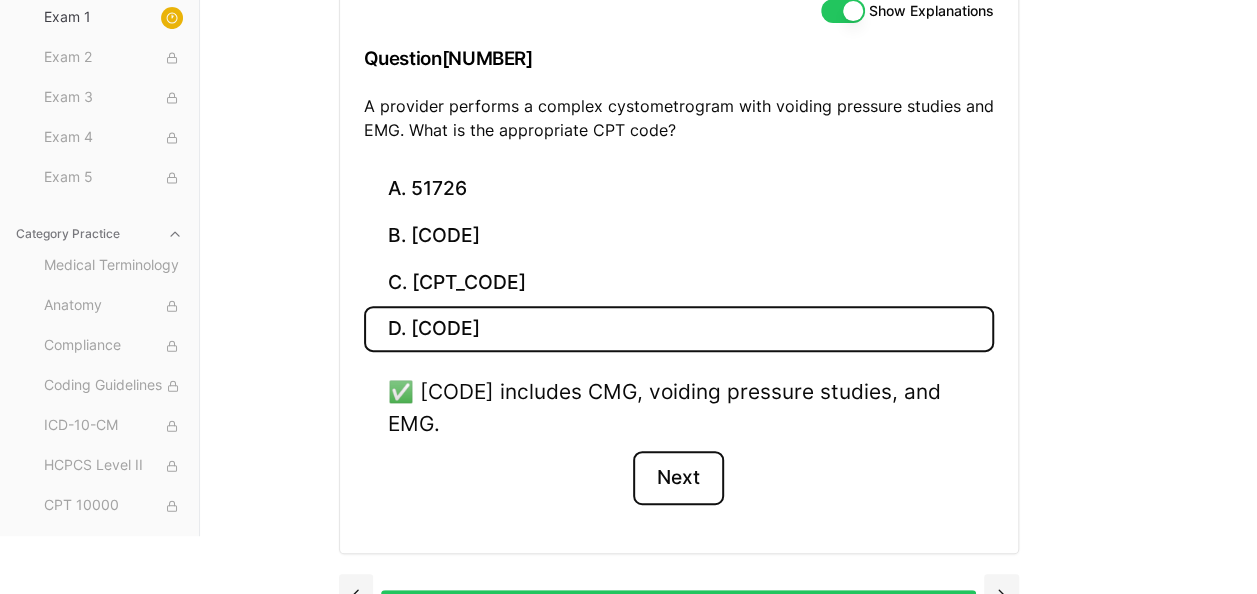 click on "Next" at bounding box center (678, 478) 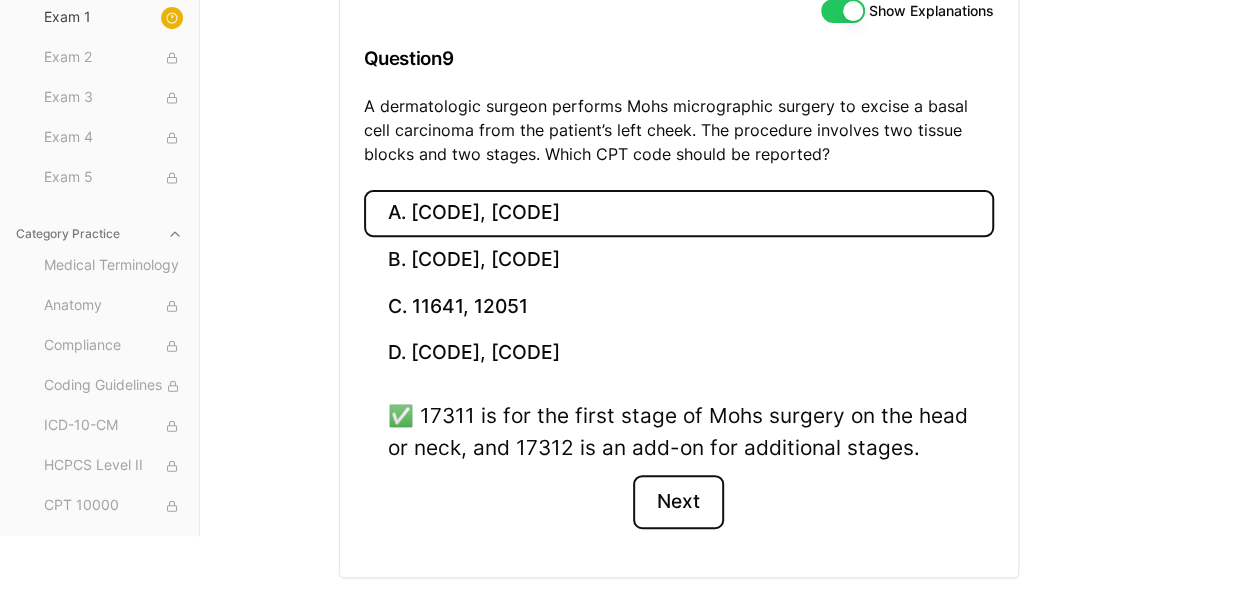 click on "Next" at bounding box center (678, 502) 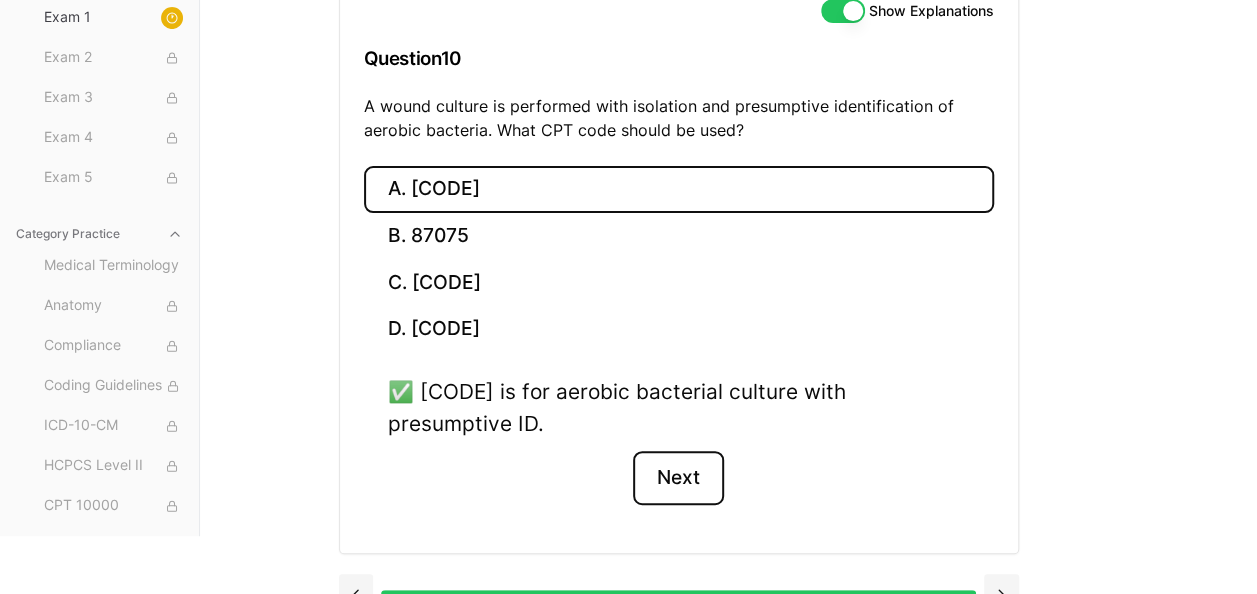 click on "Next" at bounding box center (678, 478) 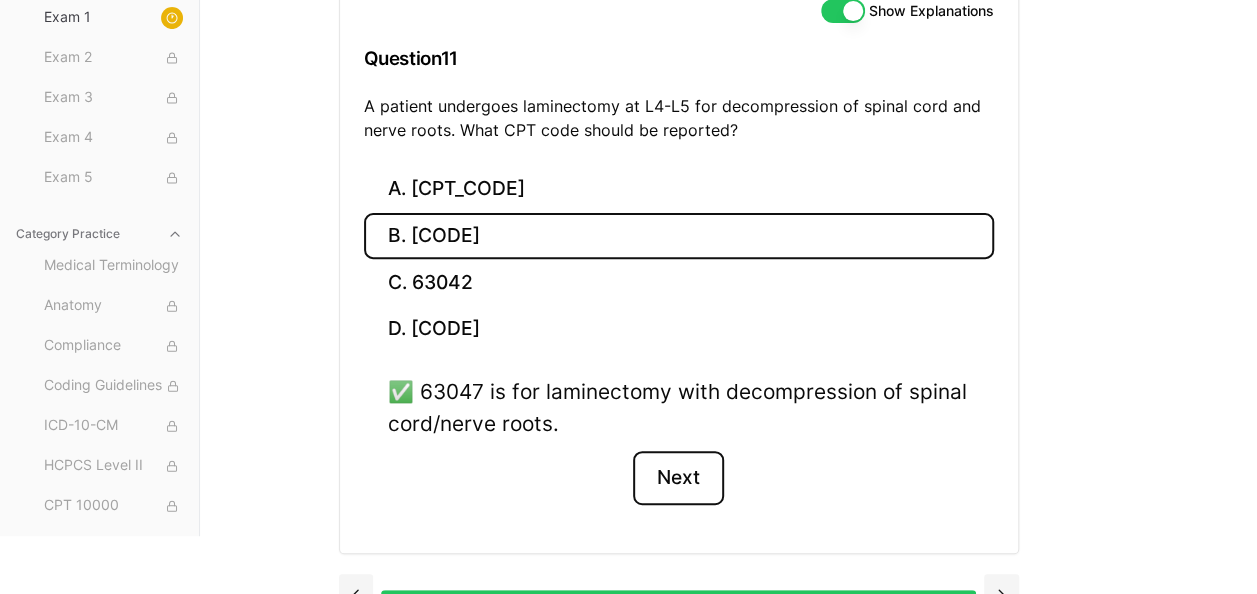 click on "Next" at bounding box center (678, 478) 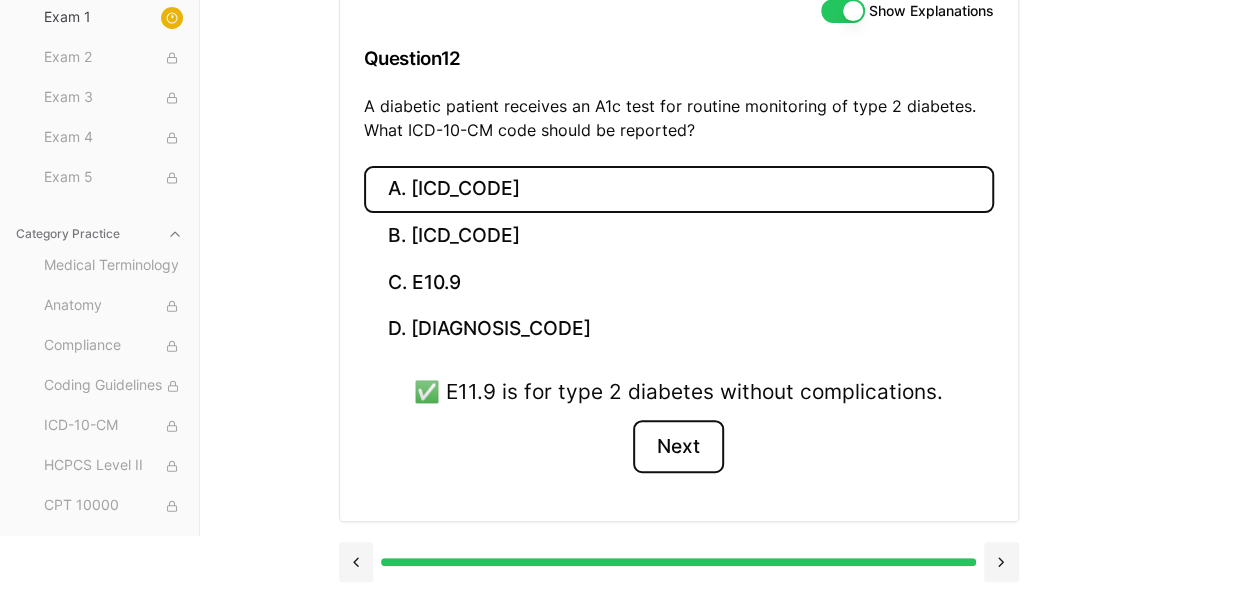 click on "Next" at bounding box center [678, 447] 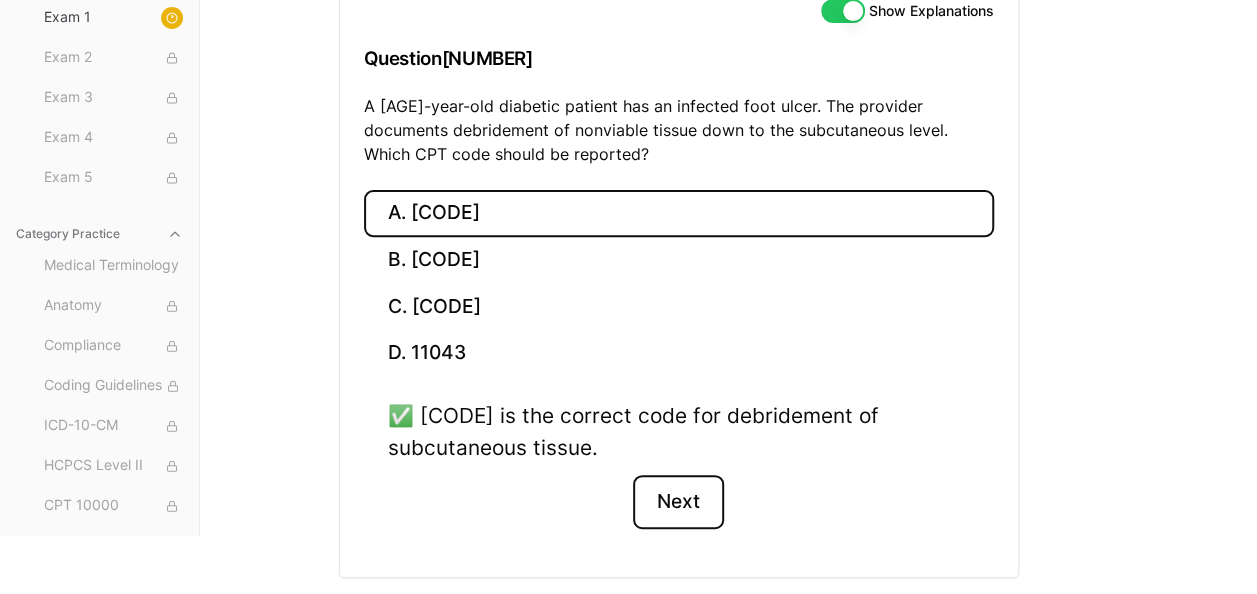 click on "Next" at bounding box center [678, 502] 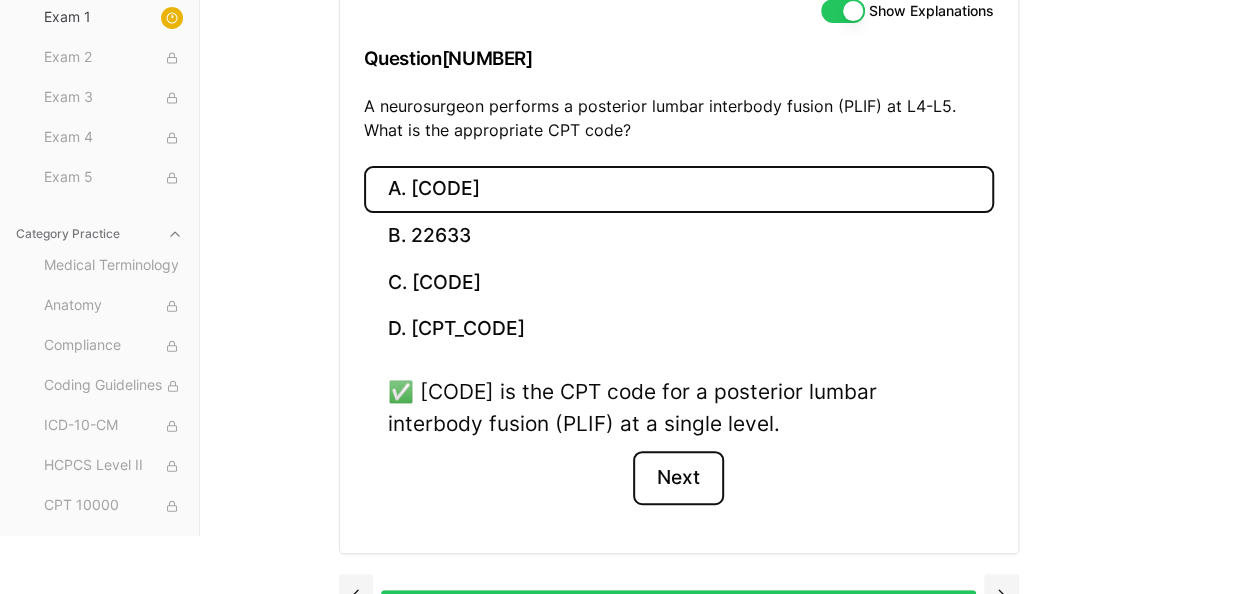 click on "Next" at bounding box center [678, 478] 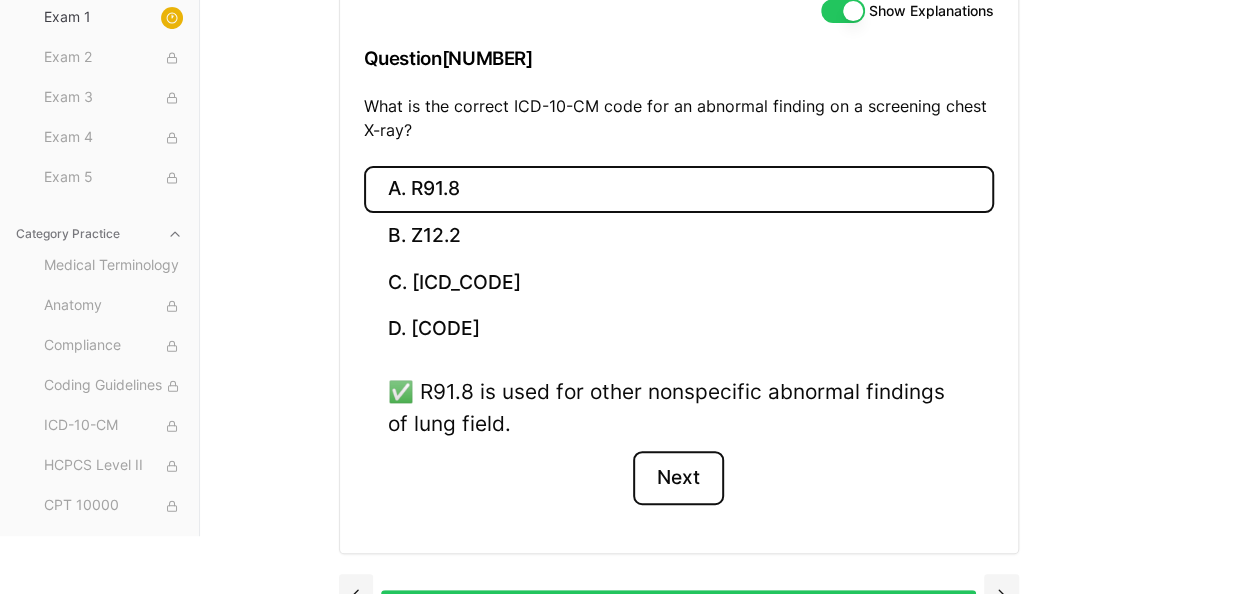 click on "Next" at bounding box center [678, 478] 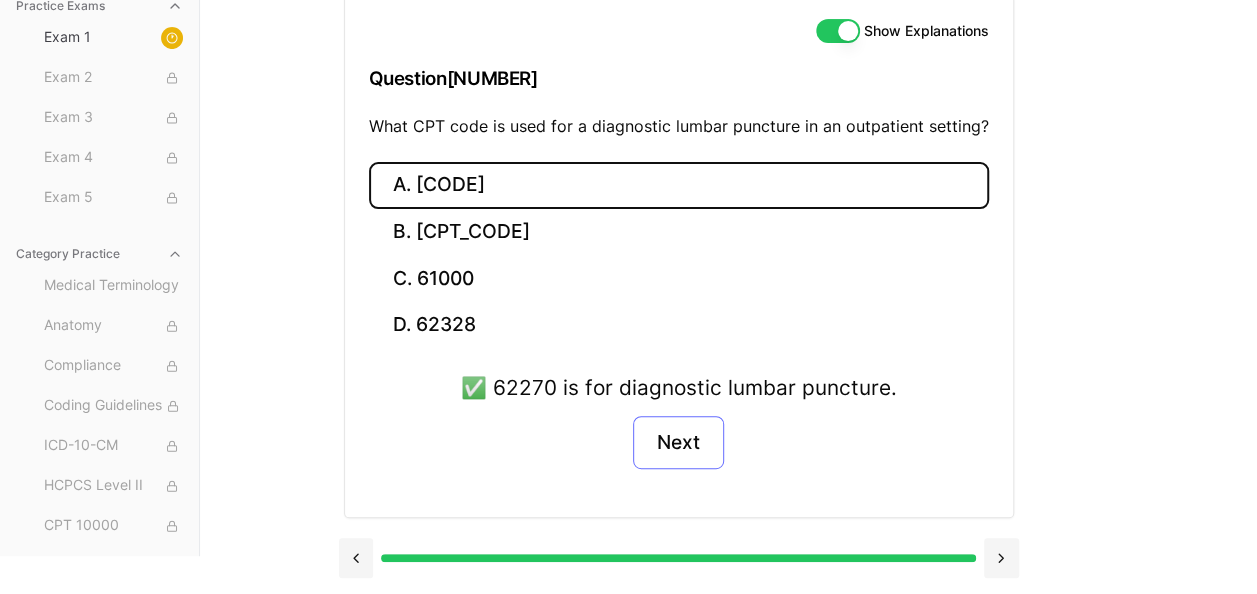 click on "✅ 62270 is for diagnostic lumbar puncture. Next" at bounding box center [679, 432] 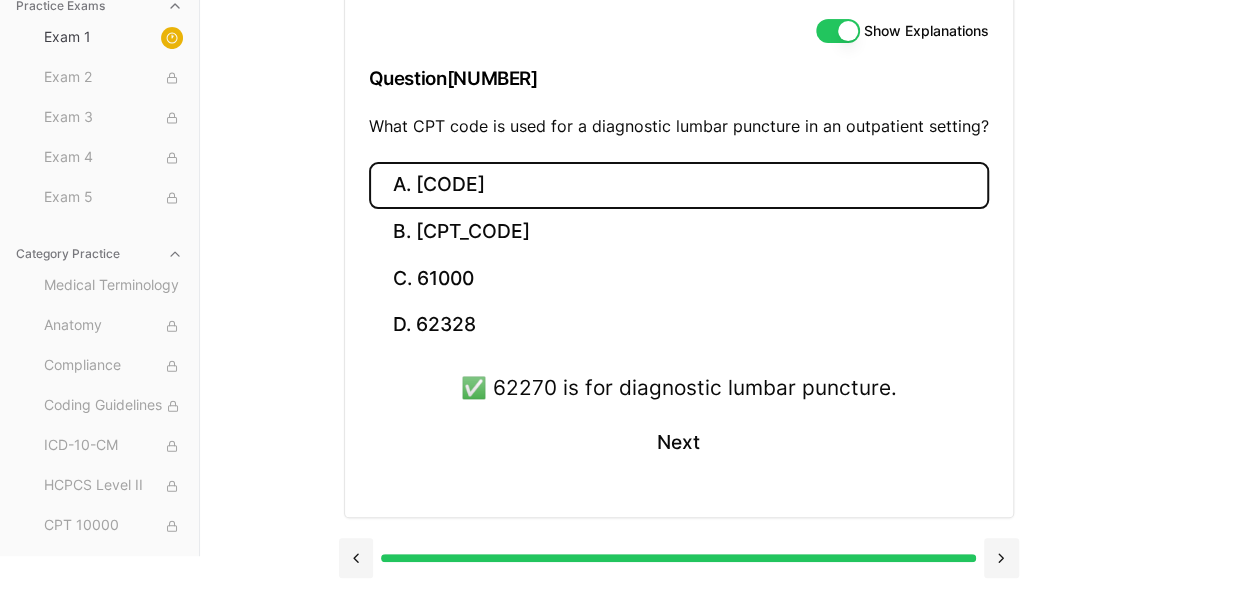 click on "✅ 62270 is for diagnostic lumbar puncture. Next" at bounding box center (679, 432) 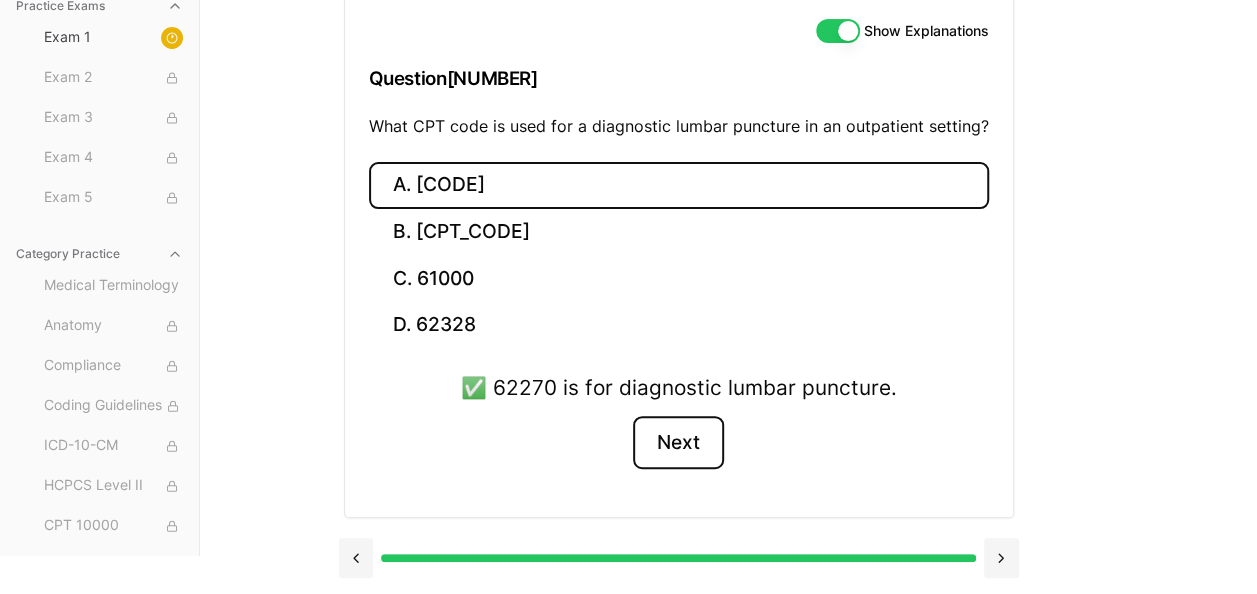 click on "Next" at bounding box center (678, 443) 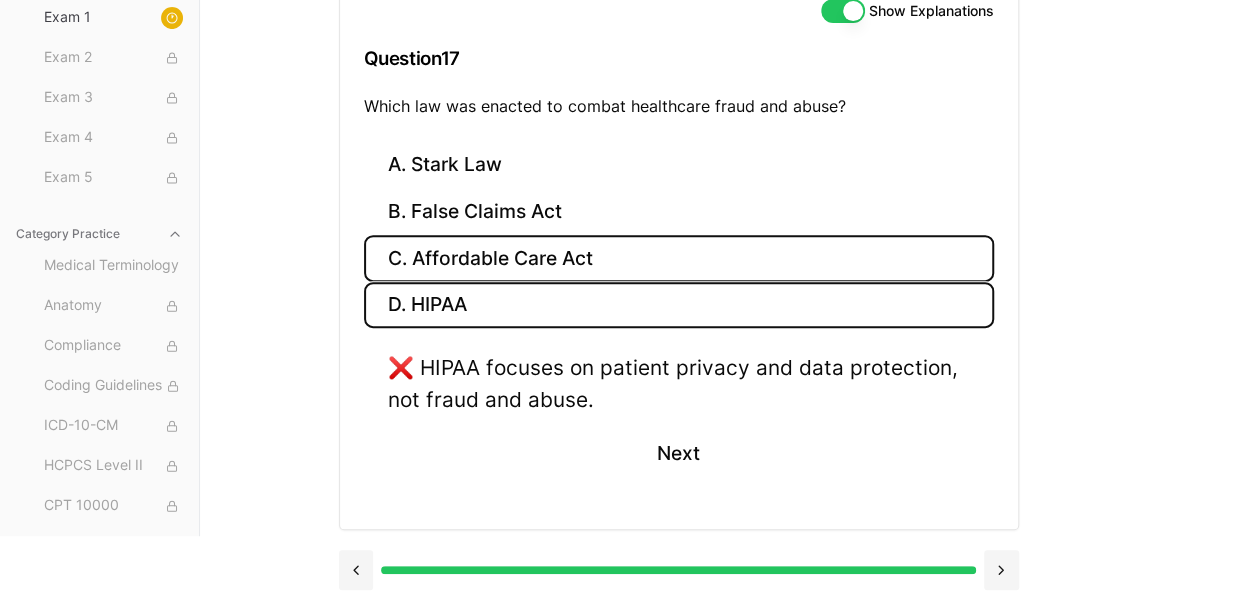 click on "C. Affordable Care Act" at bounding box center [679, 258] 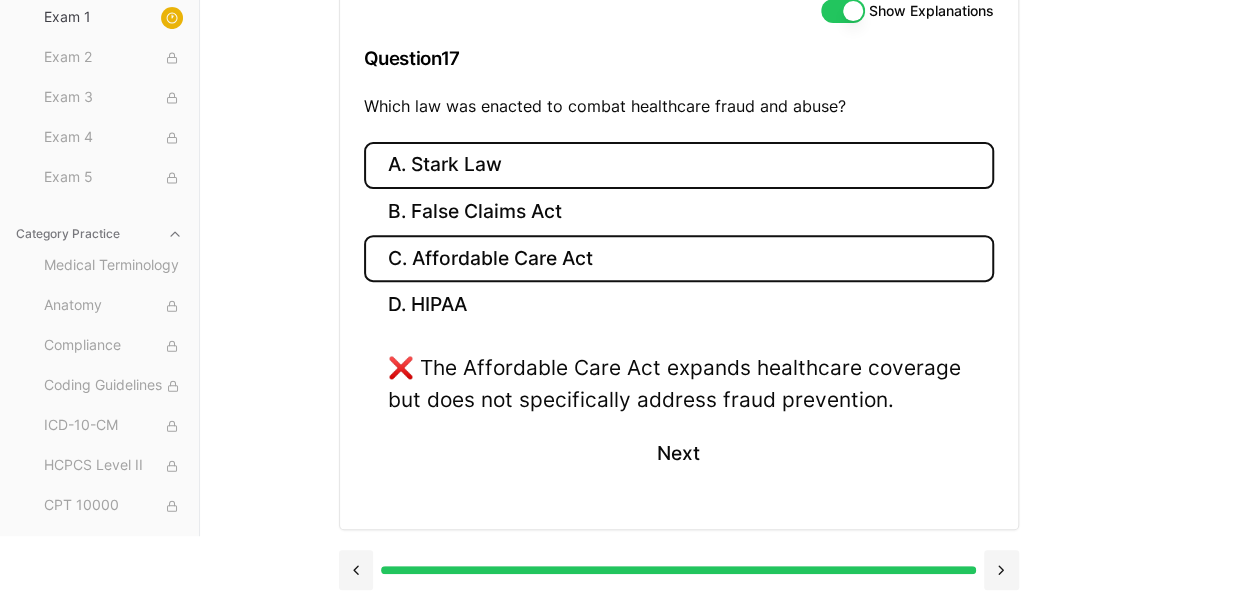 click on "A. Stark Law" at bounding box center [679, 165] 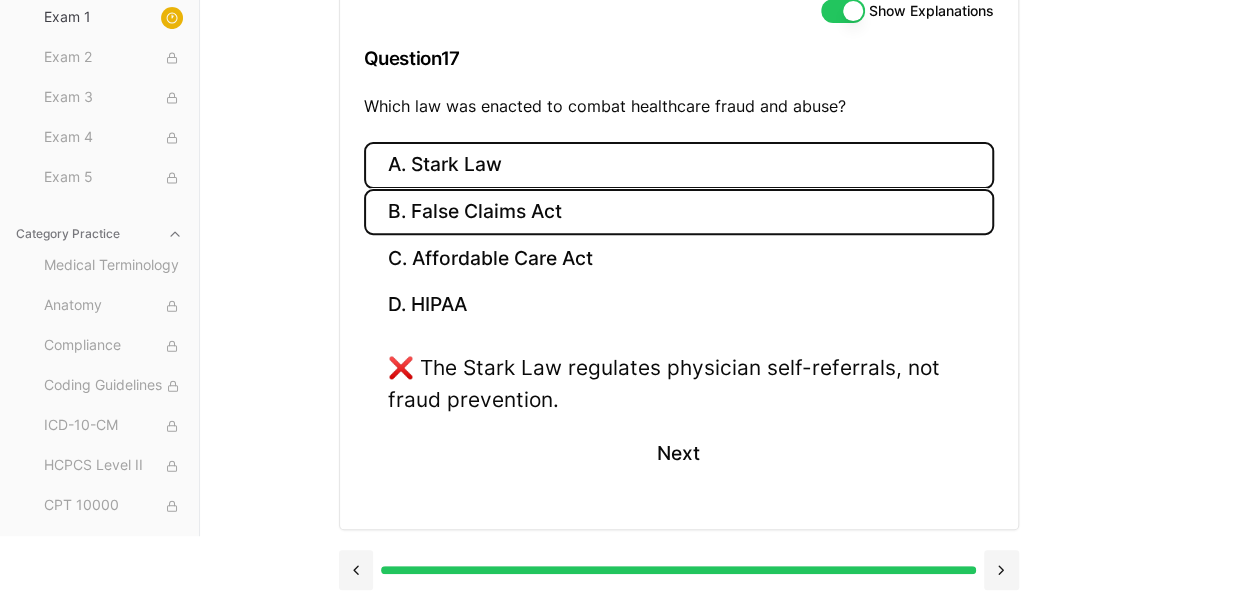 click on "B. False Claims Act" at bounding box center (679, 212) 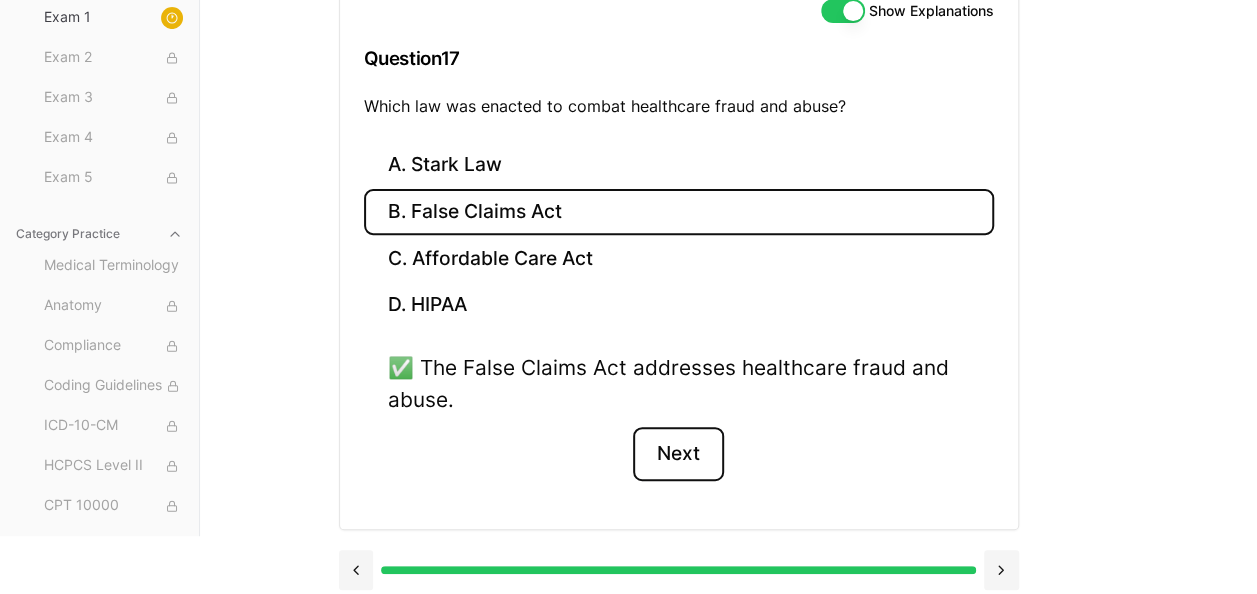 click on "Next" at bounding box center (678, 454) 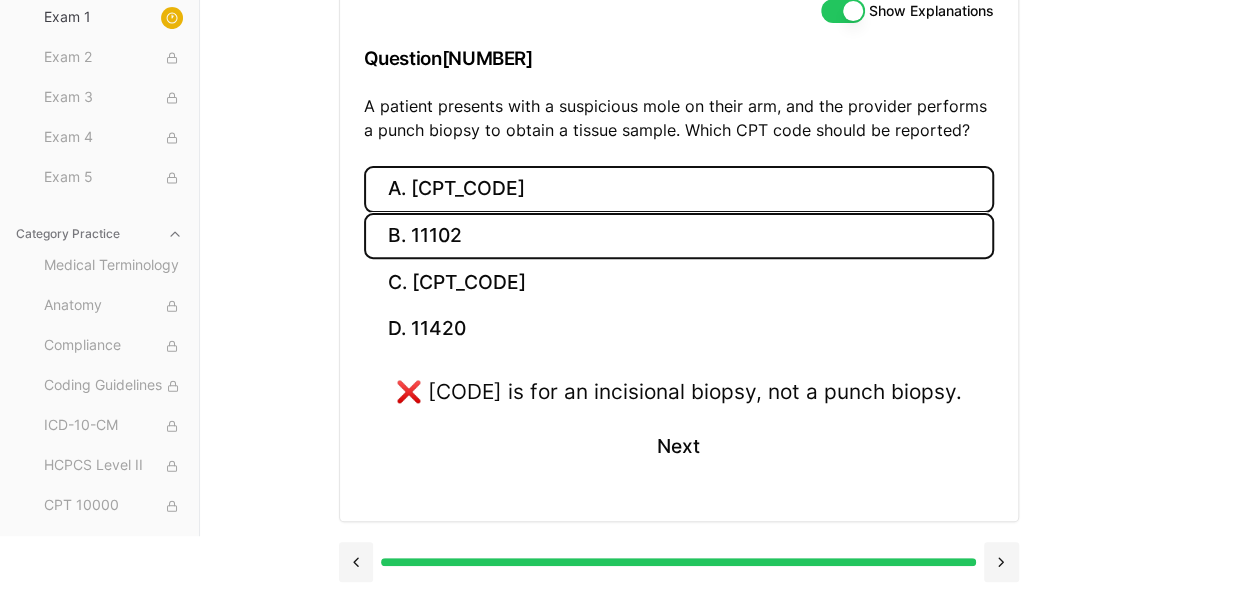 click on "B. 11102" at bounding box center (679, 236) 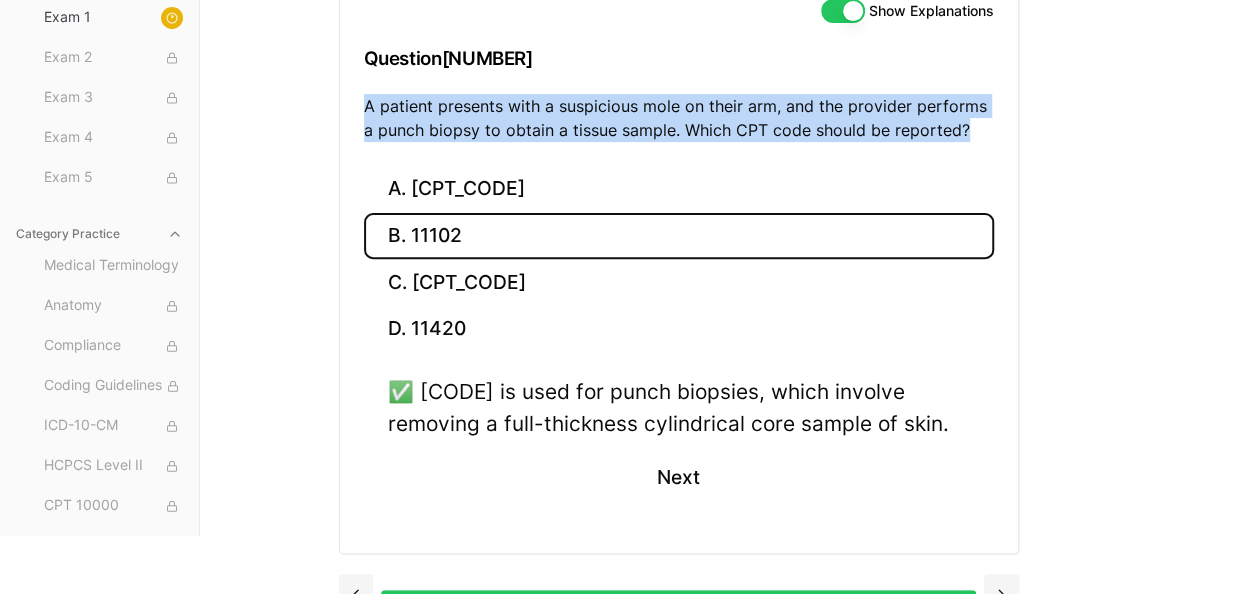 drag, startPoint x: 954, startPoint y: 128, endPoint x: 366, endPoint y: 99, distance: 588.7147 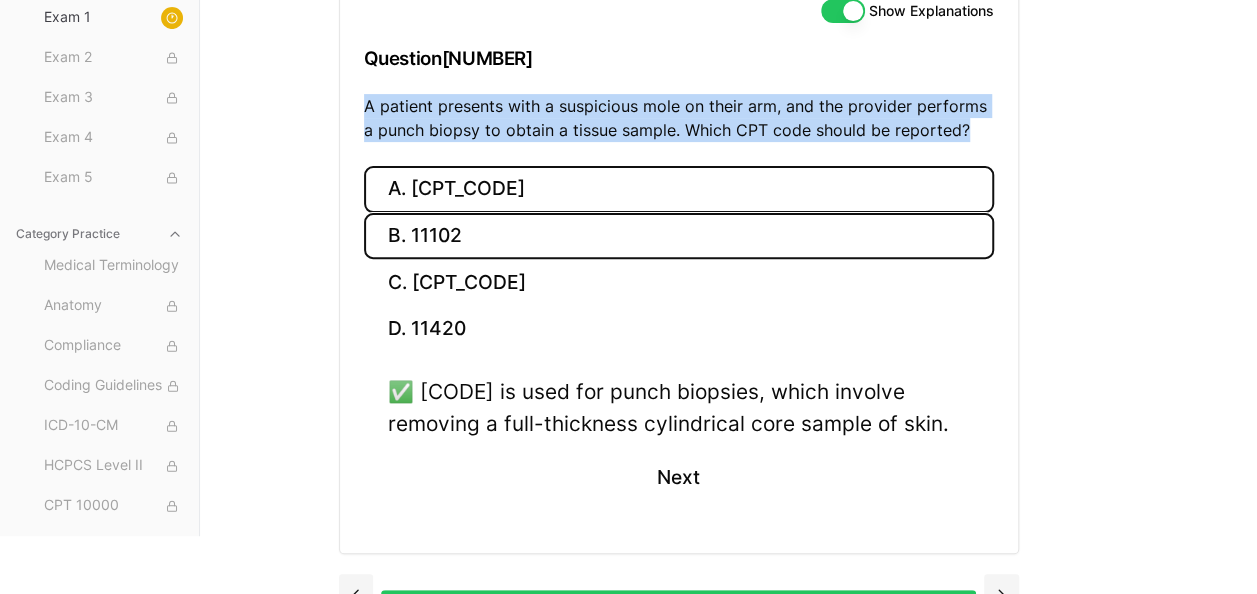 click on "A. [CPT_CODE]" at bounding box center [679, 189] 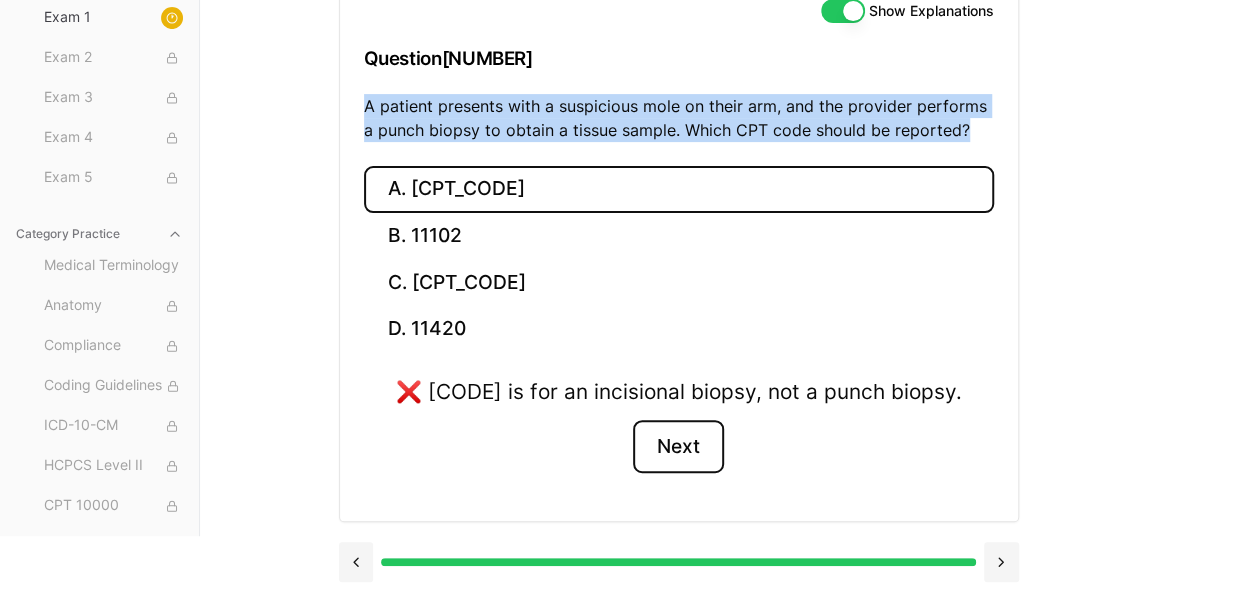 click on "Next" at bounding box center [678, 447] 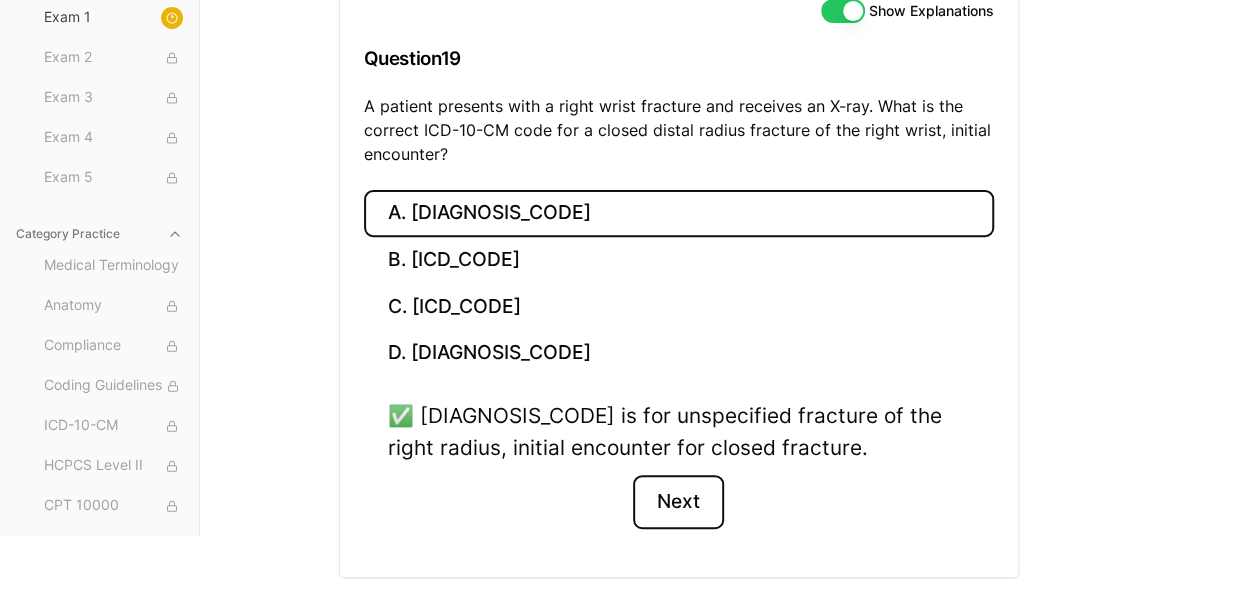 click on "Next" at bounding box center [678, 502] 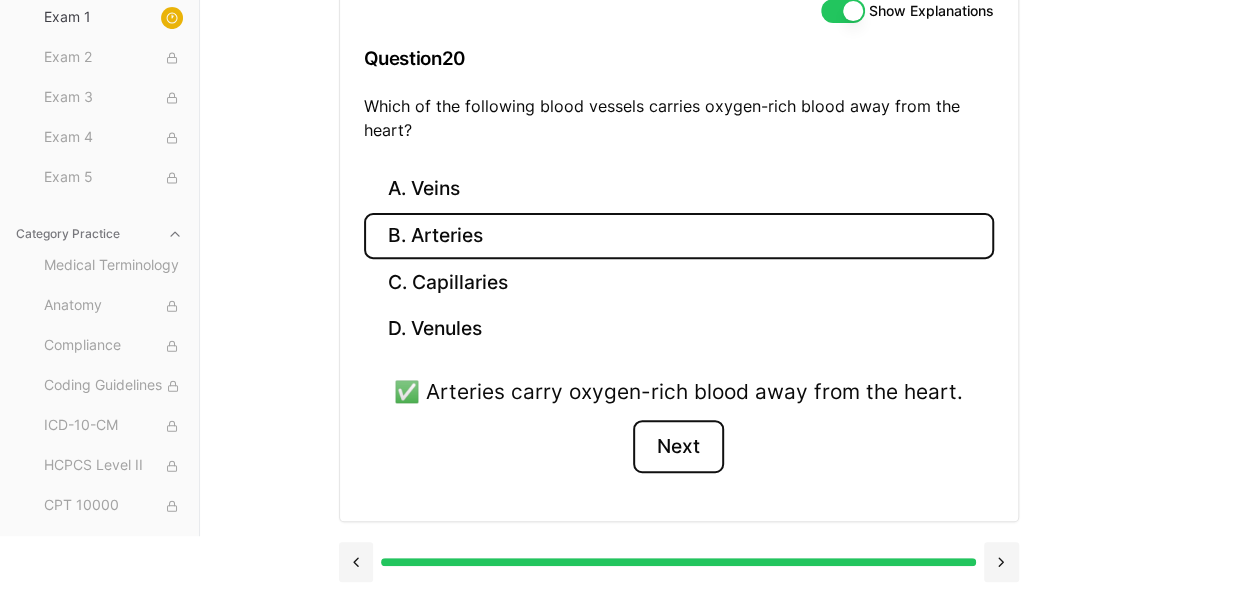 click on "Next" at bounding box center [678, 447] 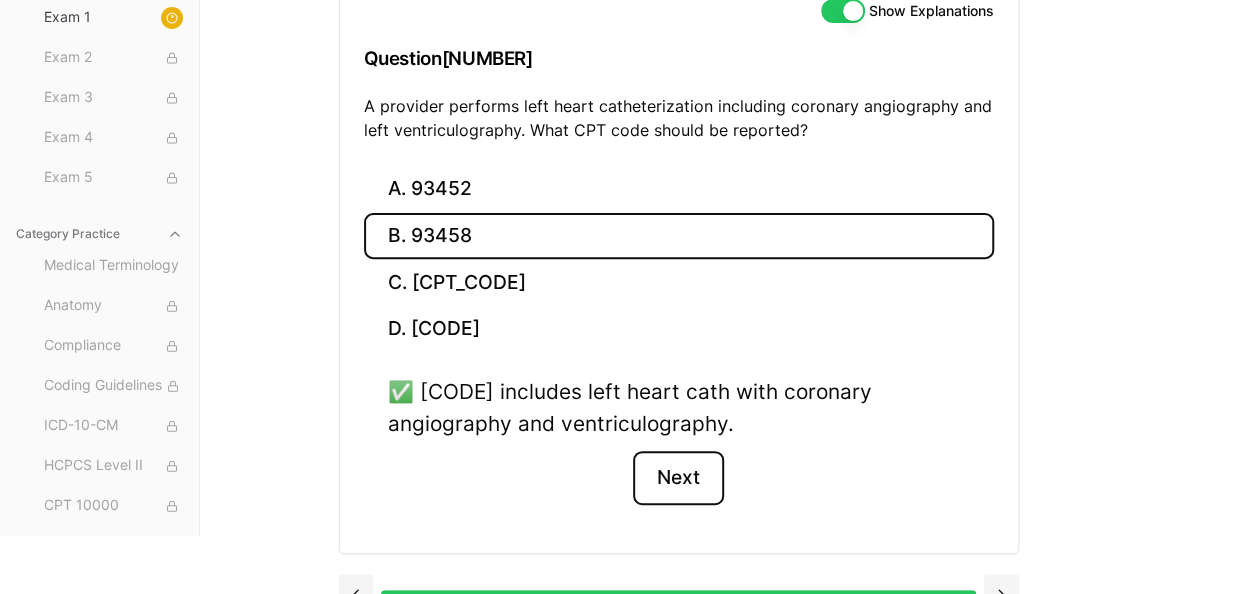 click on "Next" at bounding box center [678, 478] 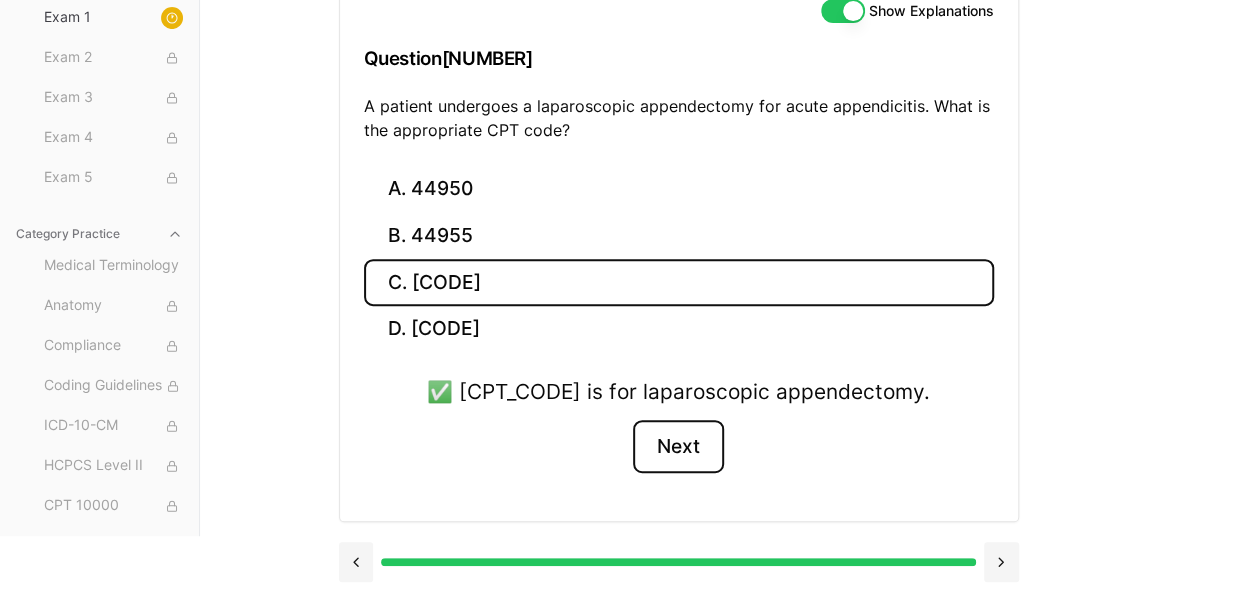 click on "Next" at bounding box center (678, 447) 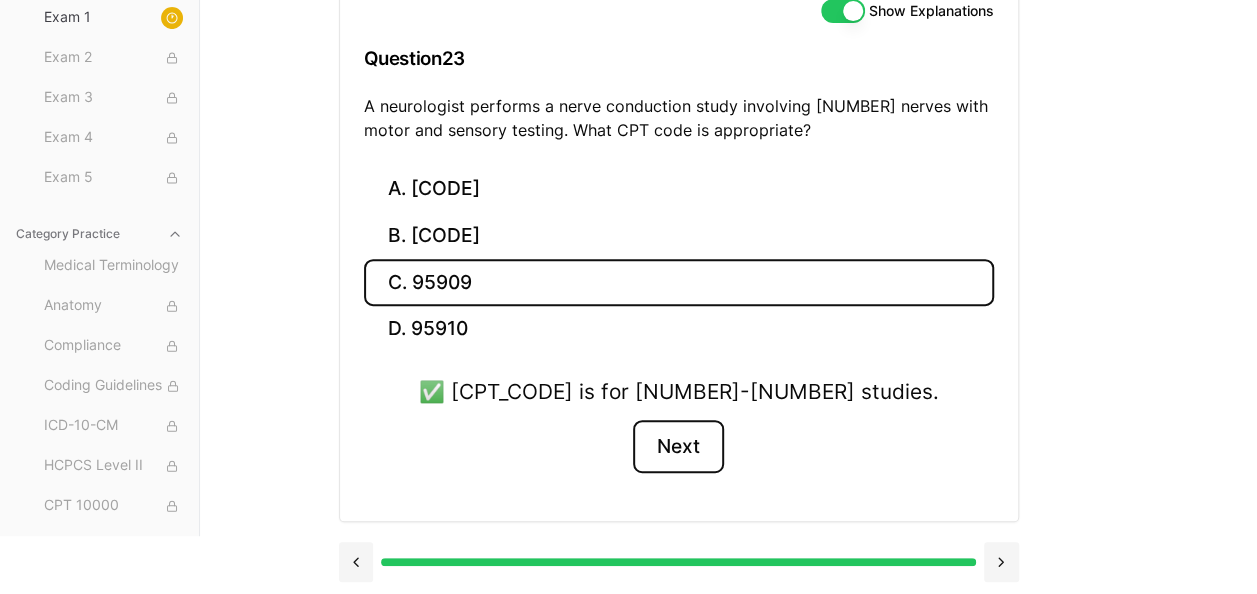 click on "Next" at bounding box center [678, 447] 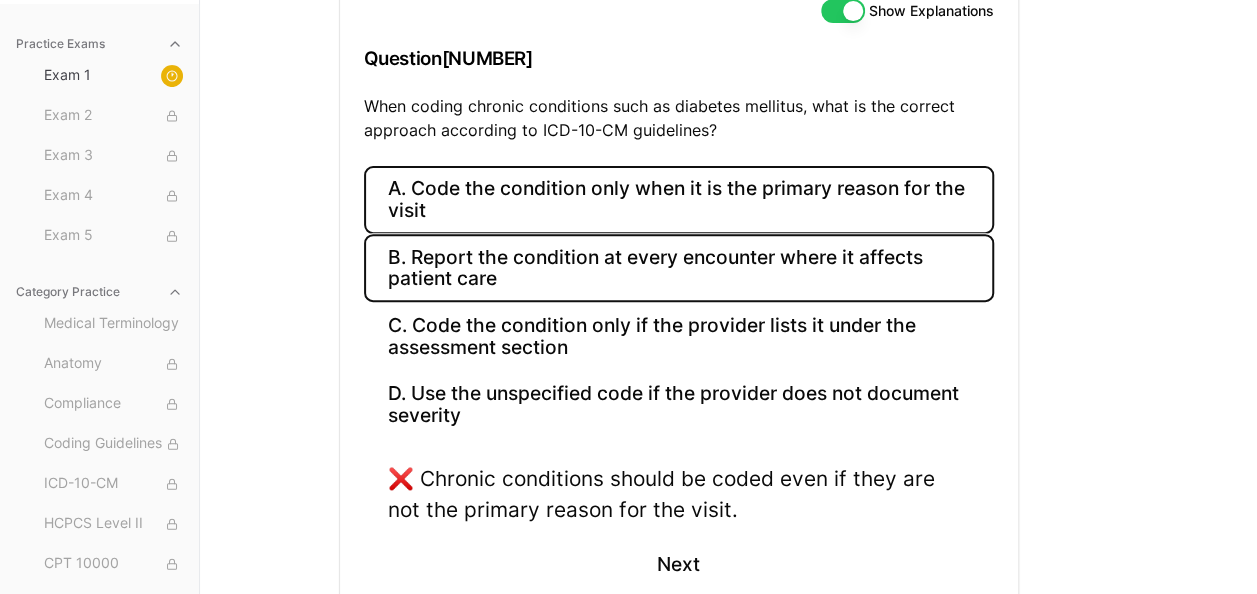 click on "B. Report the condition at every encounter where it affects patient care" at bounding box center (679, 268) 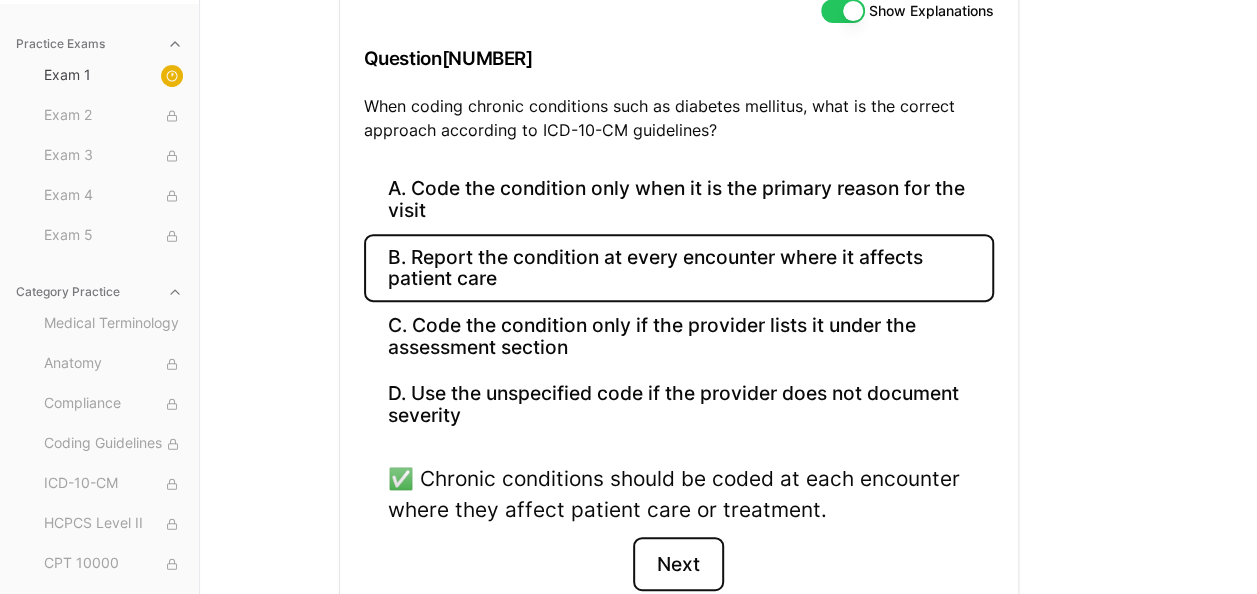 click on "Next" at bounding box center [678, 564] 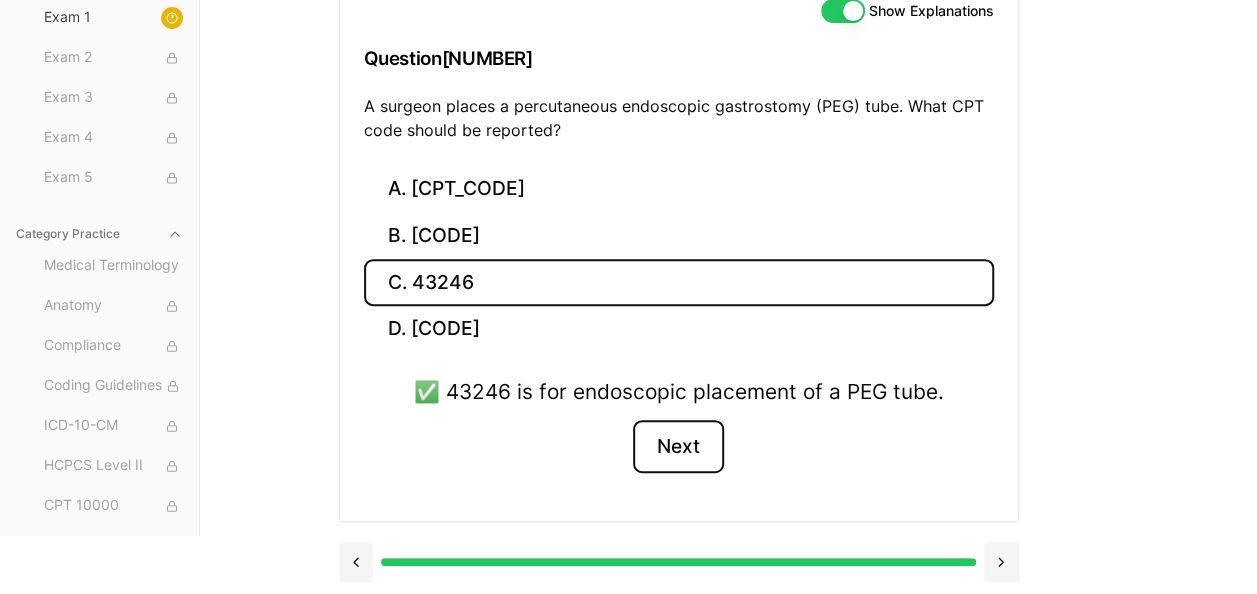 click on "Next" at bounding box center (678, 447) 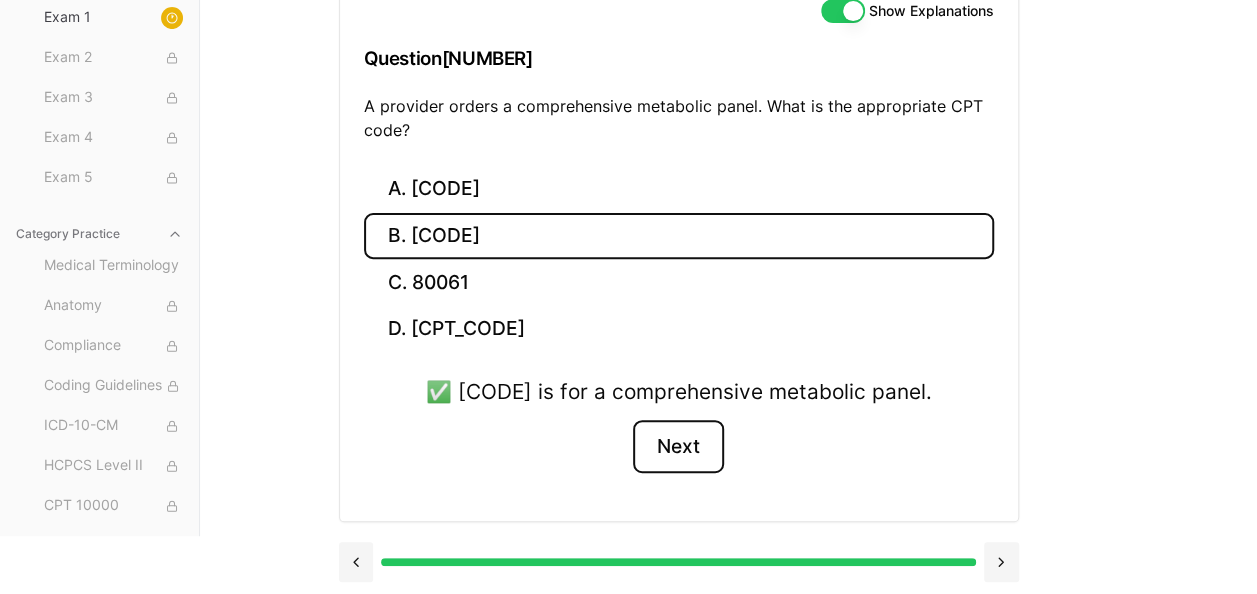 click on "Next" at bounding box center (678, 447) 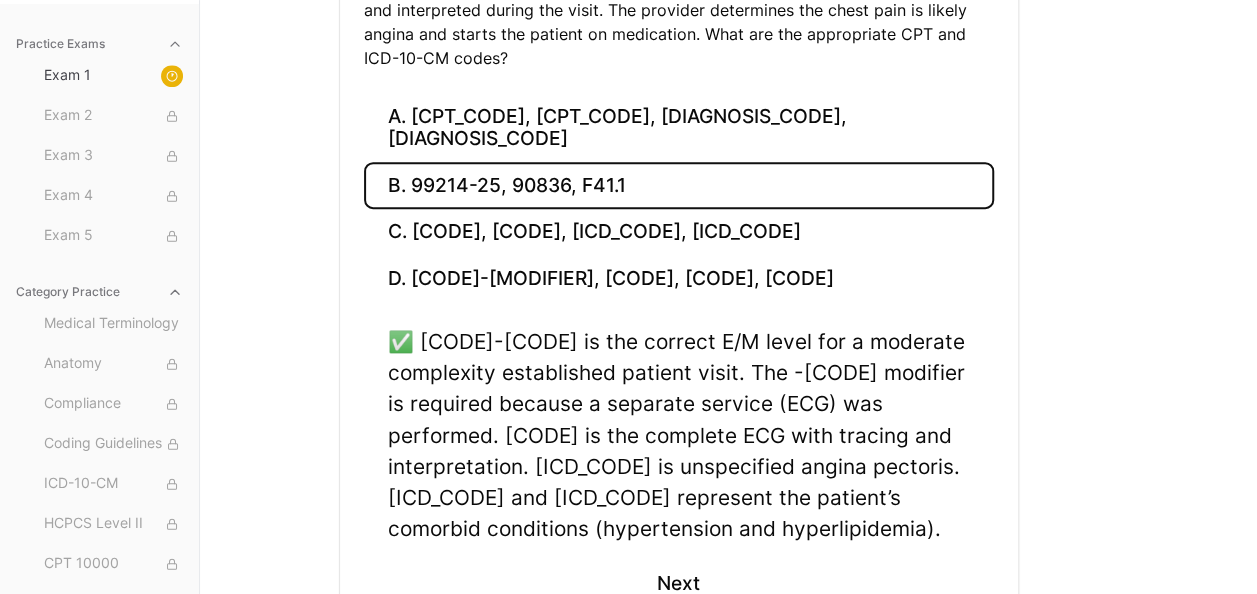 scroll, scrollTop: 438, scrollLeft: 0, axis: vertical 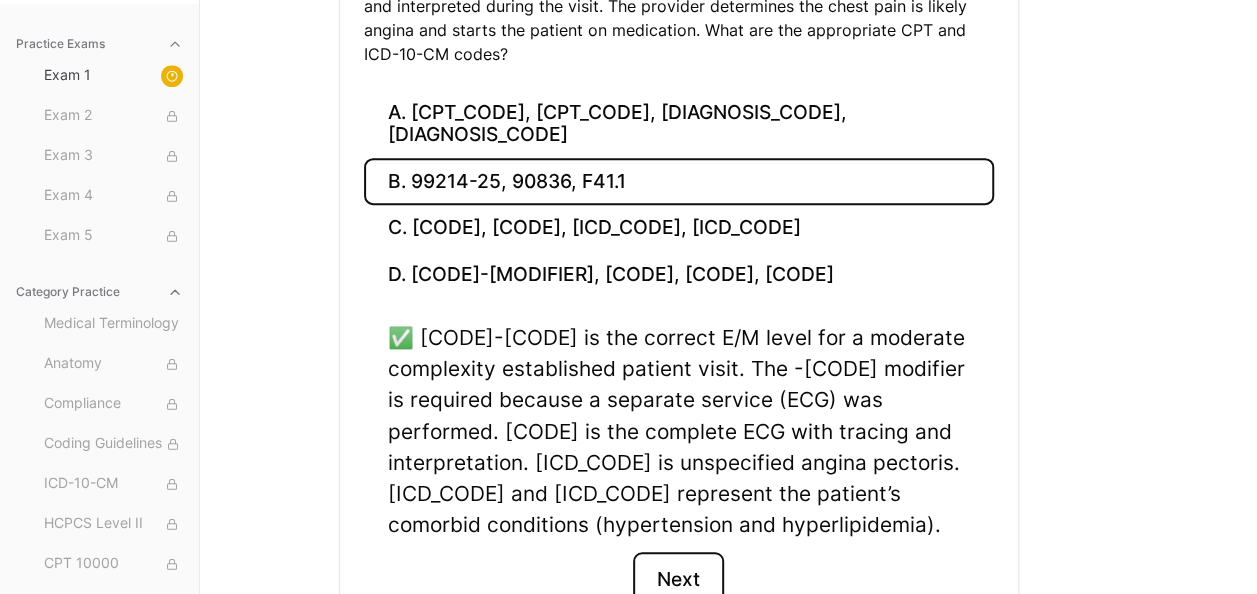 click on "Next" at bounding box center (678, 579) 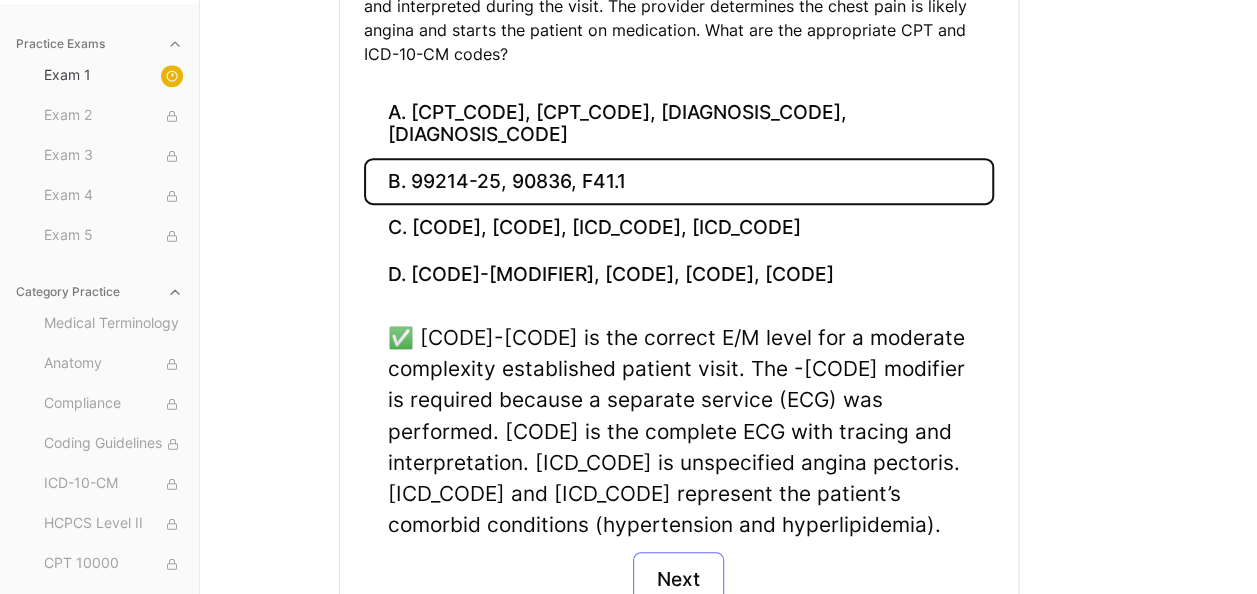 scroll, scrollTop: 273, scrollLeft: 0, axis: vertical 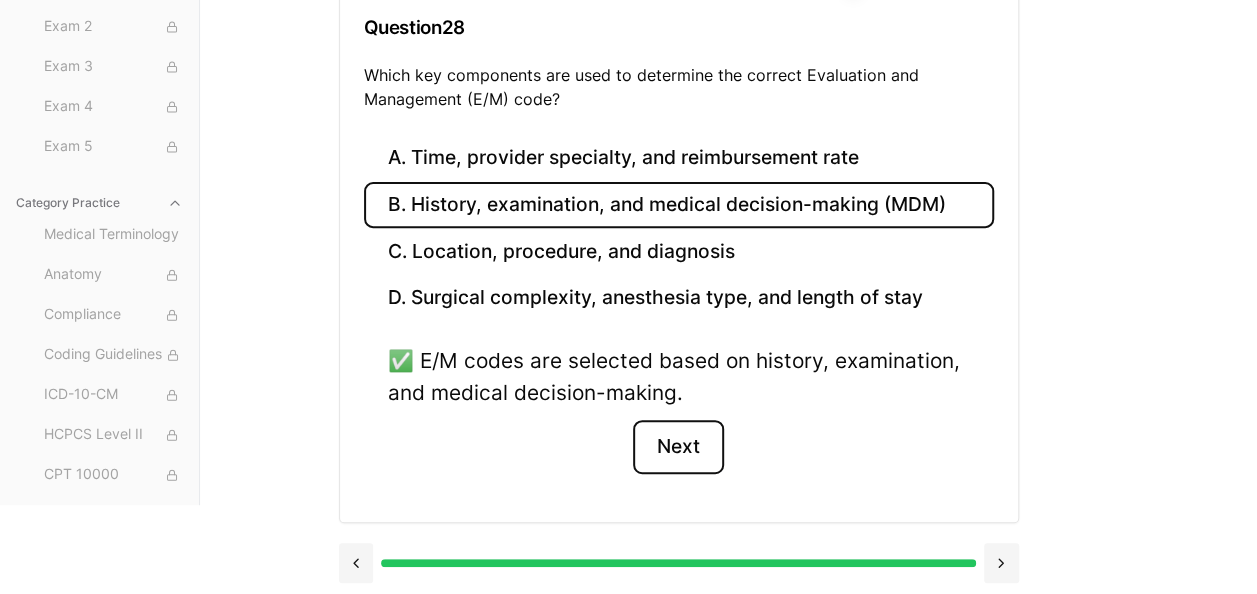 click on "Next" at bounding box center [678, 447] 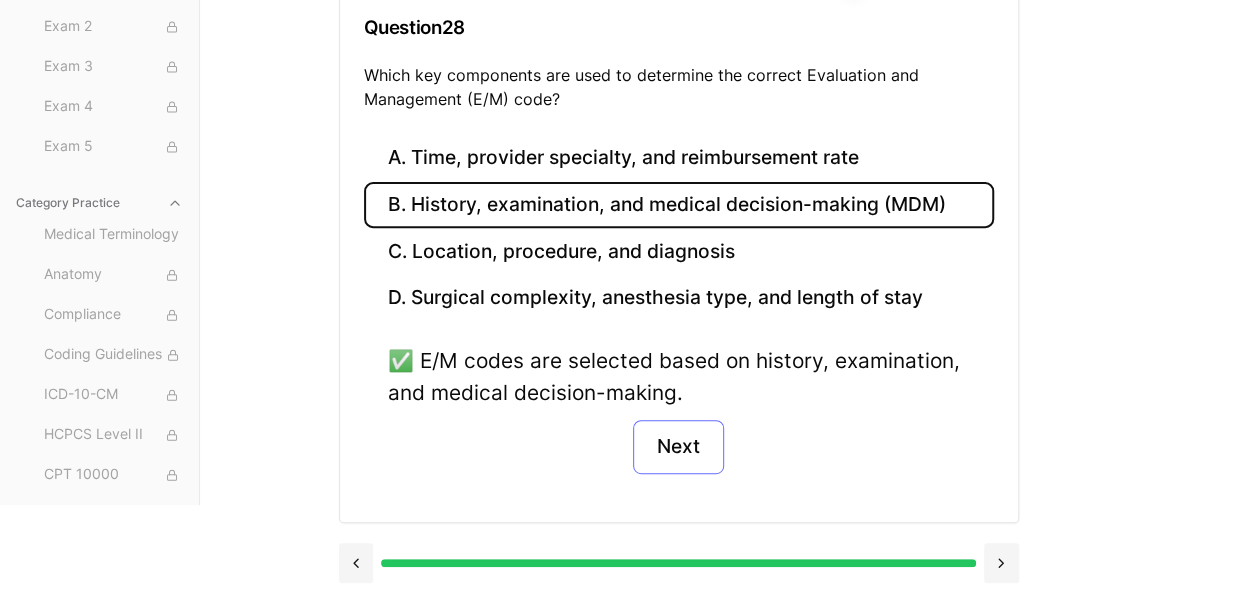 scroll, scrollTop: 242, scrollLeft: 0, axis: vertical 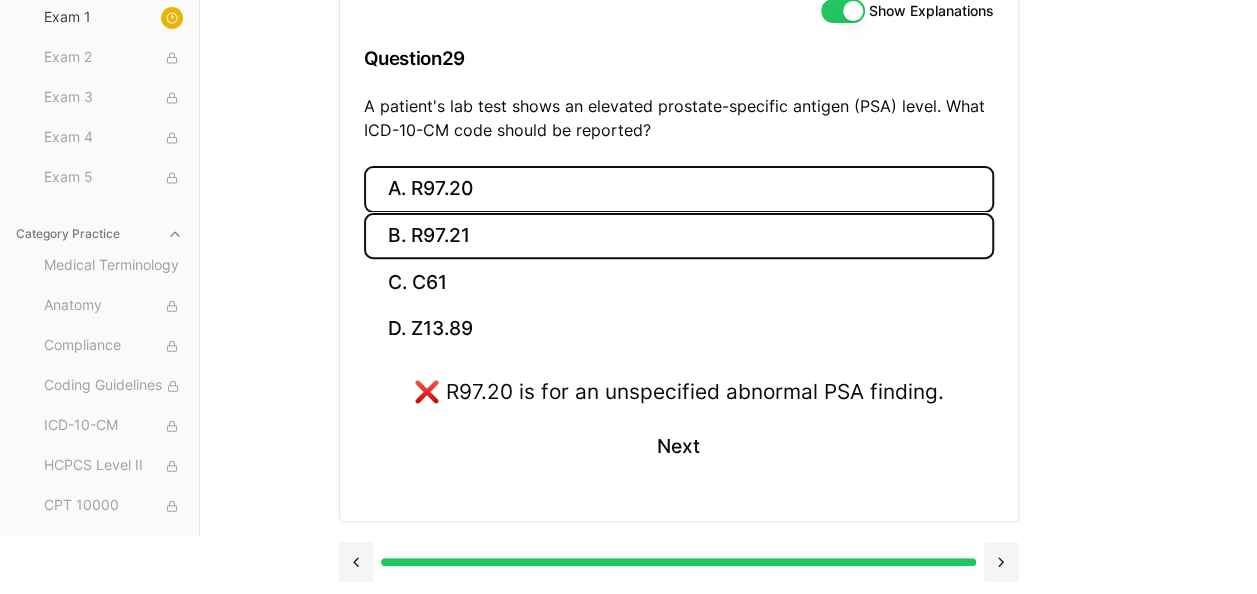 click on "B. R97.21" at bounding box center [679, 236] 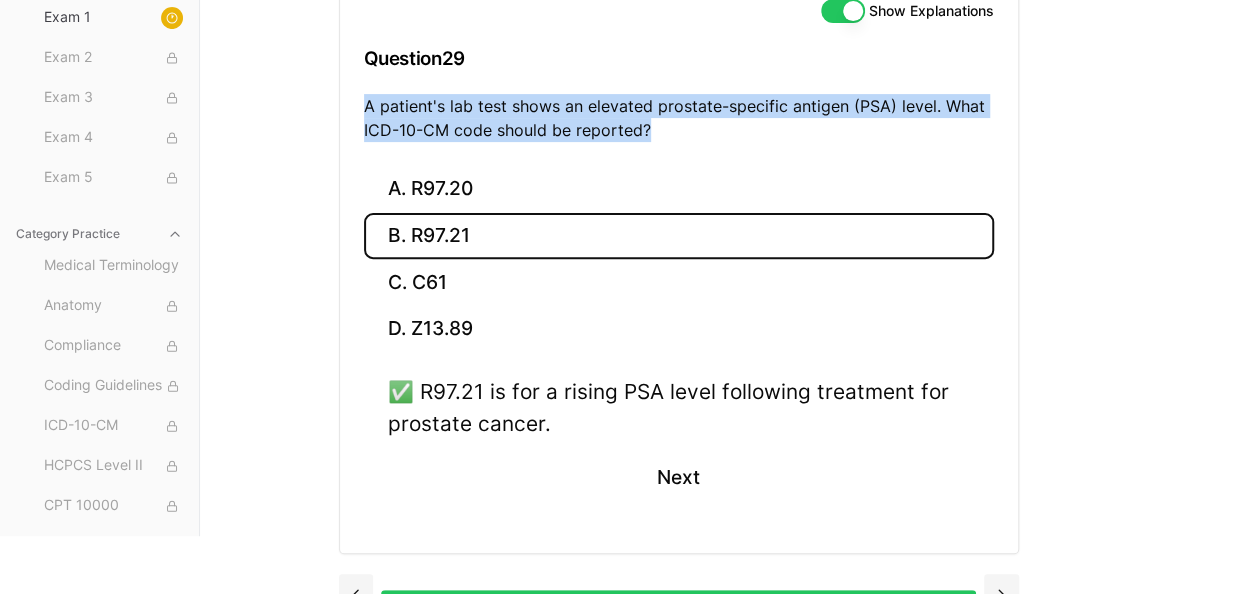 drag, startPoint x: 660, startPoint y: 135, endPoint x: 349, endPoint y: 96, distance: 313.4358 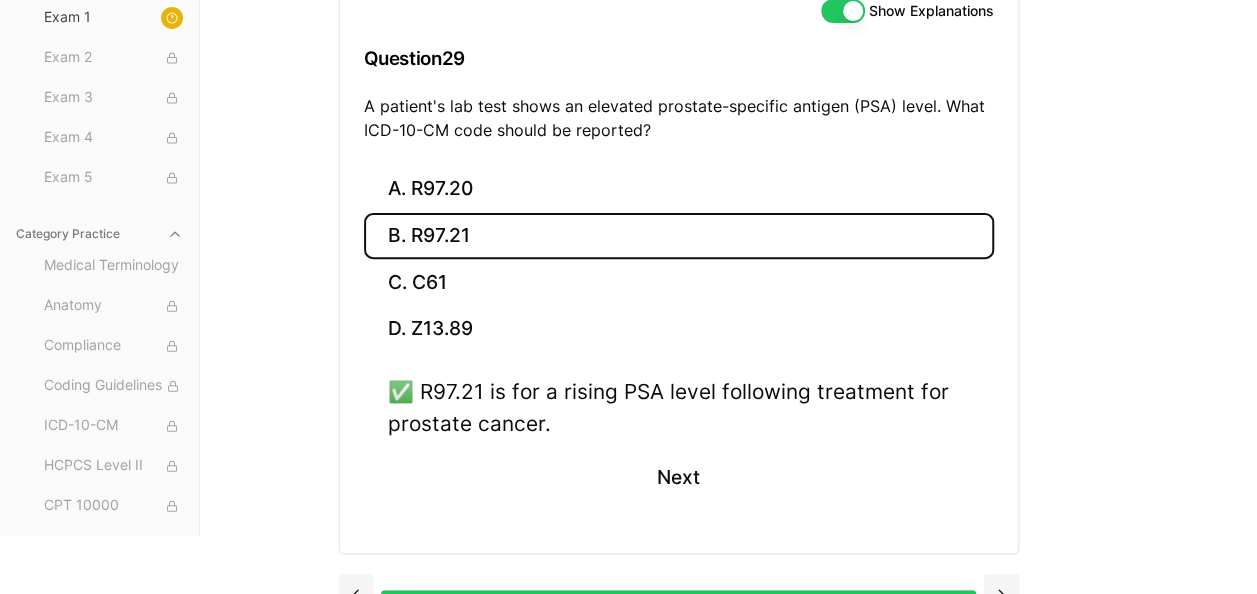 click on "Show Explanations Question [NUMBER] A patient's lab test shows an elevated prostate-specific antigen (PSA) level. What ICD-10-CM code should be reported? A. [CODE] B. [CODE] C. [CODE] D. [CODE] ✅ [CODE] is for a rising PSA level following treatment for prostate cancer. Next" at bounding box center [729, 239] 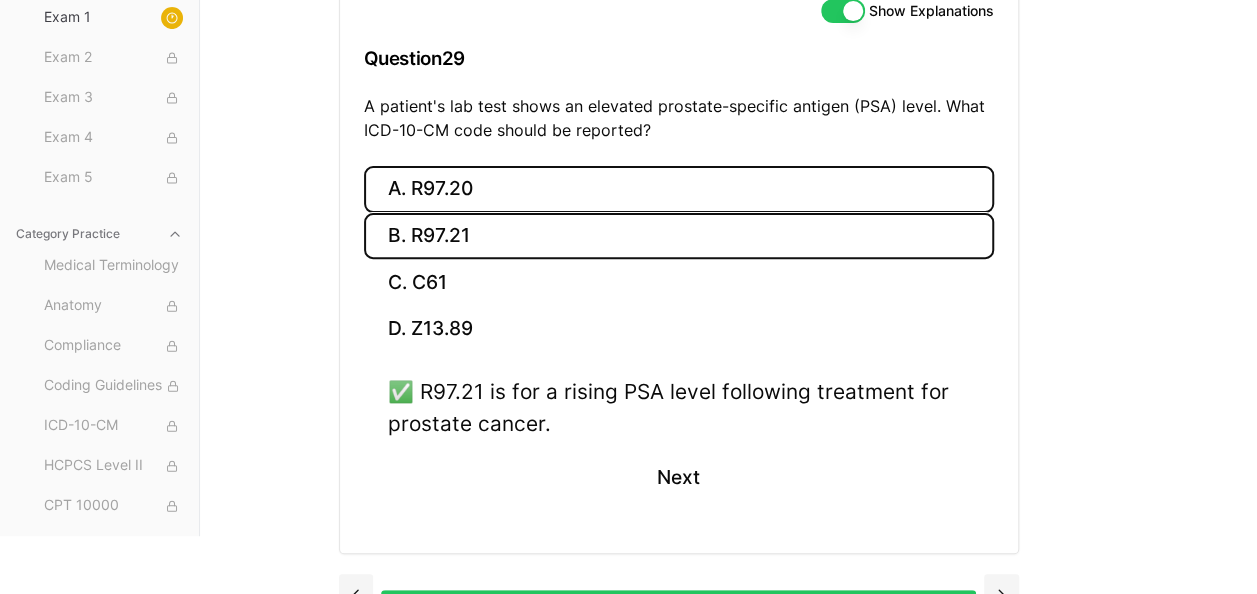 click on "A. R97.20" at bounding box center (679, 189) 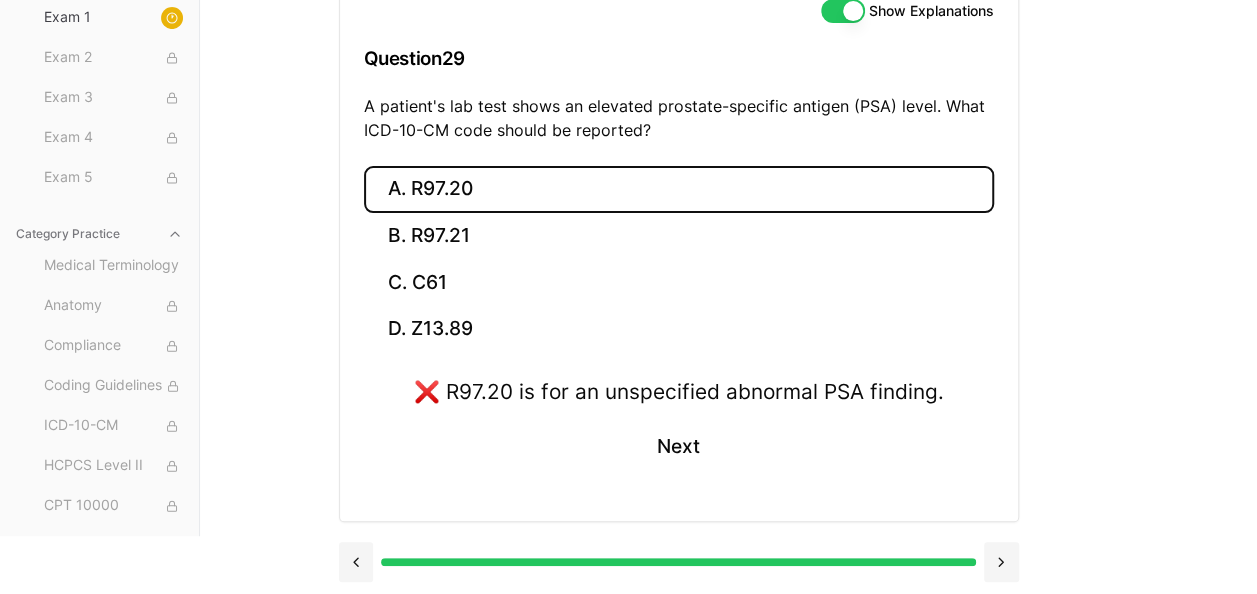 click on "A. R97.20" at bounding box center (679, 189) 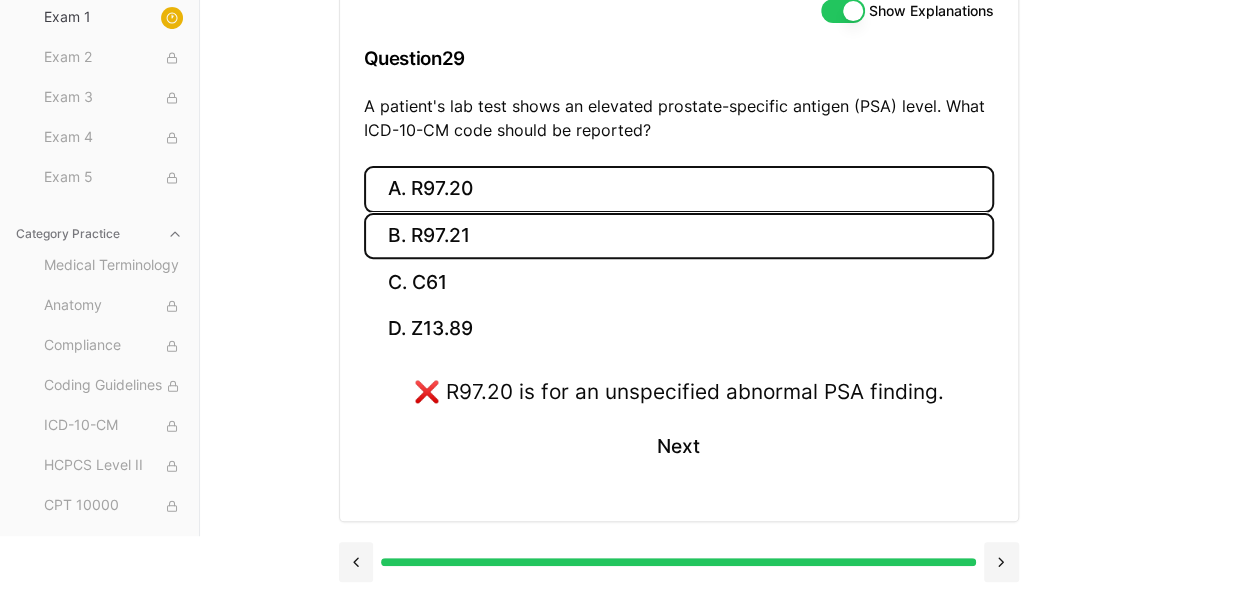 click on "B. R97.21" at bounding box center (679, 236) 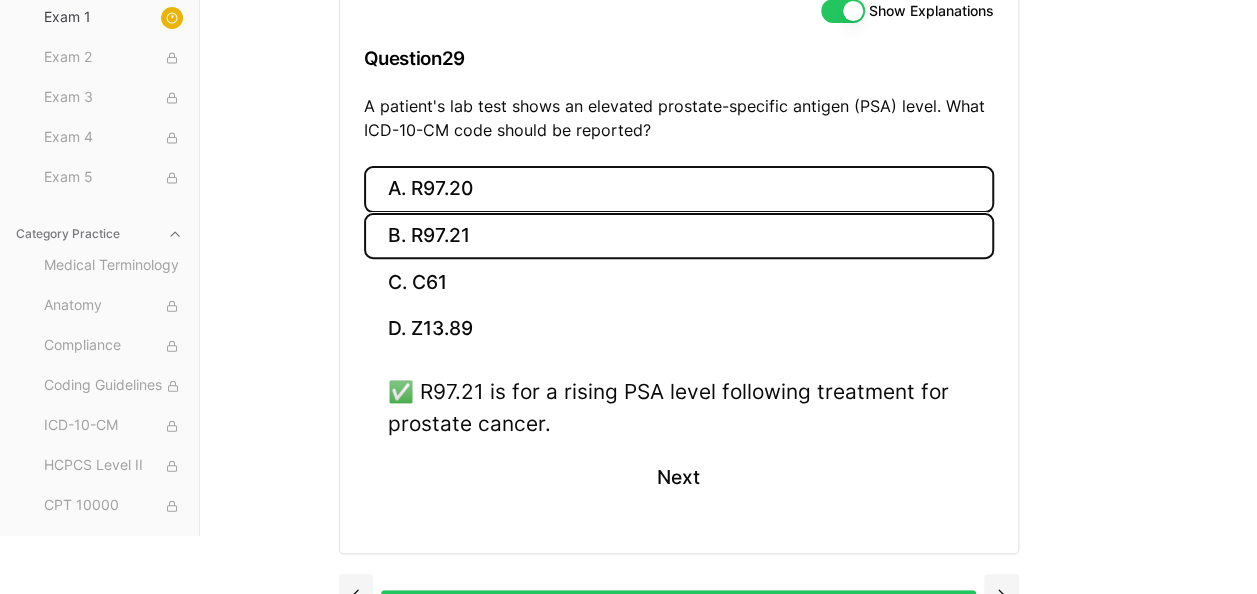 click on "A. R97.20" at bounding box center (679, 189) 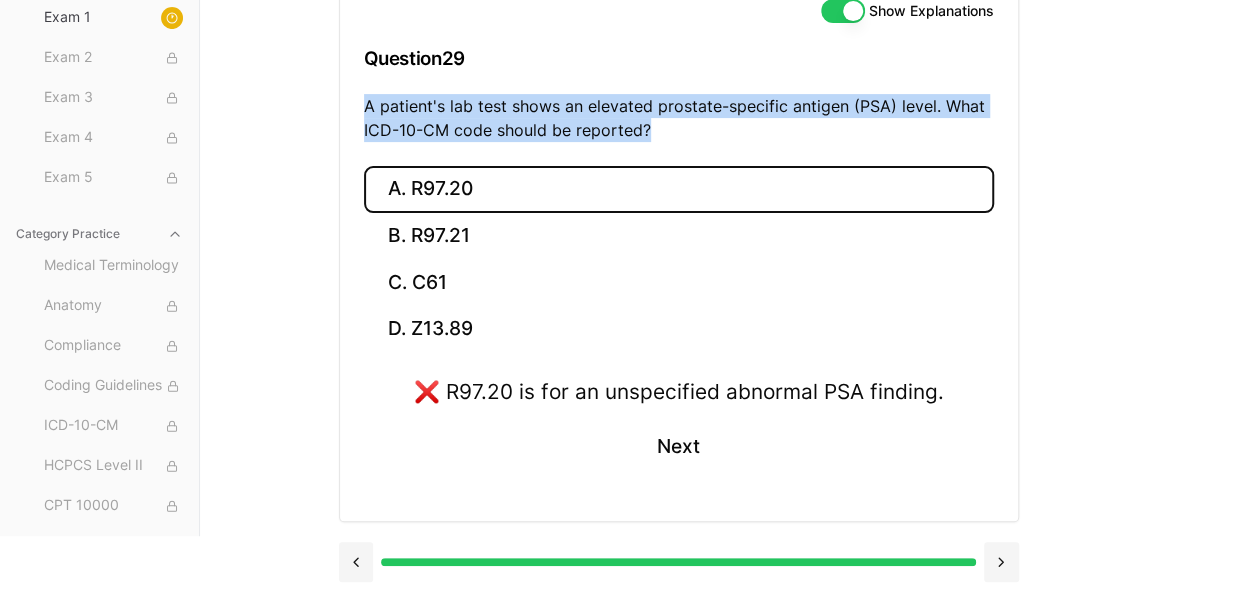 drag, startPoint x: 654, startPoint y: 129, endPoint x: 347, endPoint y: 97, distance: 308.66324 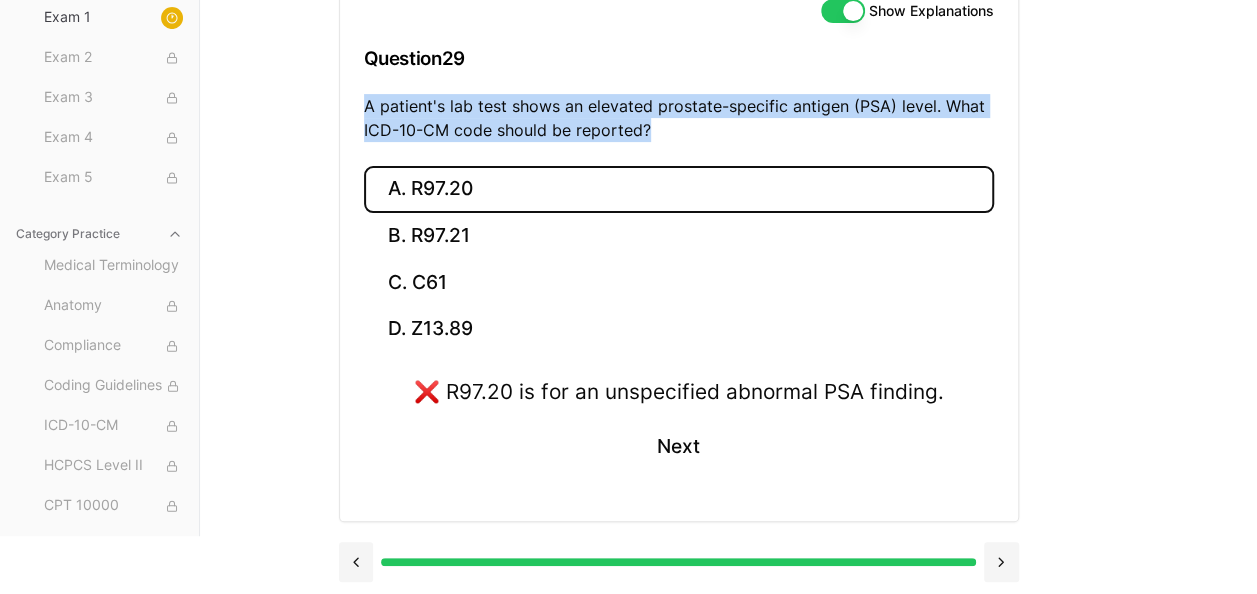 click on "A. R97.20" at bounding box center (679, 189) 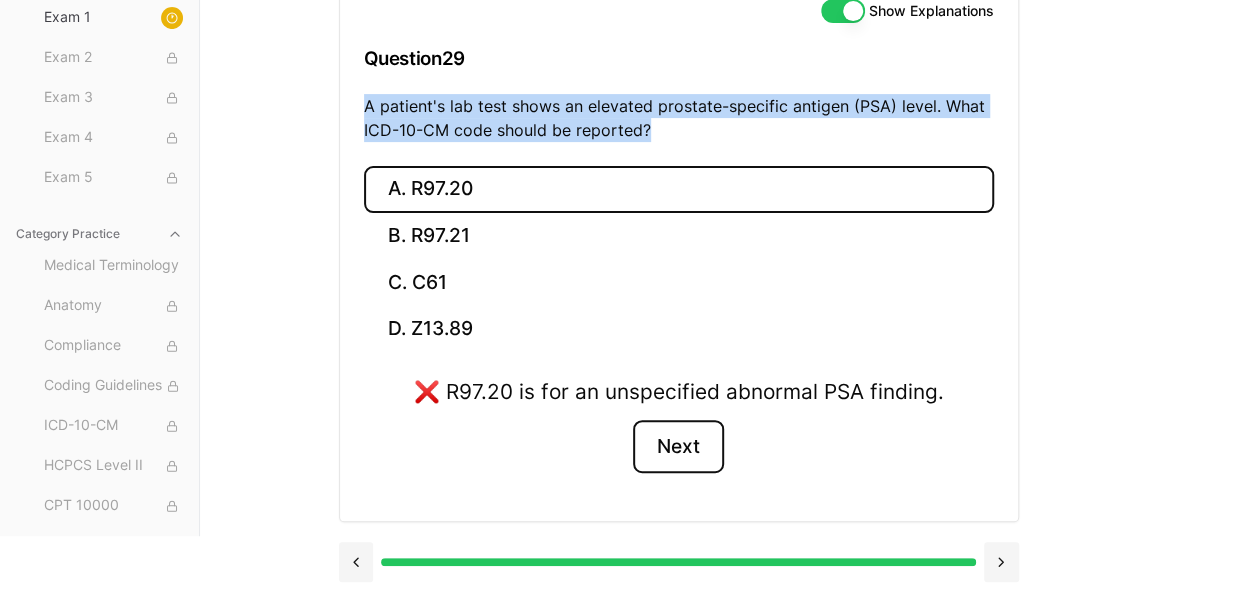 click on "Next" at bounding box center (678, 447) 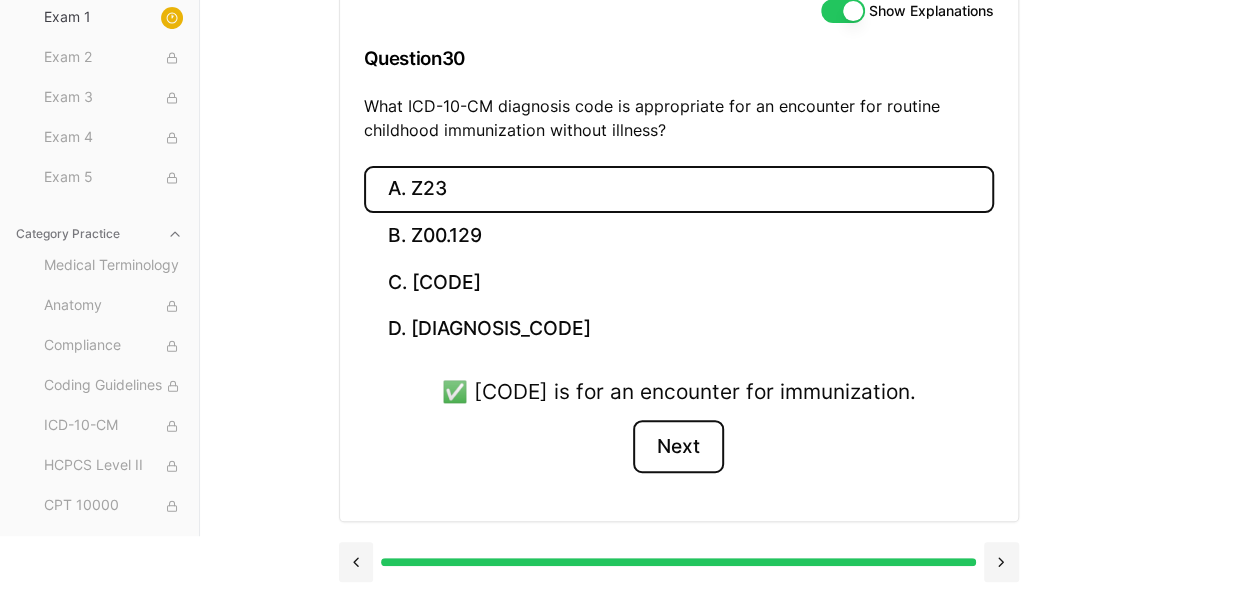 click on "Next" at bounding box center (678, 447) 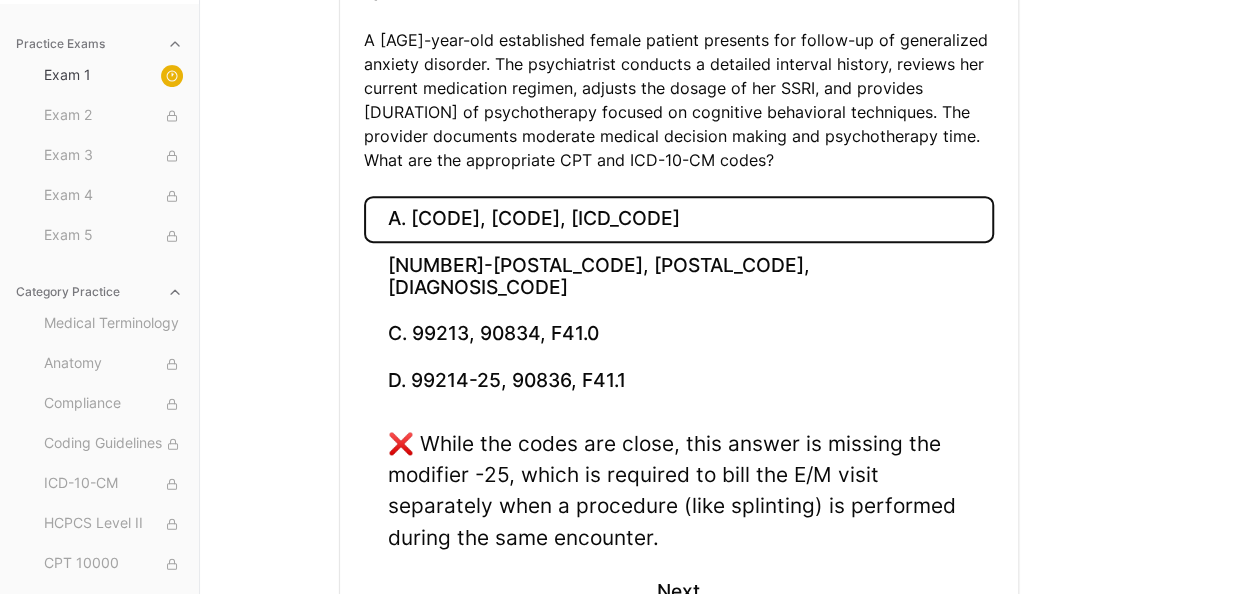 scroll, scrollTop: 310, scrollLeft: 0, axis: vertical 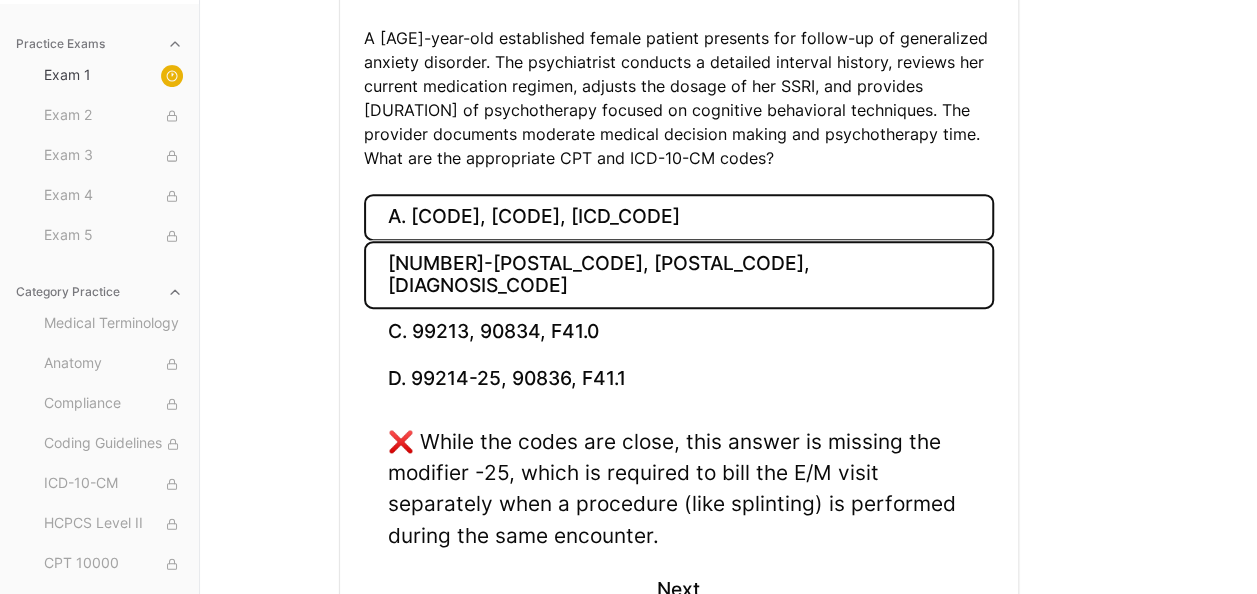 click on "[NUMBER]-[POSTAL_CODE], [POSTAL_CODE], [DIAGNOSIS_CODE]" at bounding box center [679, 275] 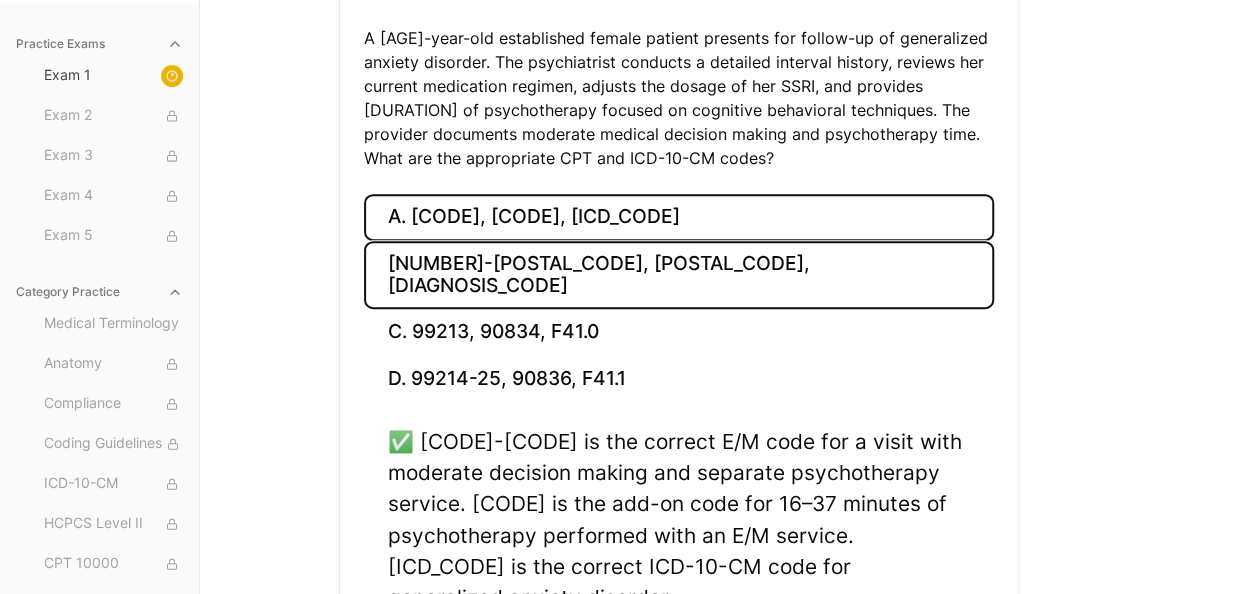 click on "A. [CODE], [CODE], [ICD_CODE]" at bounding box center (679, 217) 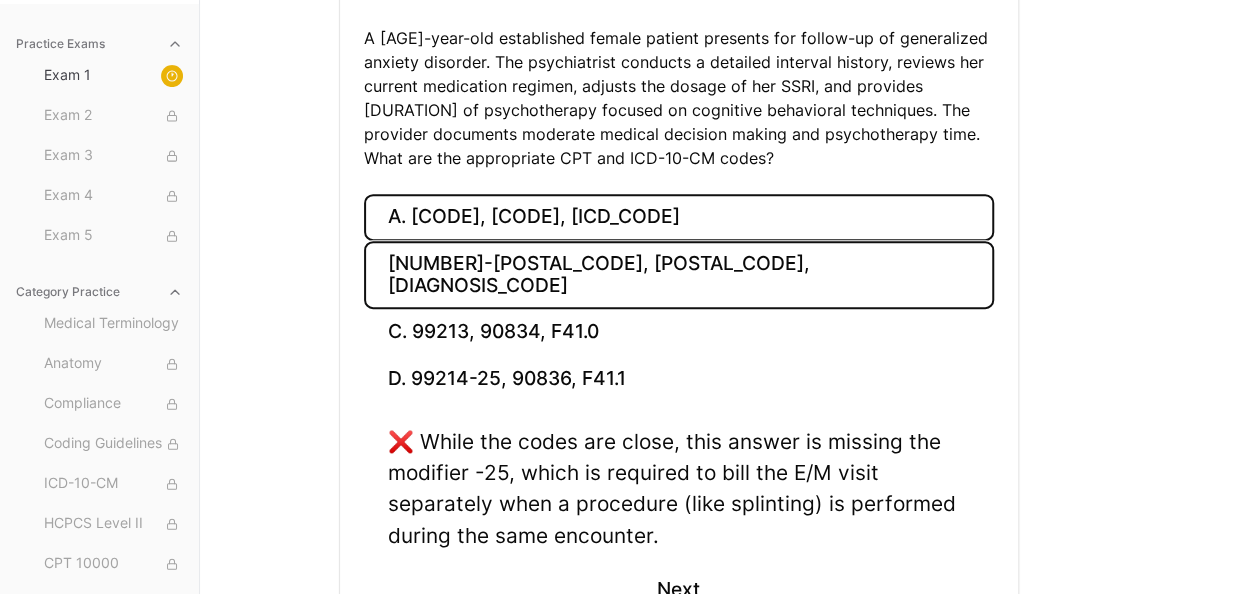 click on "[NUMBER]-[POSTAL_CODE], [POSTAL_CODE], [DIAGNOSIS_CODE]" at bounding box center [679, 275] 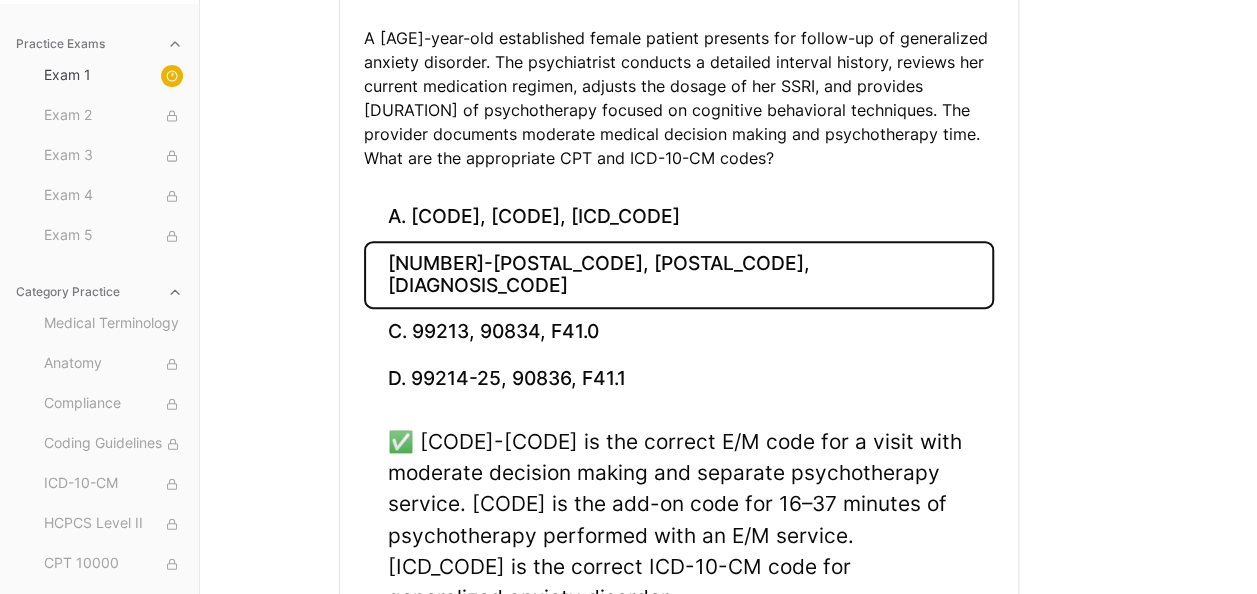 scroll, scrollTop: 356, scrollLeft: 0, axis: vertical 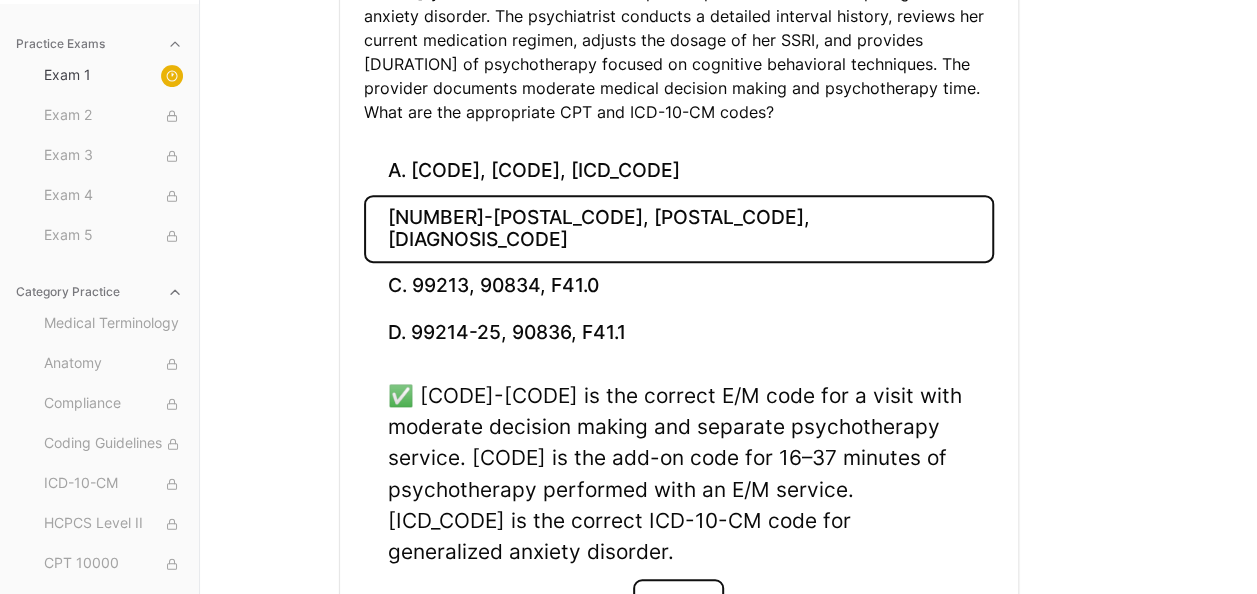 click on "Next" at bounding box center (678, 606) 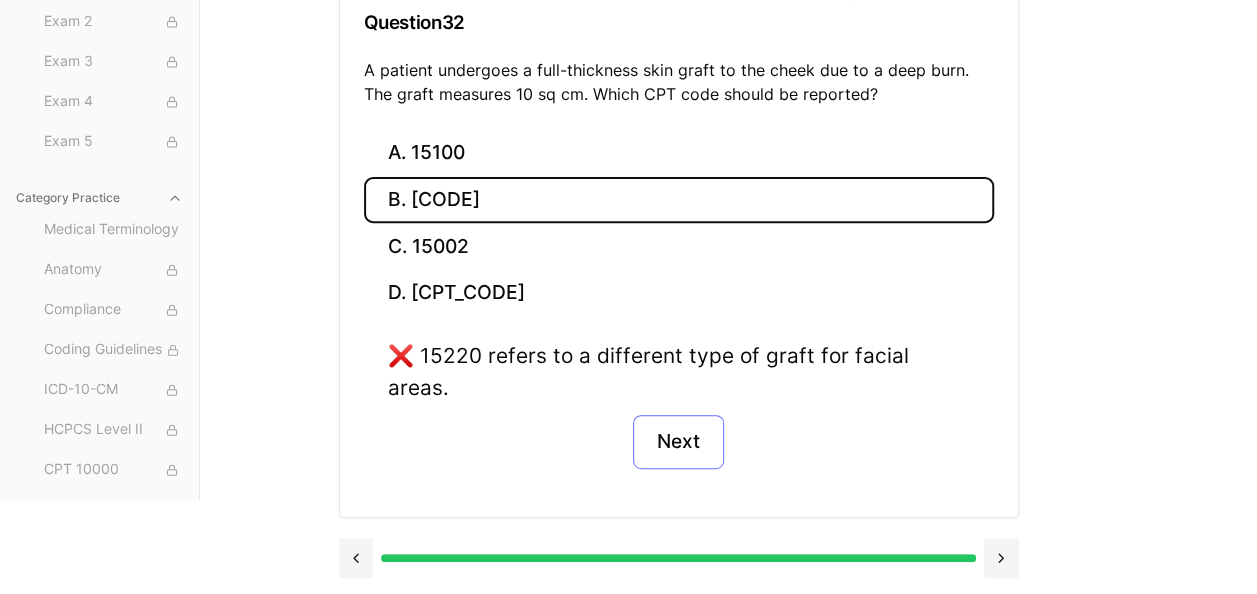 scroll, scrollTop: 242, scrollLeft: 0, axis: vertical 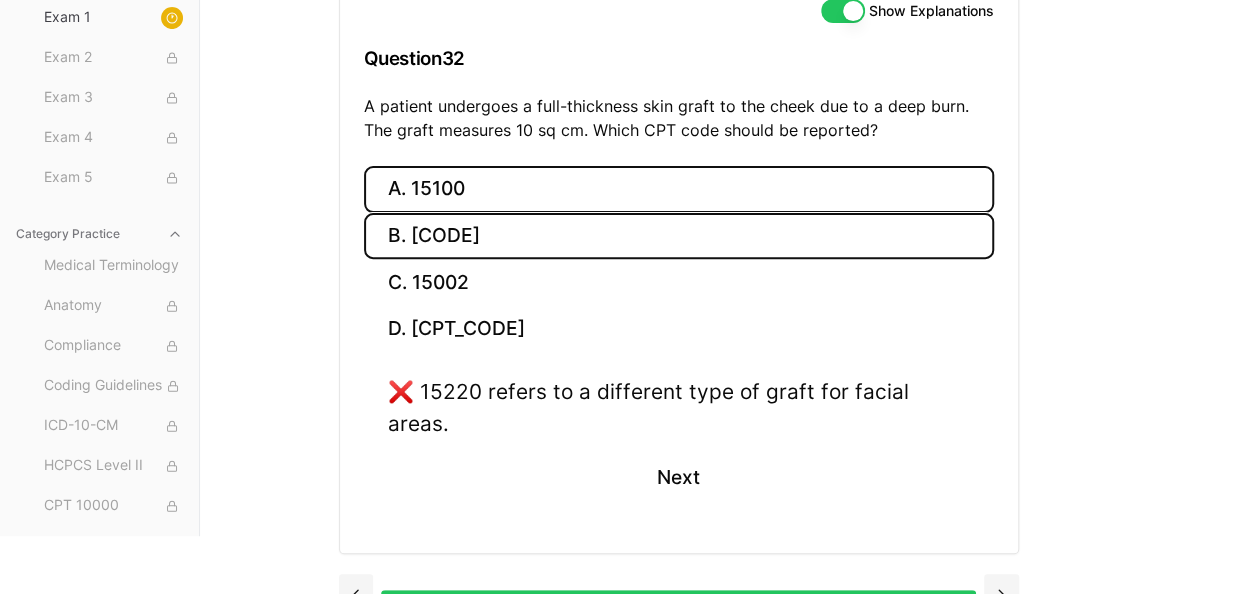 click on "A. 15100" at bounding box center (679, 189) 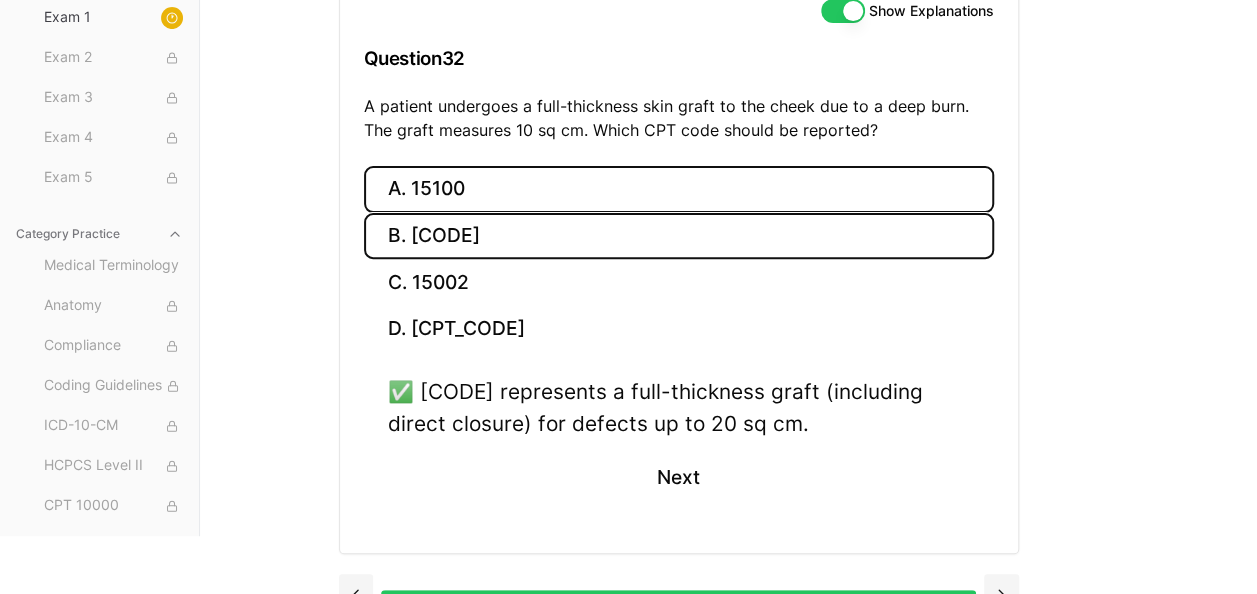 click on "B. [CODE]" at bounding box center [679, 236] 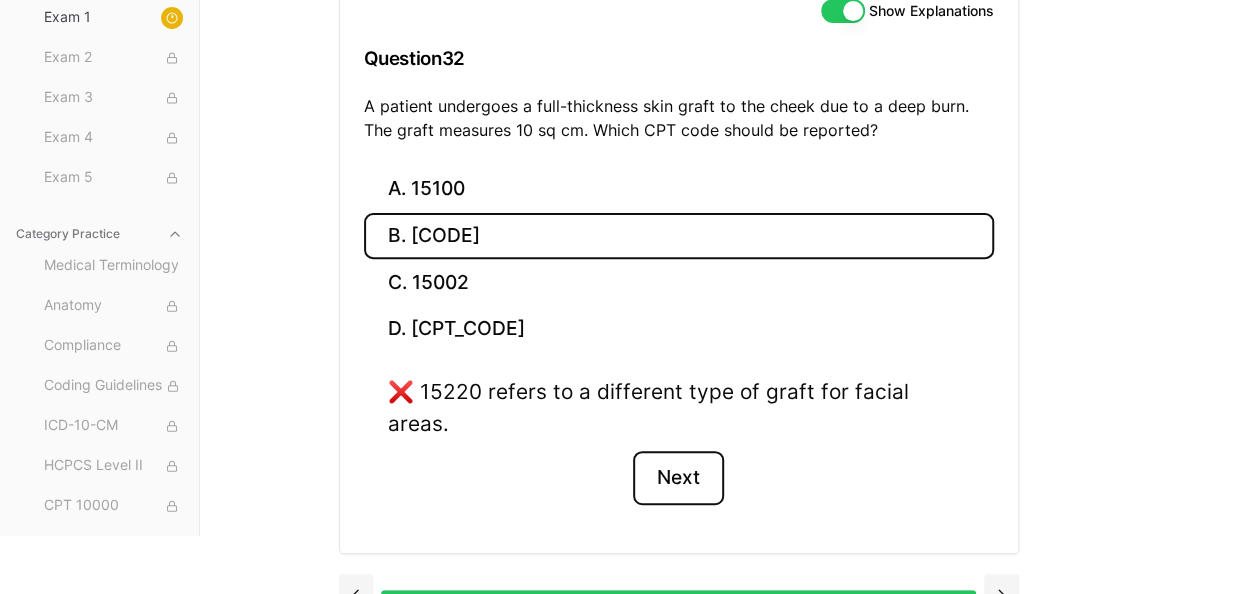 click on "Next" at bounding box center (678, 478) 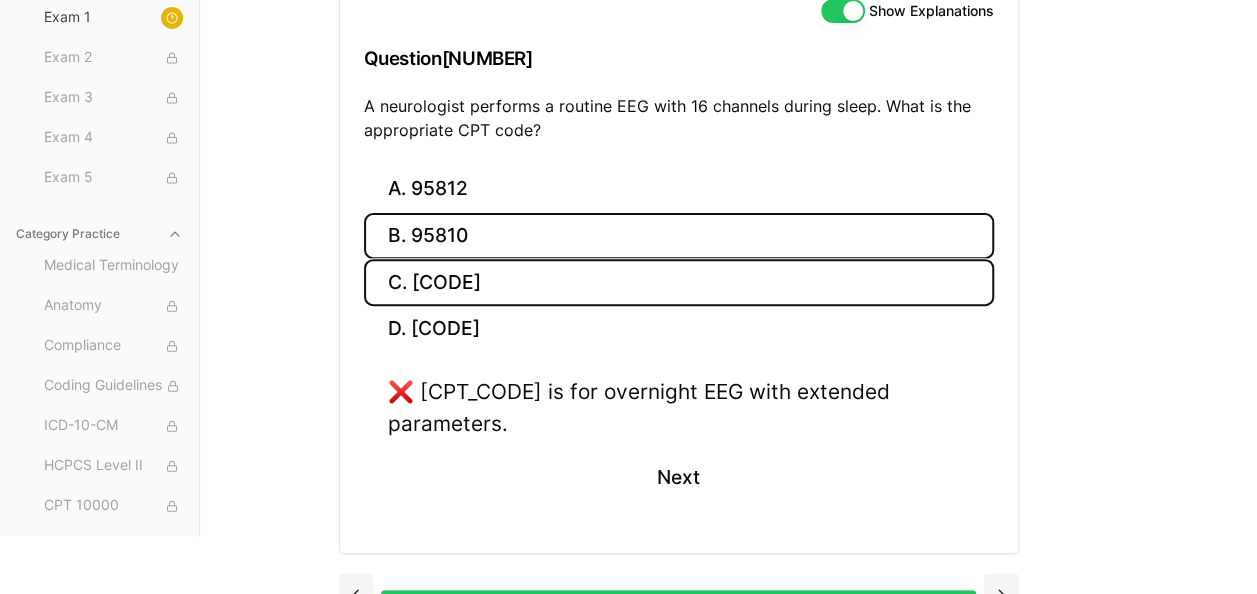 click on "B. 95810" at bounding box center (679, 236) 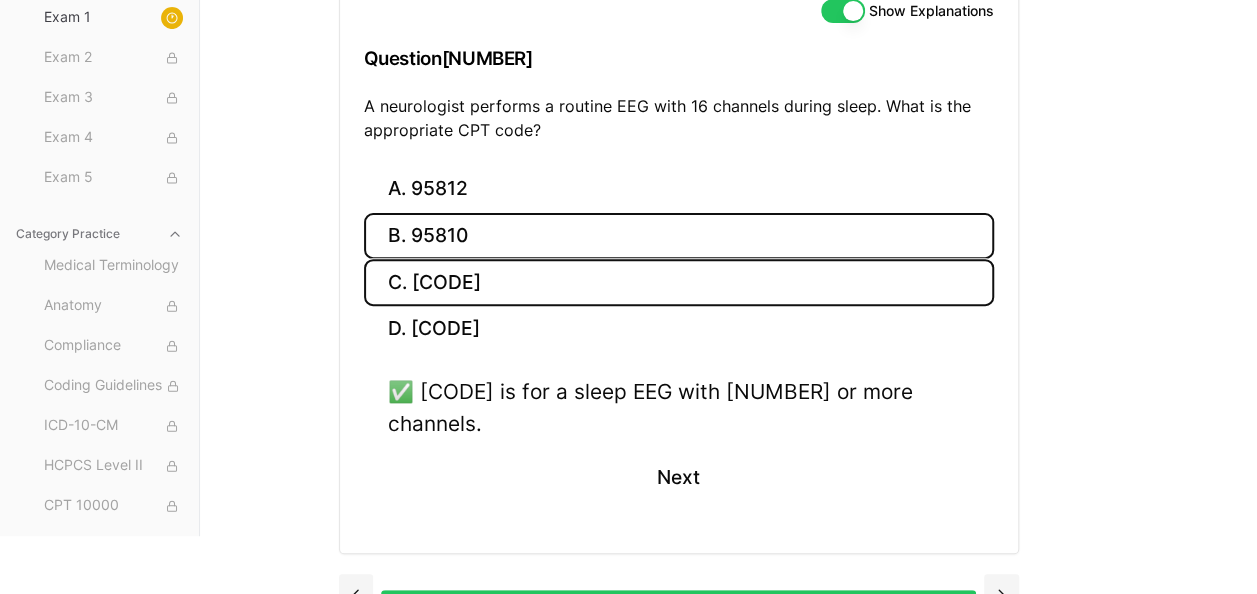 click on "C. [CODE]" at bounding box center [679, 282] 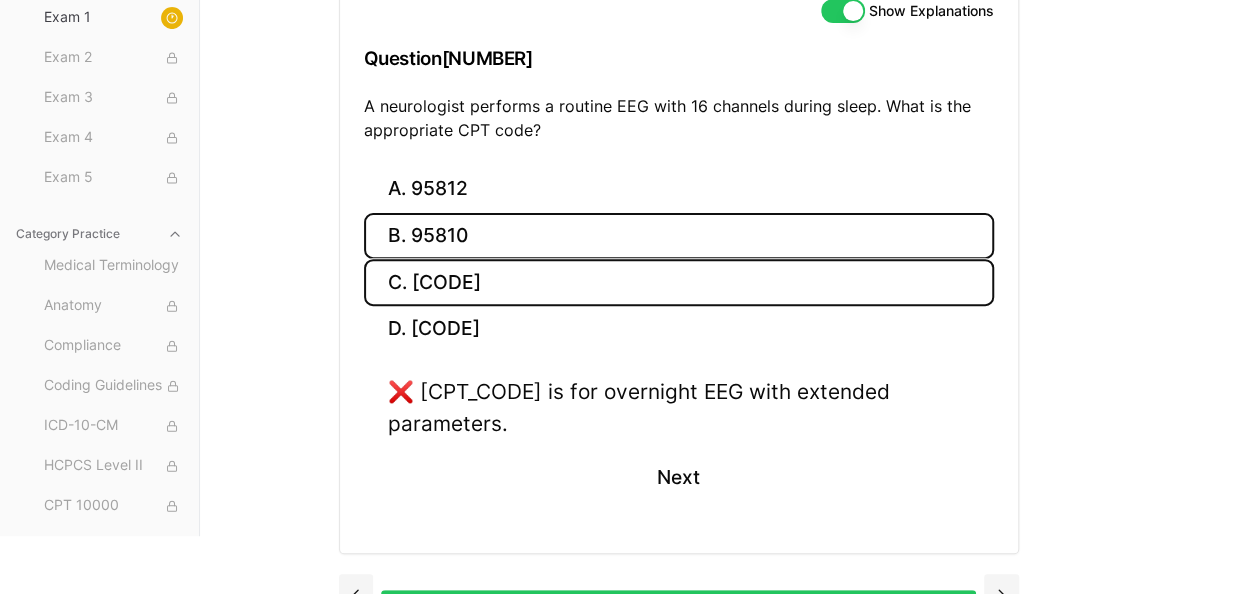 click on "B. 95810" at bounding box center (679, 236) 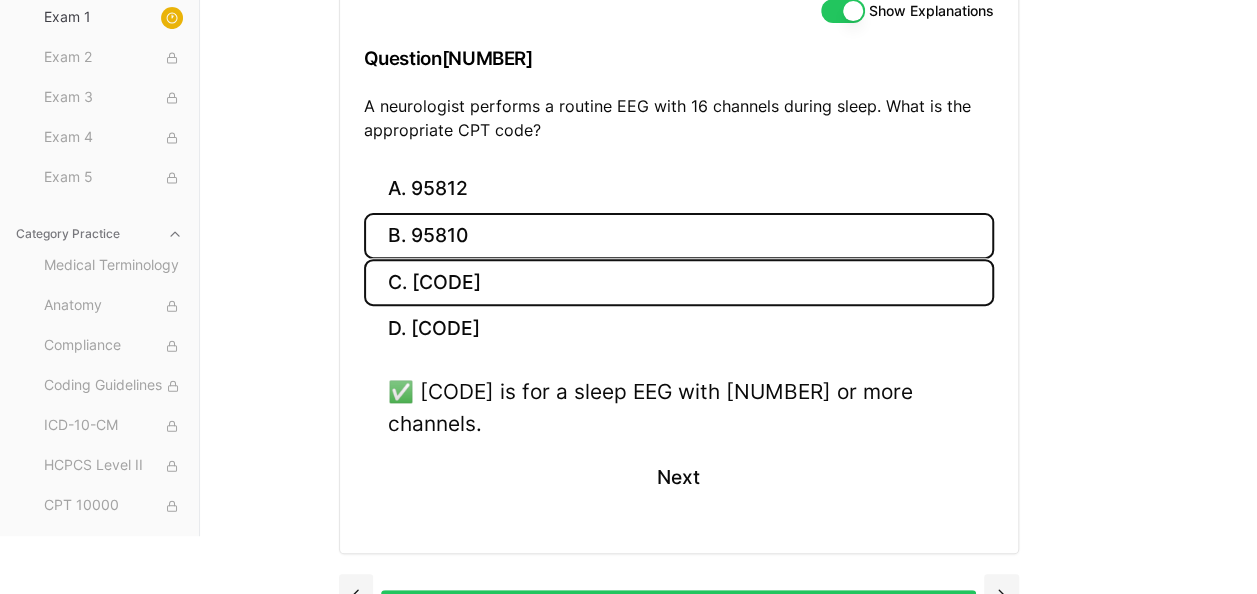 click on "C. [CODE]" at bounding box center [679, 282] 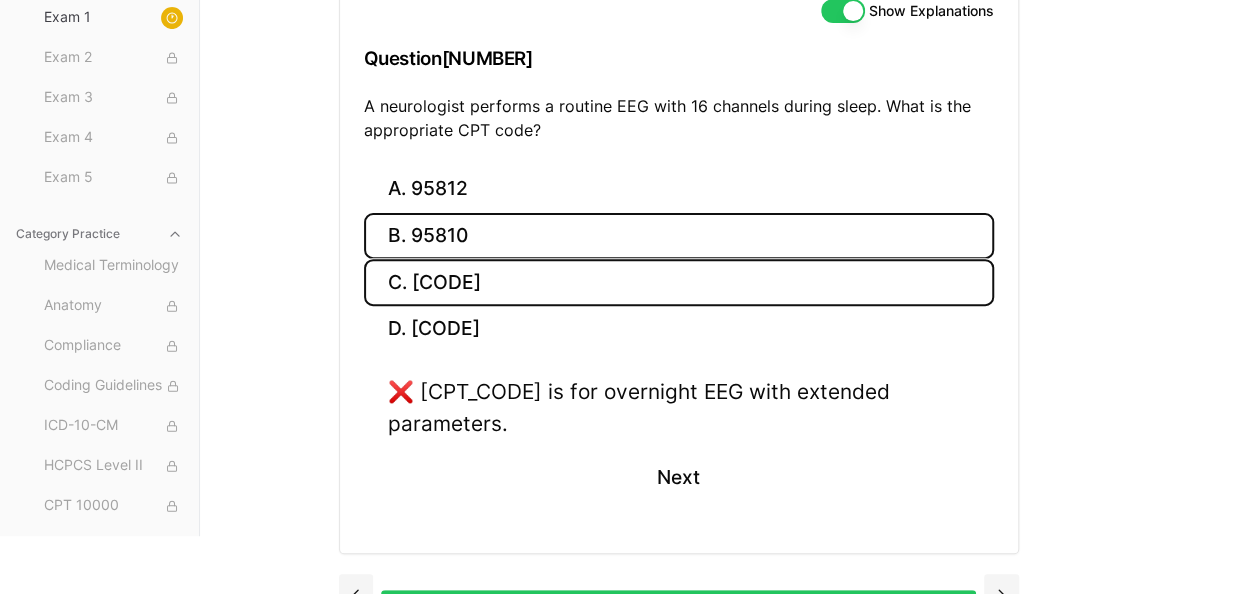 click on "B. 95810" at bounding box center [679, 236] 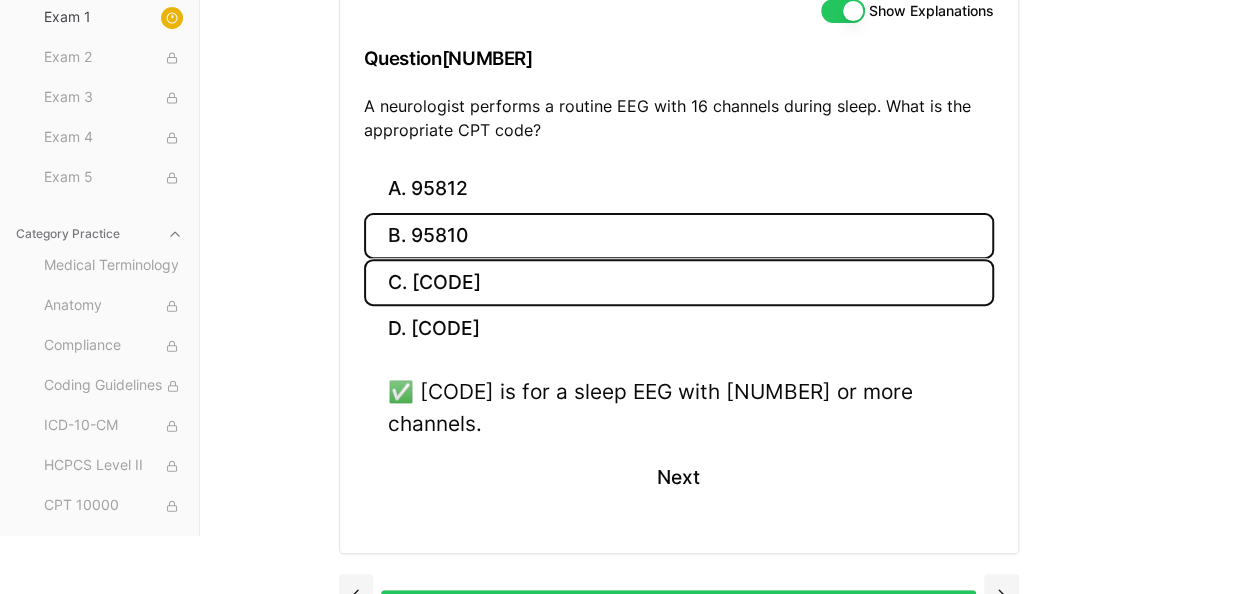 click on "C. [CODE]" at bounding box center [679, 282] 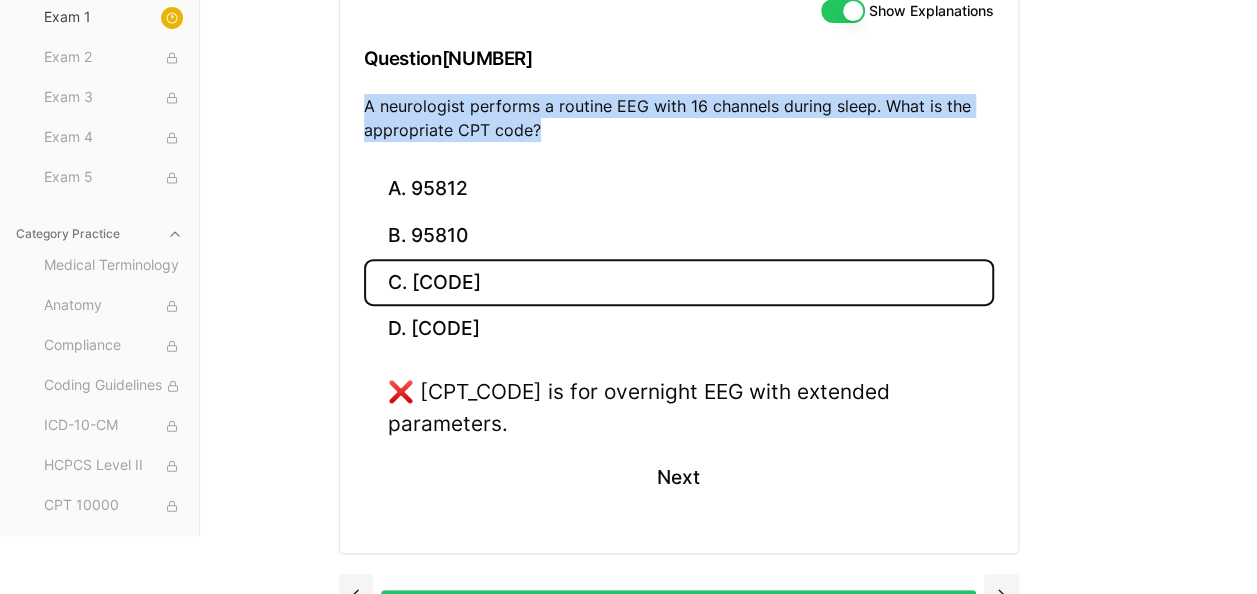 drag, startPoint x: 568, startPoint y: 120, endPoint x: 360, endPoint y: 92, distance: 209.87616 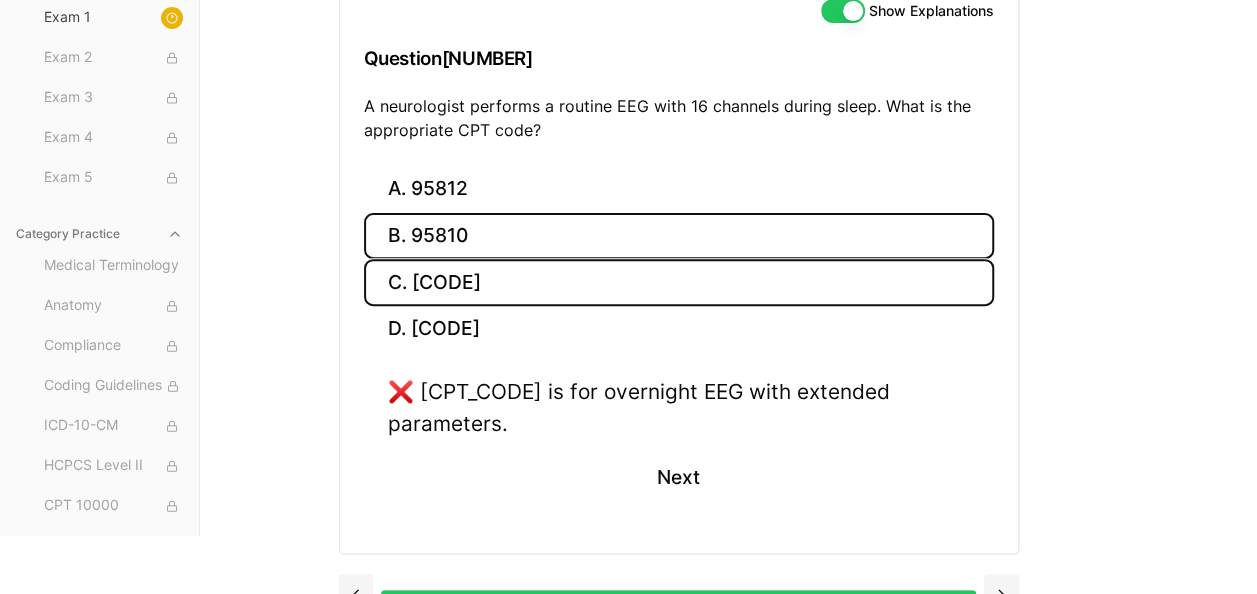click on "B. 95810" at bounding box center (679, 236) 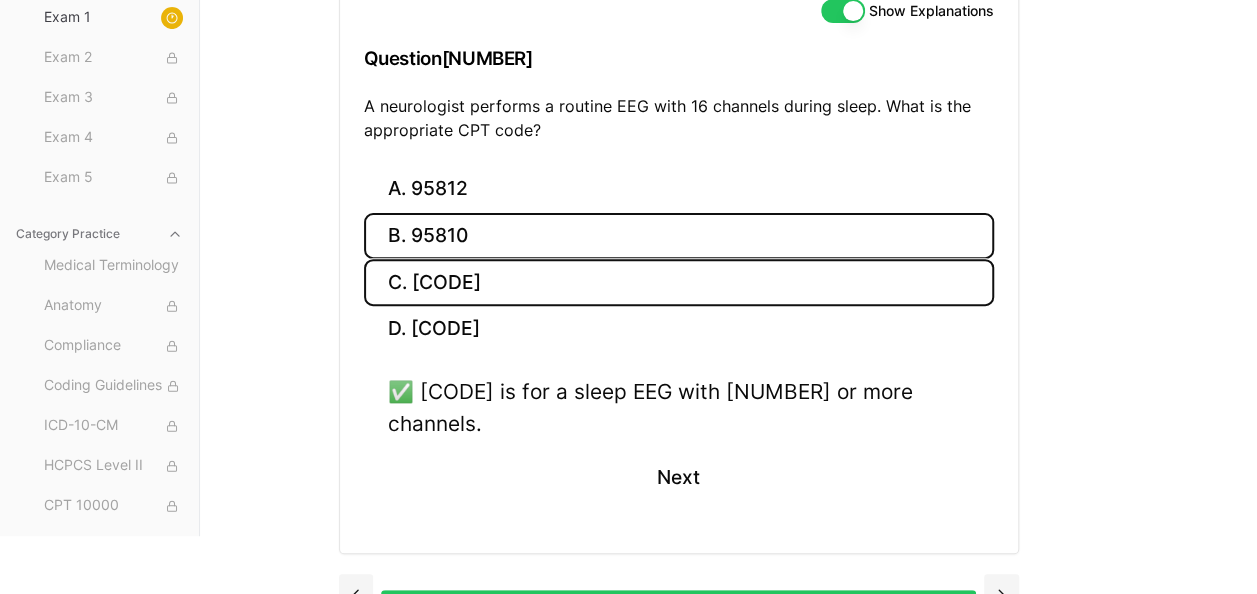 click on "C. [CODE]" at bounding box center (679, 282) 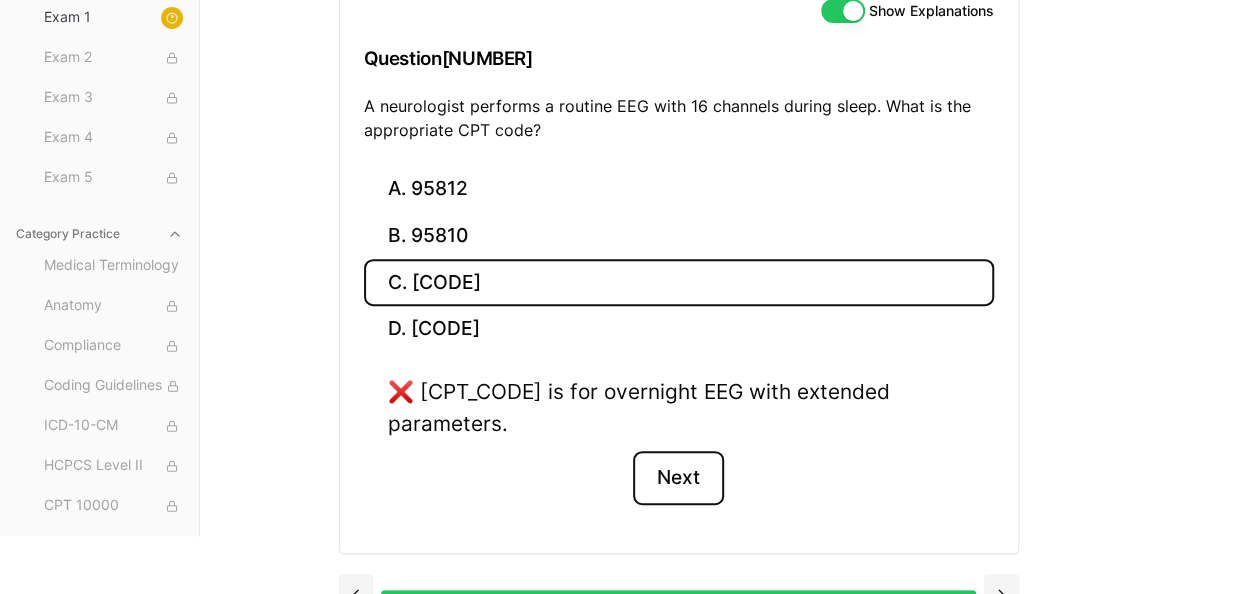 click on "Next" at bounding box center (678, 478) 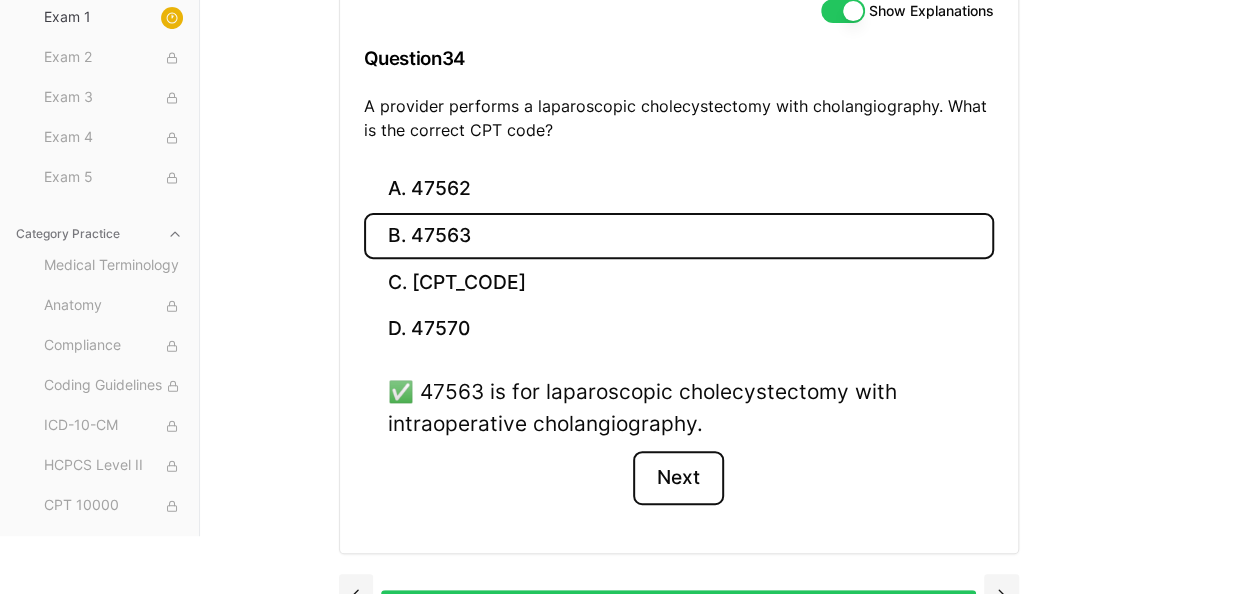 click on "Next" at bounding box center (678, 478) 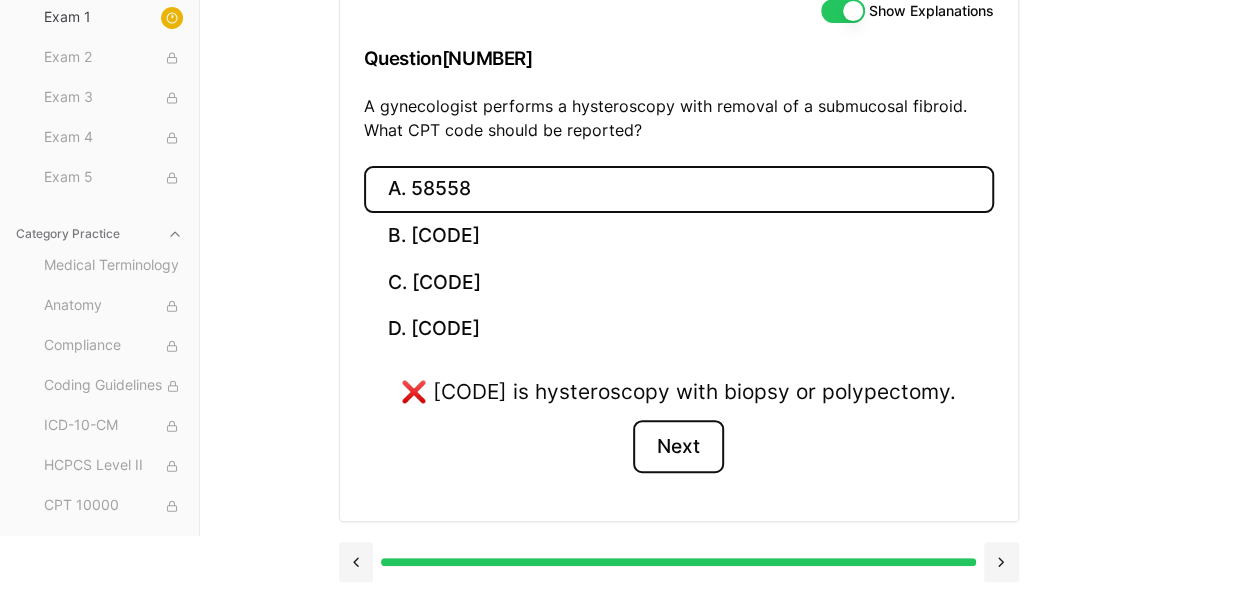click on "Next" at bounding box center [678, 447] 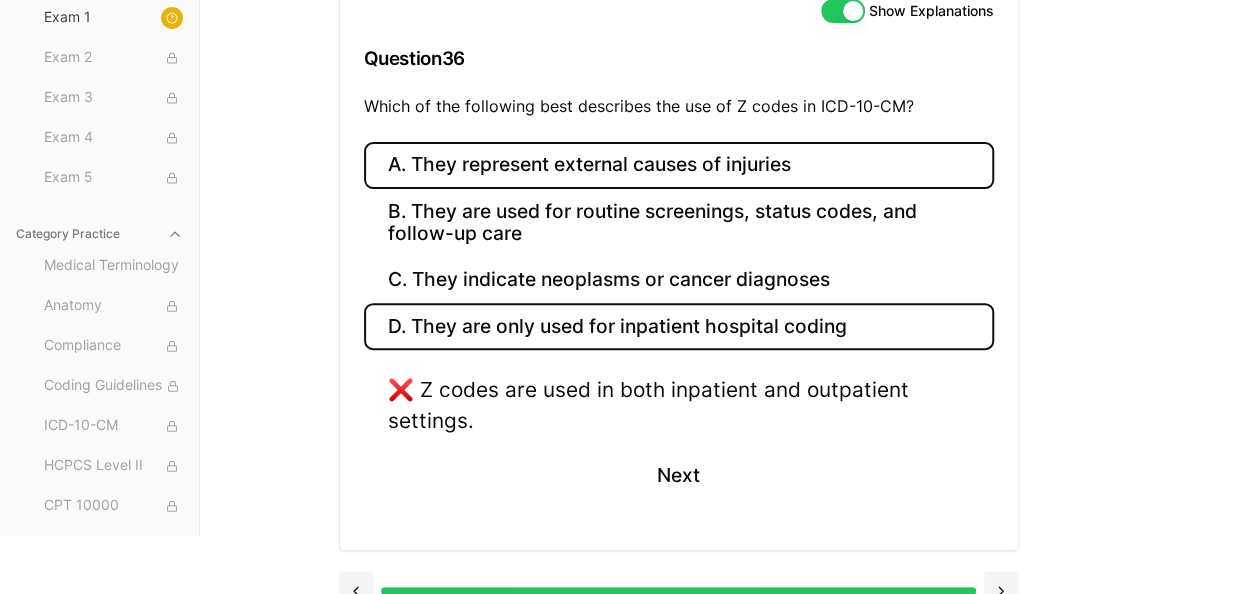 click on "A. They represent external causes of injuries" at bounding box center [679, 165] 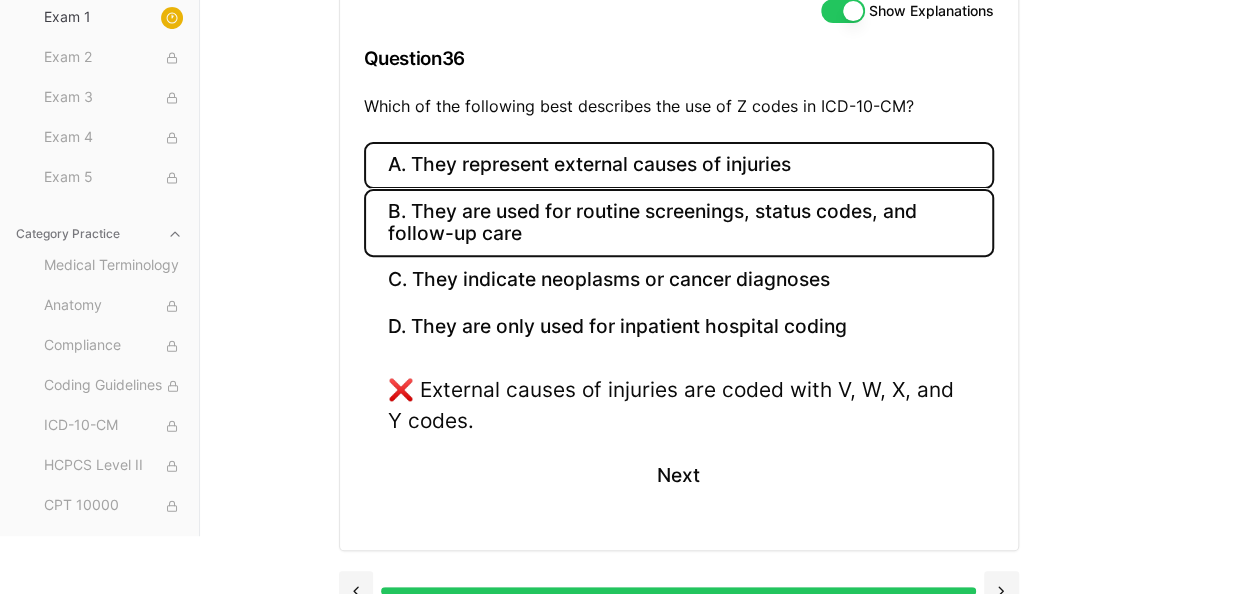 click on "B. They are used for routine screenings, status codes, and follow-up care" at bounding box center [679, 223] 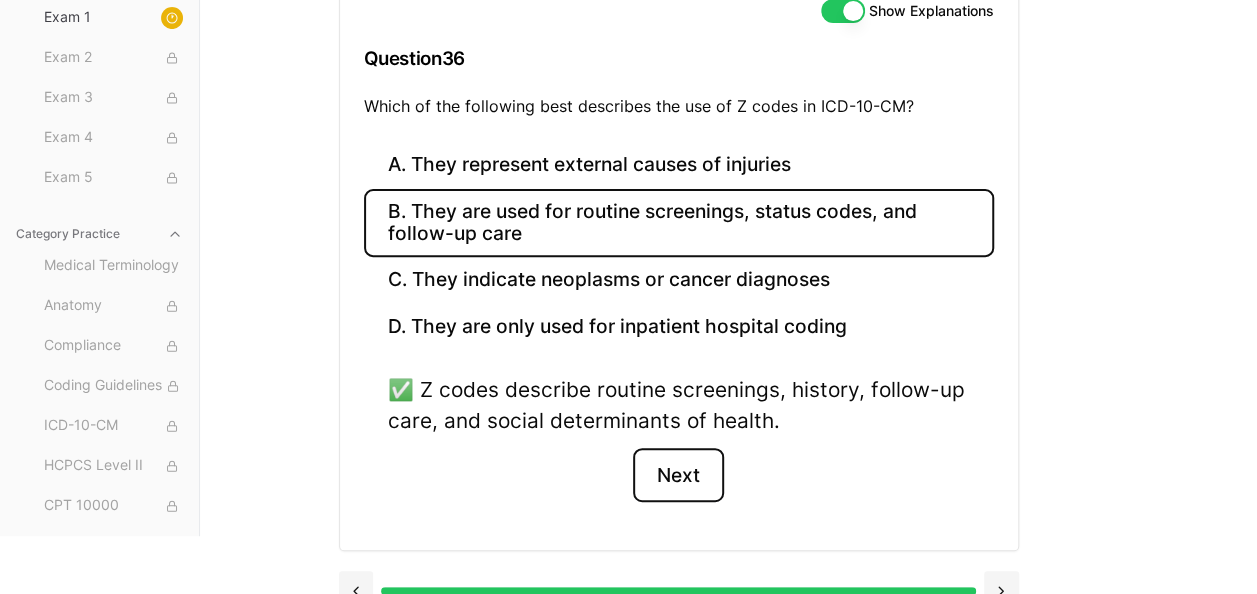 click on "Next" at bounding box center (678, 475) 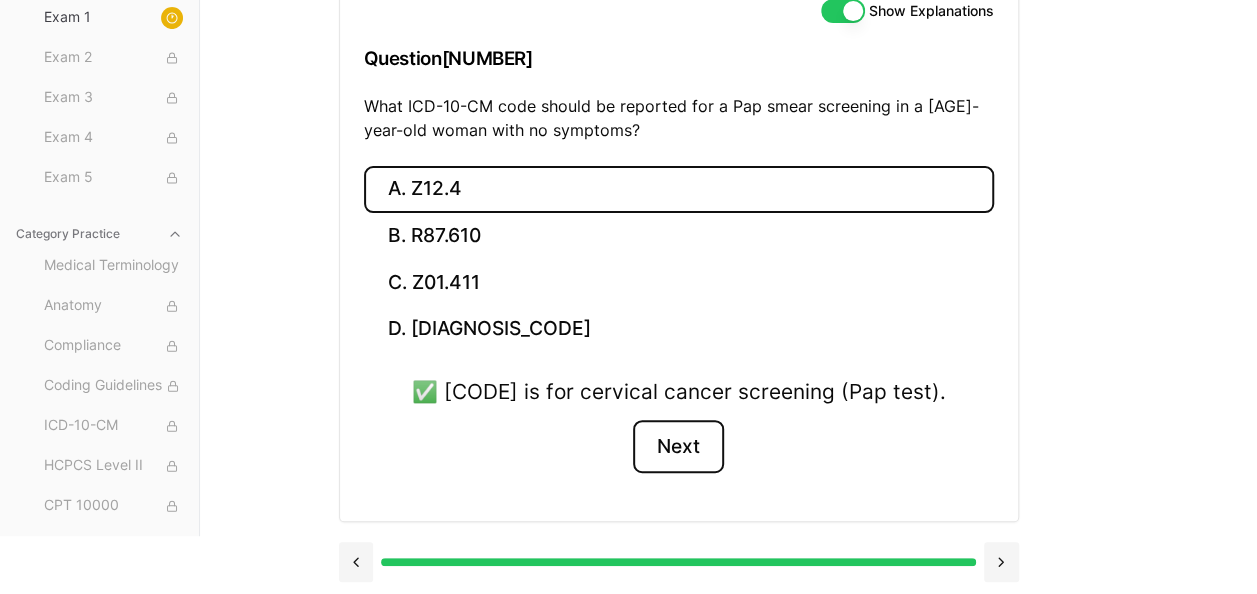 click on "Next" at bounding box center [678, 447] 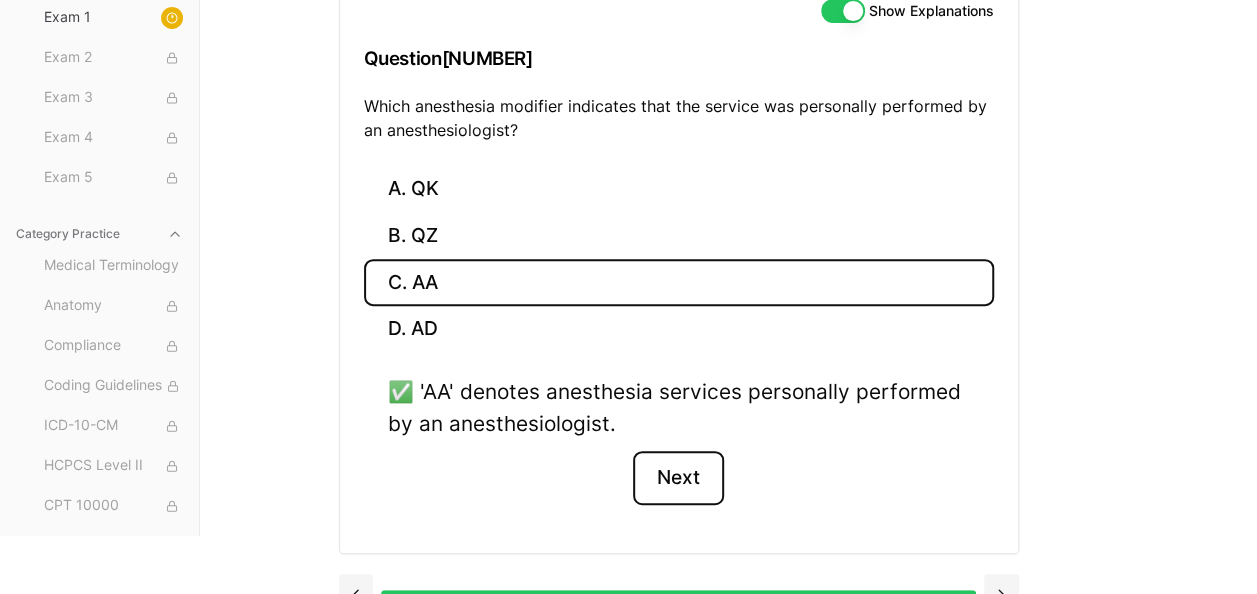 click on "Next" at bounding box center (678, 478) 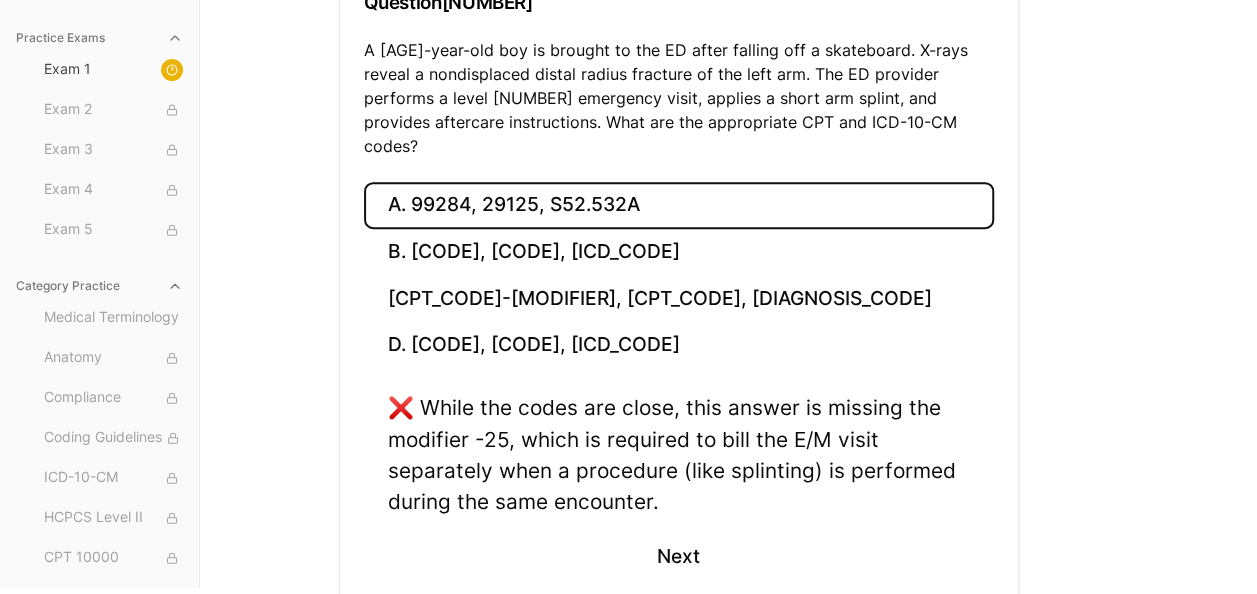 scroll, scrollTop: 302, scrollLeft: 0, axis: vertical 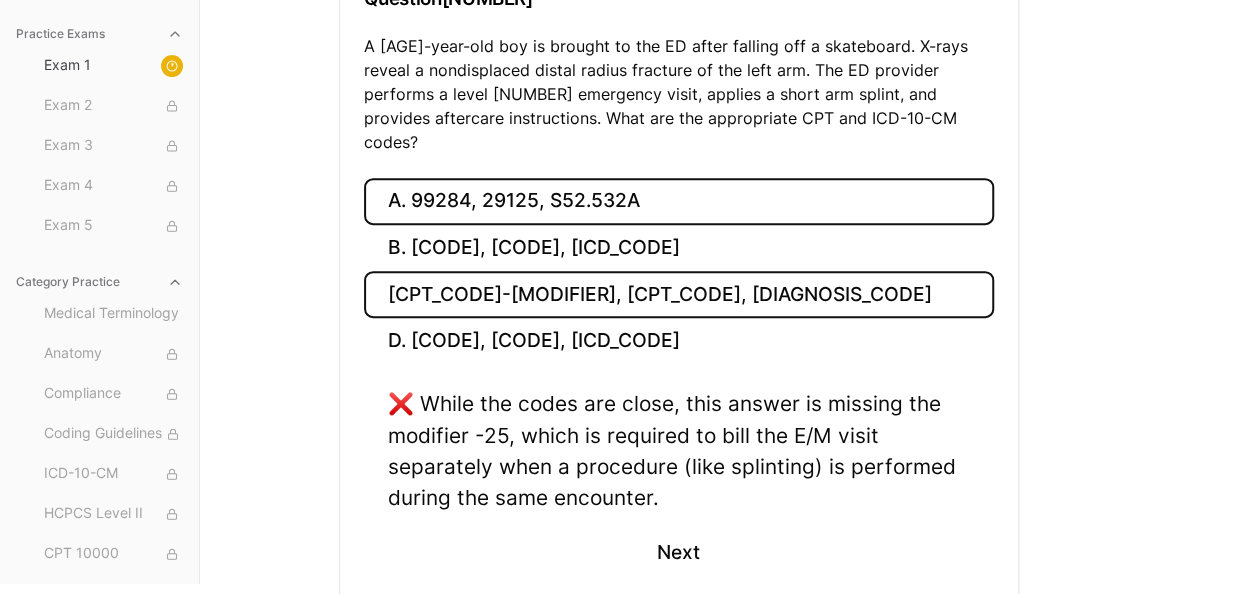 click on "[CPT_CODE]-[MODIFIER], [CPT_CODE], [DIAGNOSIS_CODE]" at bounding box center [679, 294] 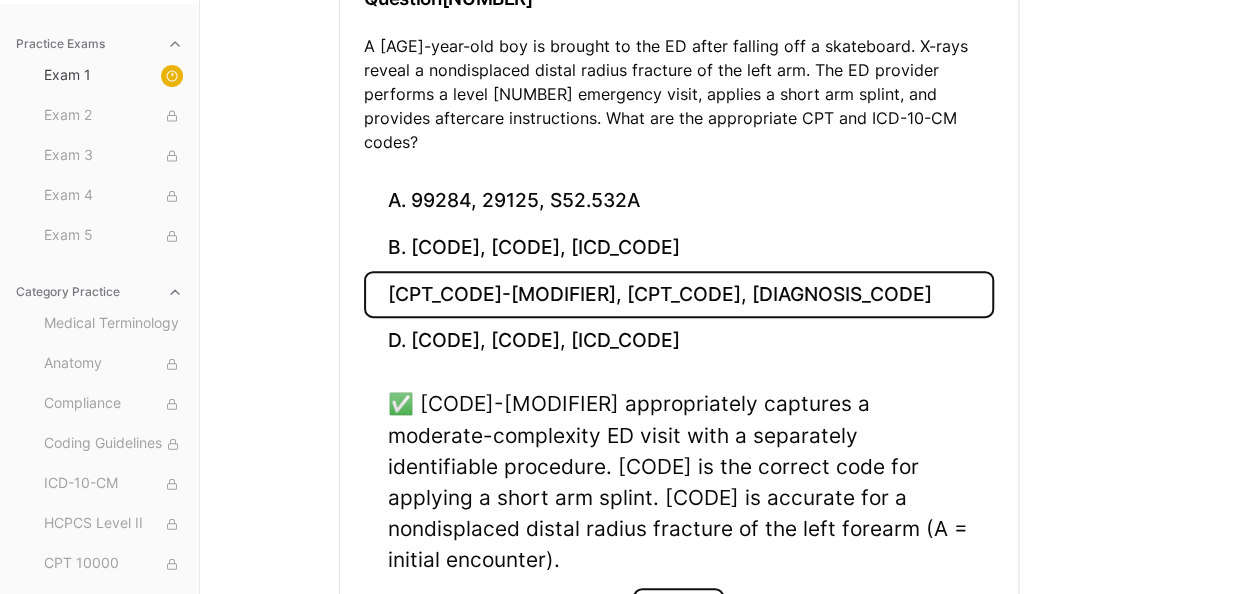click on "Next" at bounding box center [678, 615] 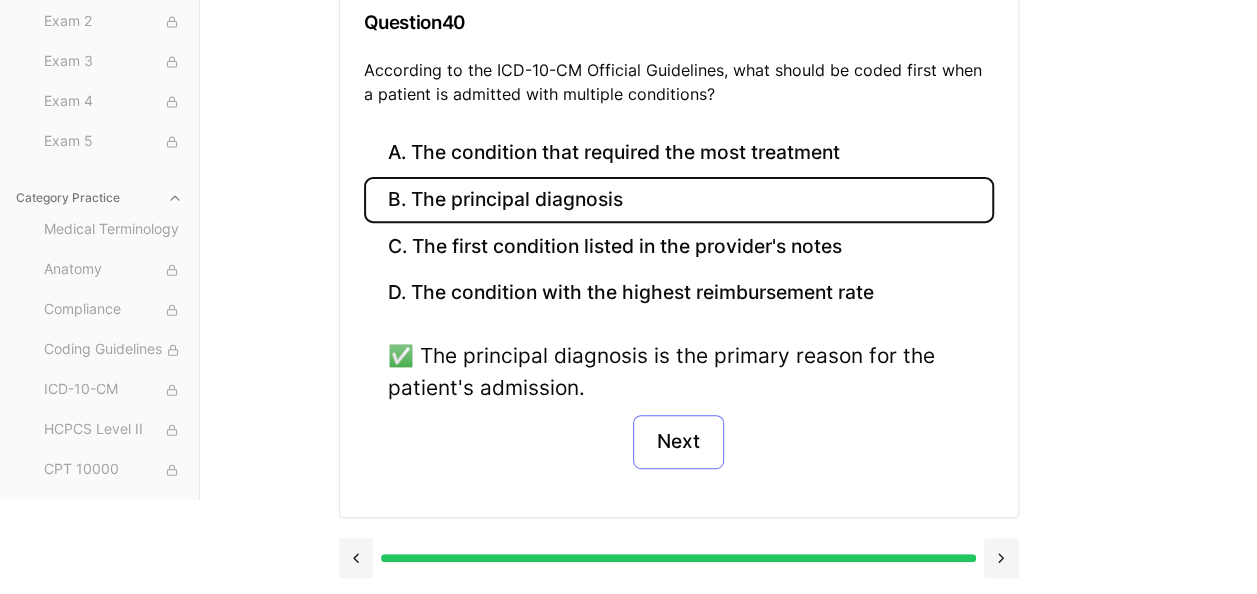 scroll, scrollTop: 273, scrollLeft: 0, axis: vertical 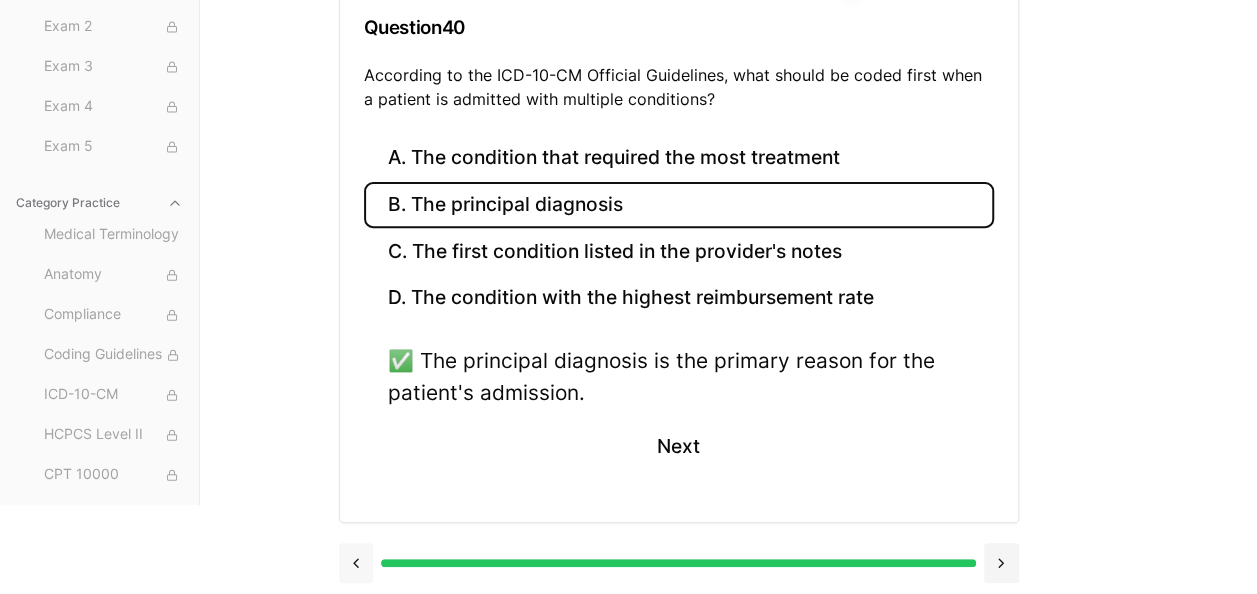 click at bounding box center (356, 563) 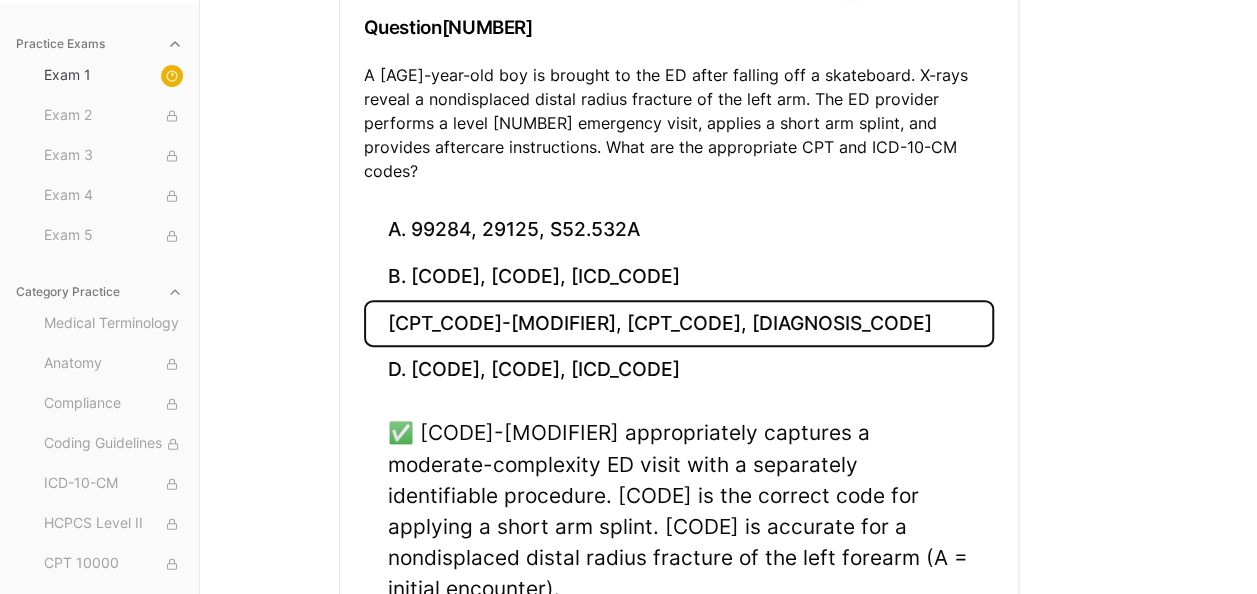 click on "Next" at bounding box center [678, 644] 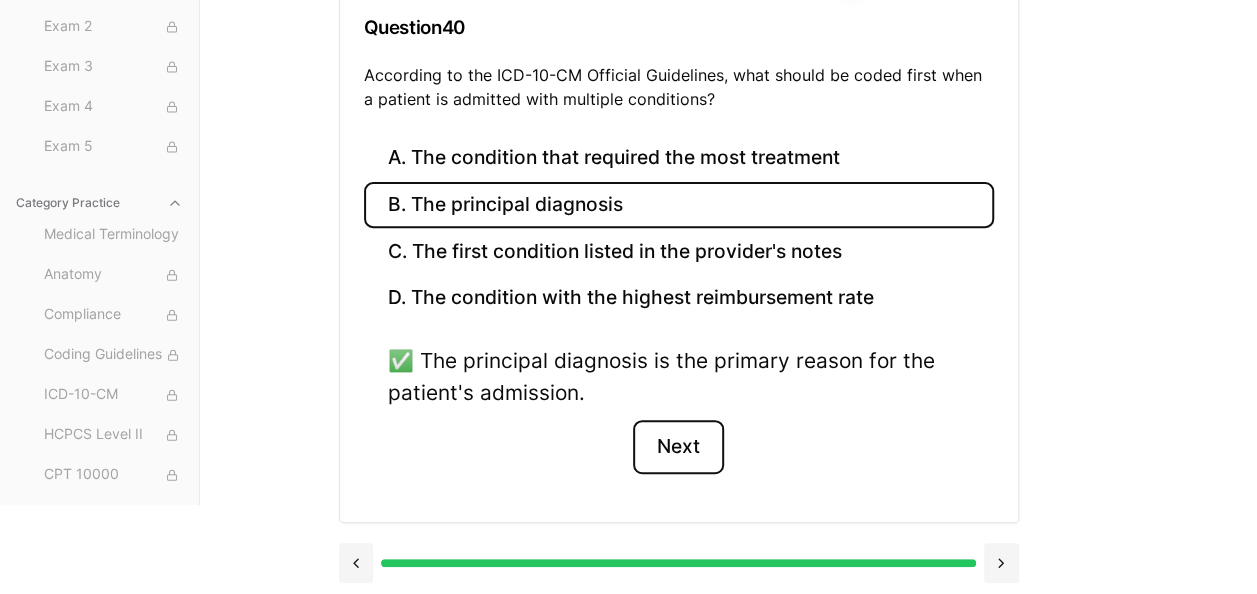 click on "Next" at bounding box center [678, 447] 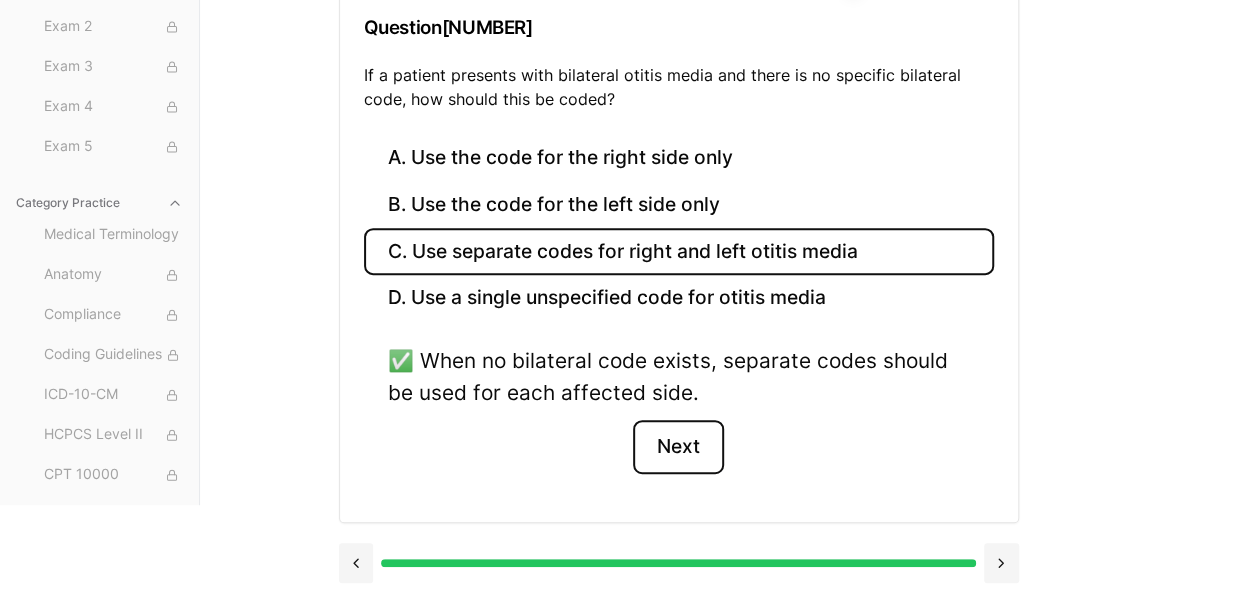 click on "Next" at bounding box center (678, 447) 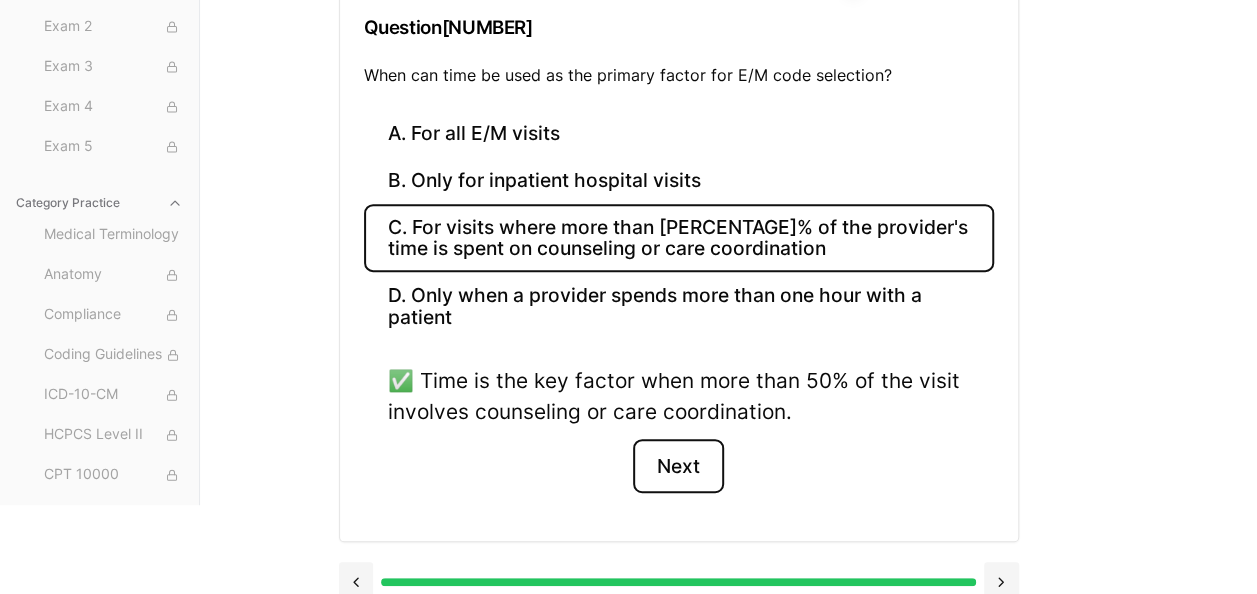 click on "Next" at bounding box center (678, 466) 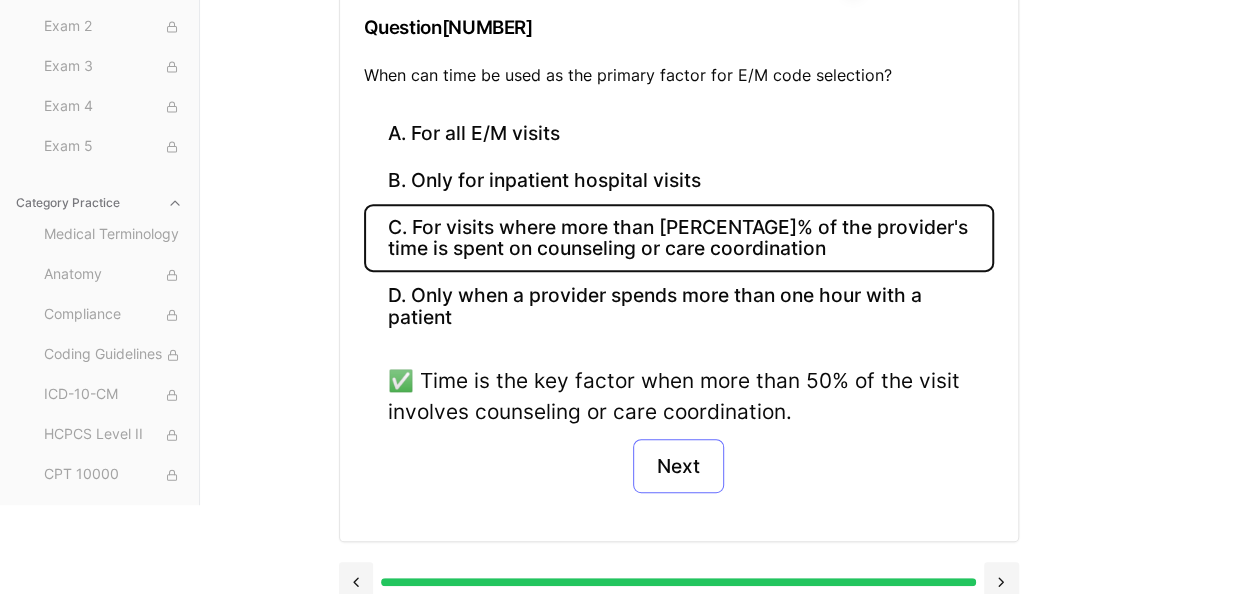 scroll, scrollTop: 242, scrollLeft: 0, axis: vertical 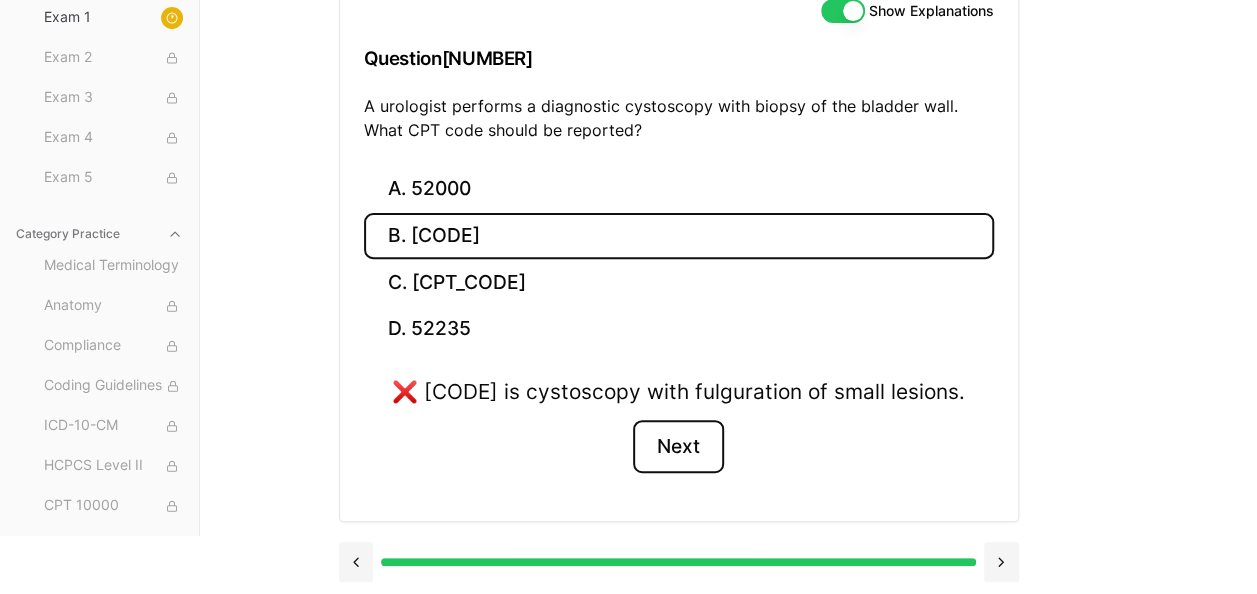 click on "Next" at bounding box center [678, 447] 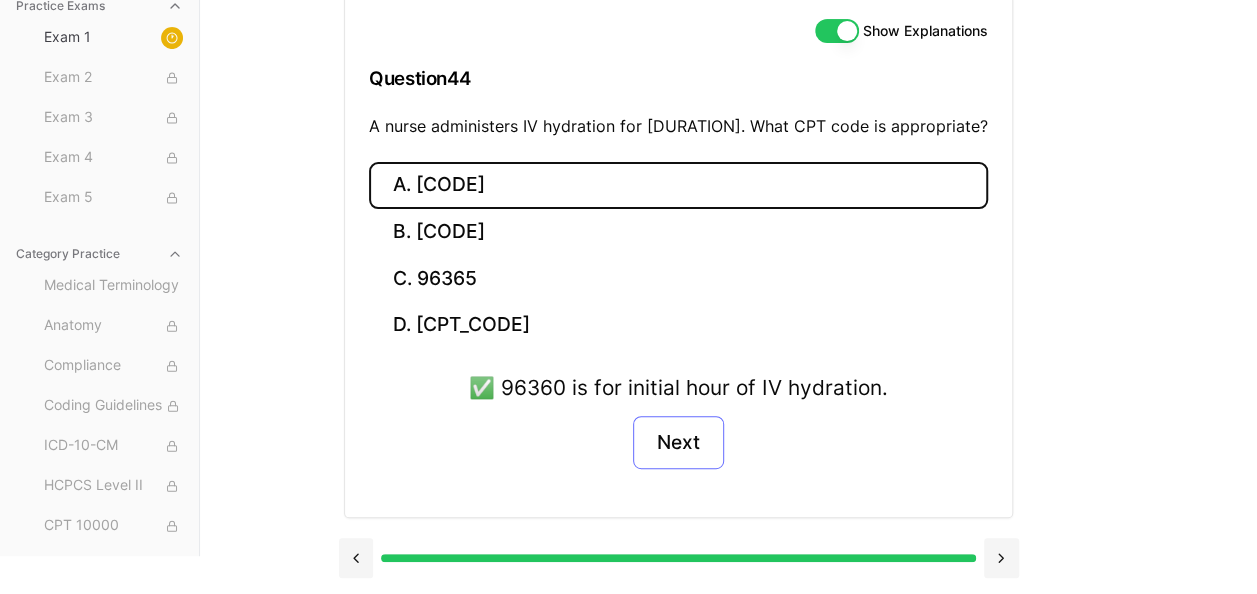 scroll, scrollTop: 218, scrollLeft: 0, axis: vertical 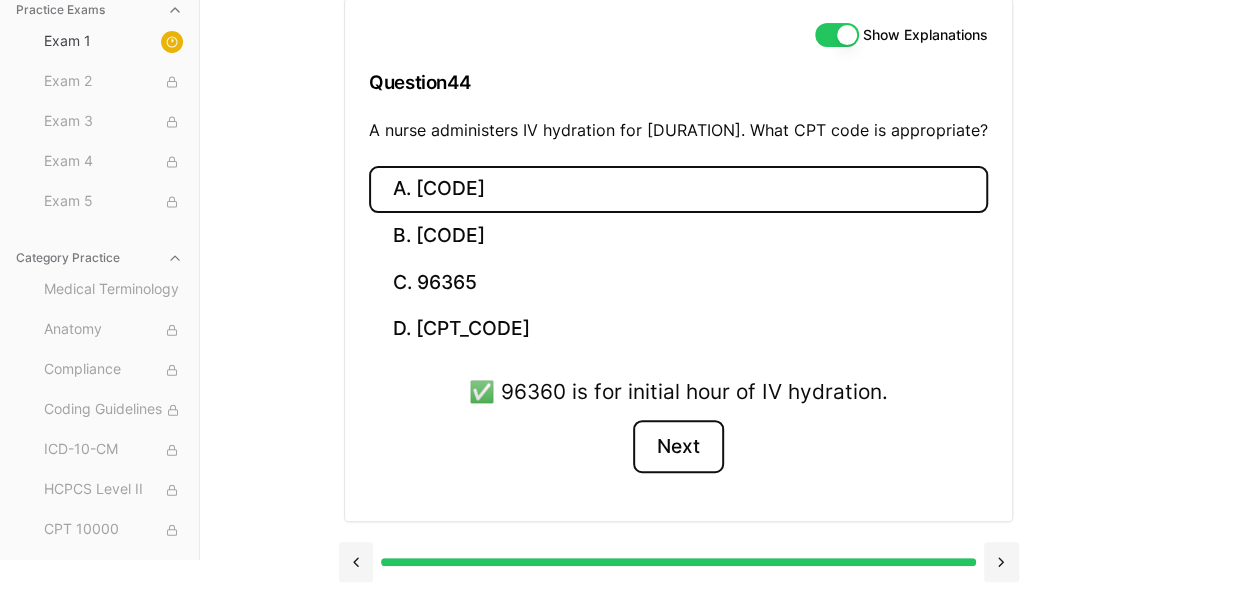 click on "Next" at bounding box center [678, 447] 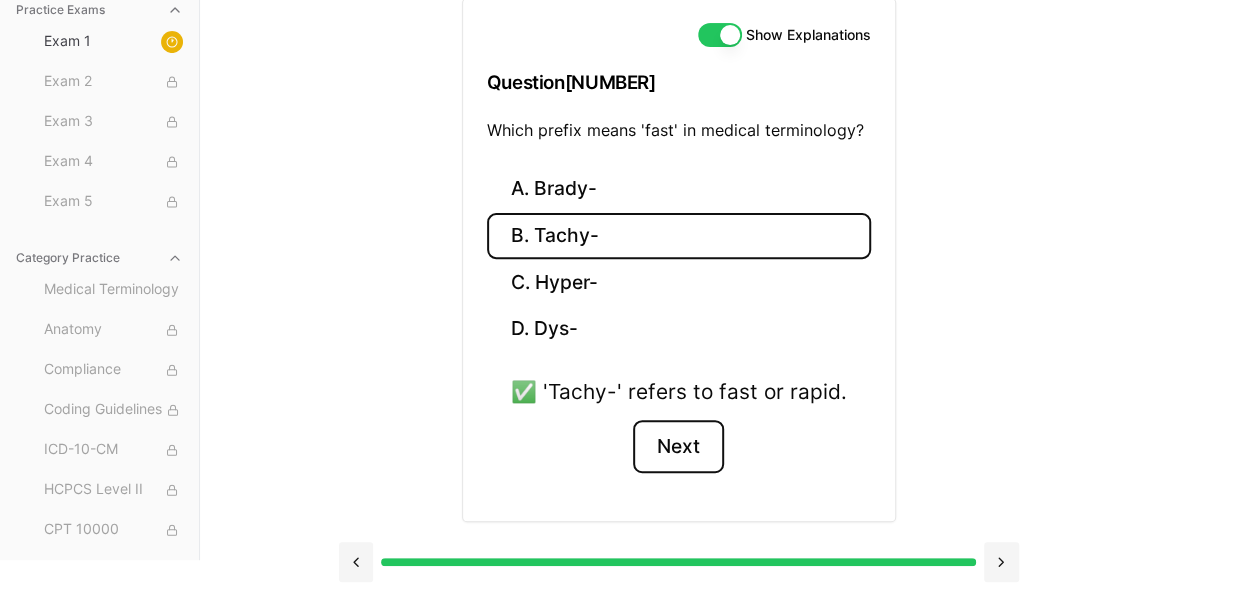 click on "Next" at bounding box center [678, 447] 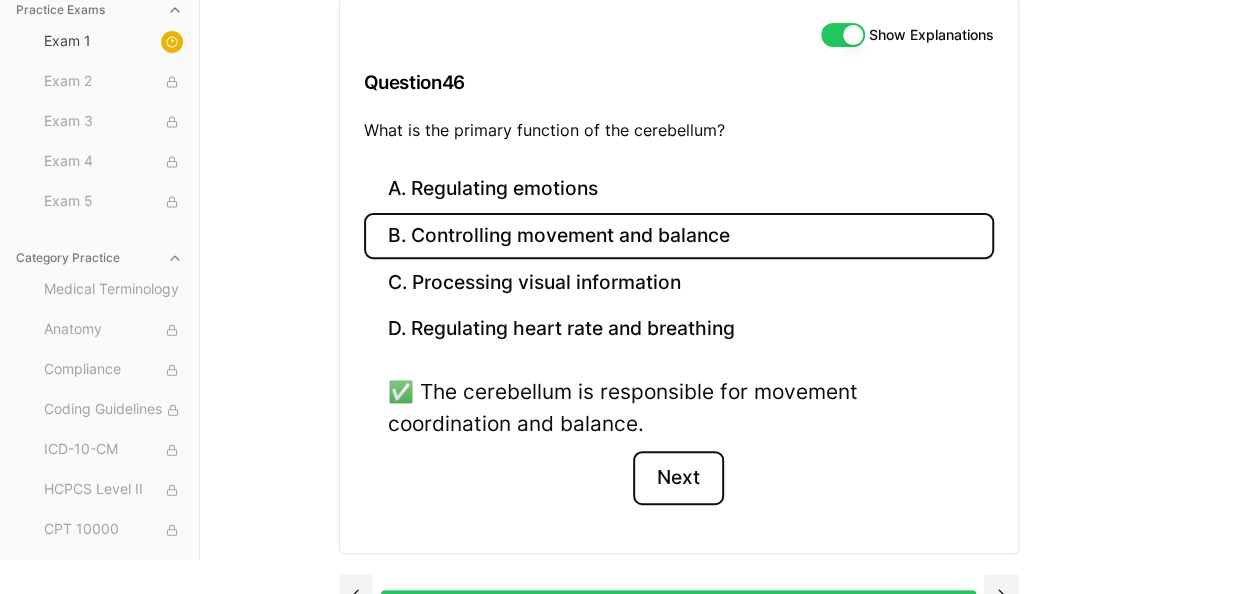 click on "Next" at bounding box center [678, 478] 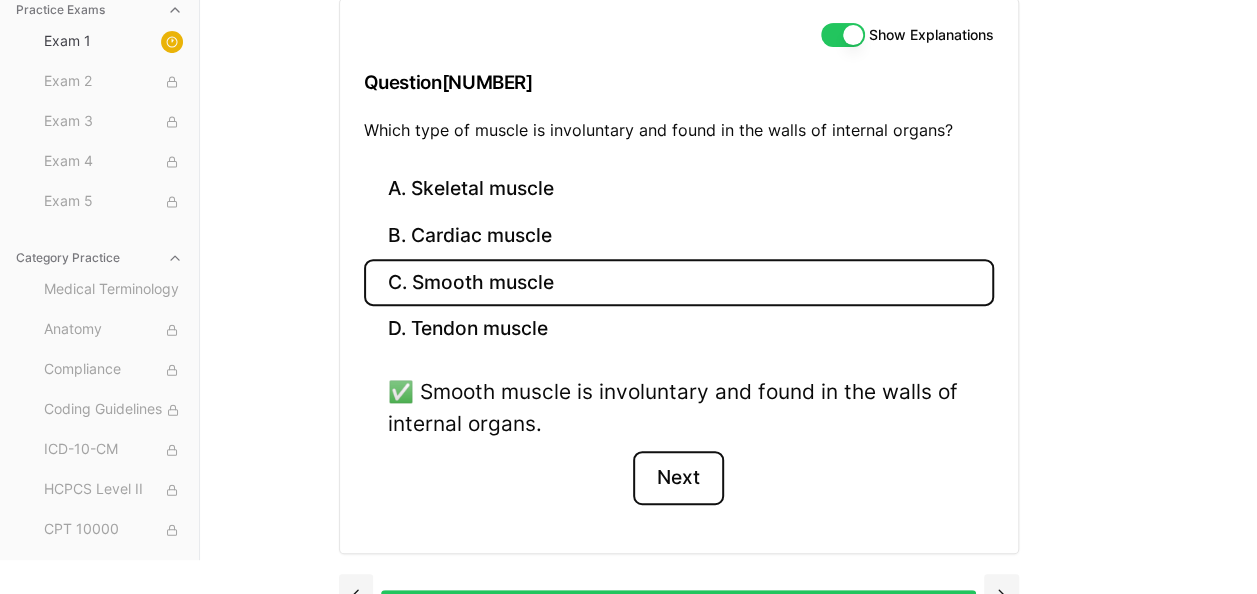 click on "Next" at bounding box center [678, 478] 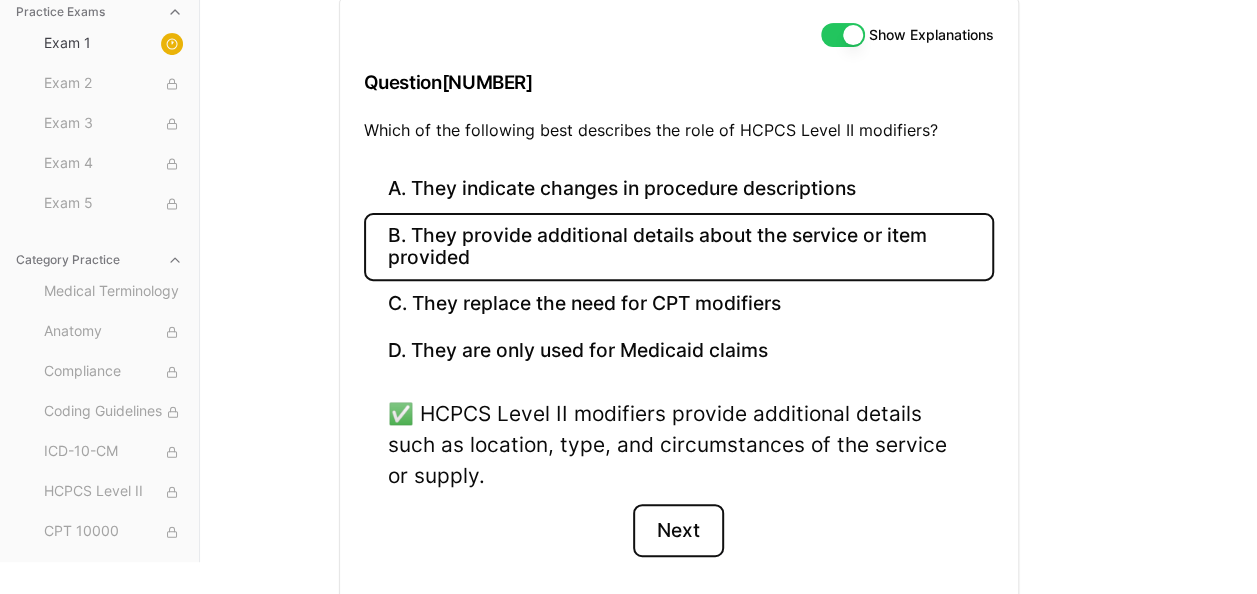 click on "Next" at bounding box center (678, 531) 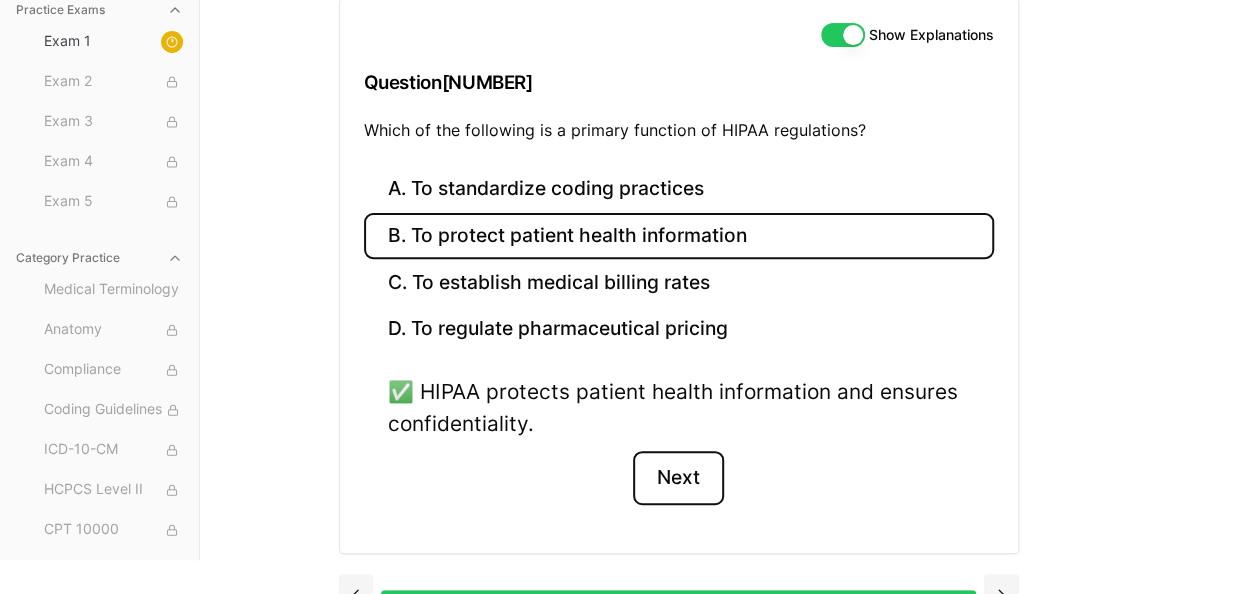 click on "Next" at bounding box center (678, 478) 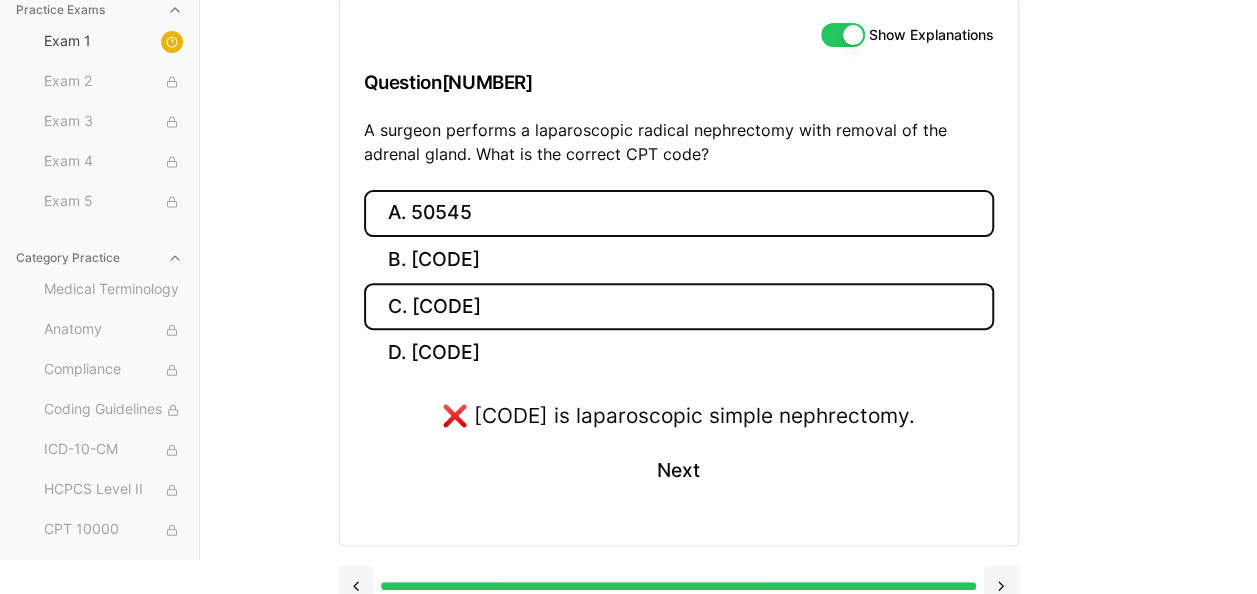 click on "C. [CODE]" at bounding box center (679, 306) 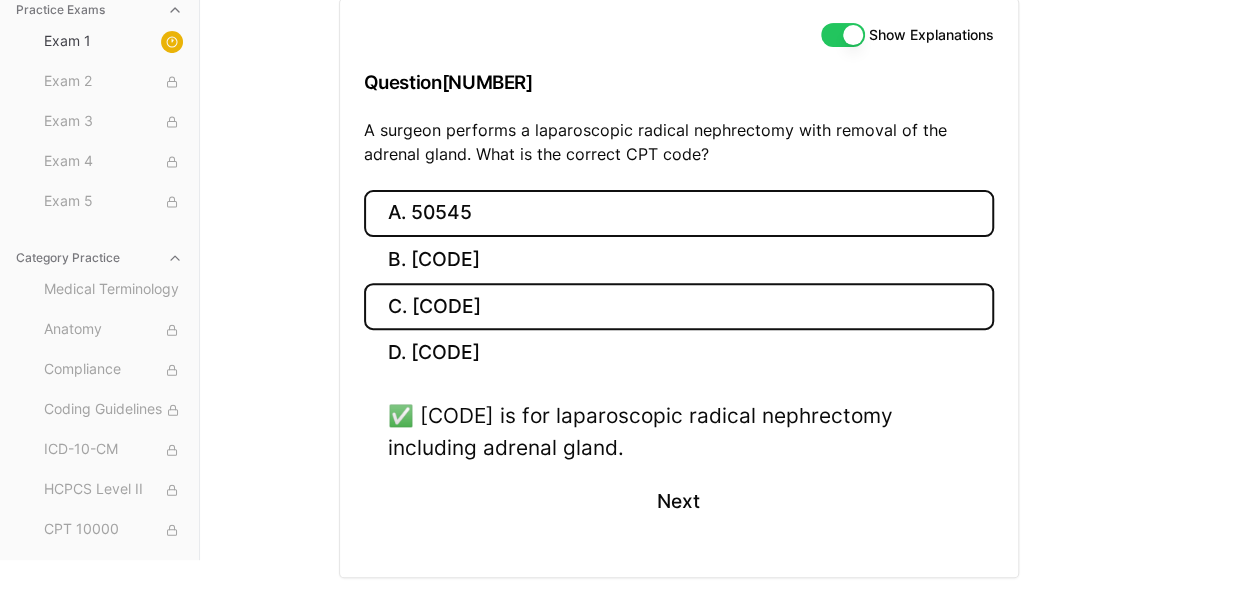 click on "A. 50545" at bounding box center [679, 213] 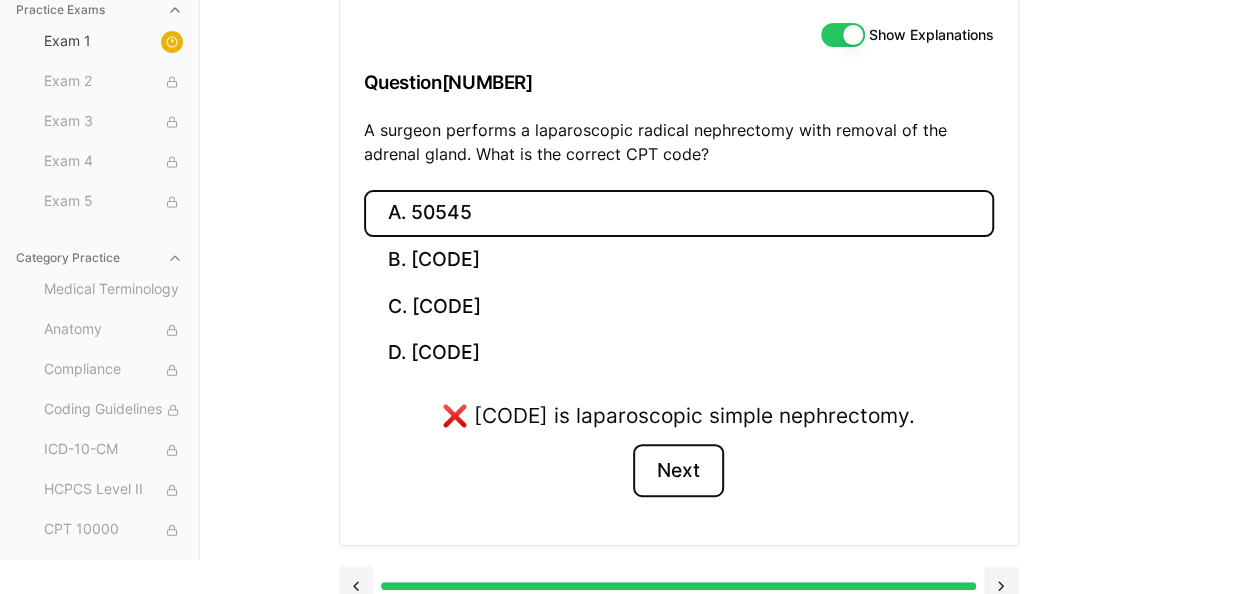 click on "Next" at bounding box center (678, 471) 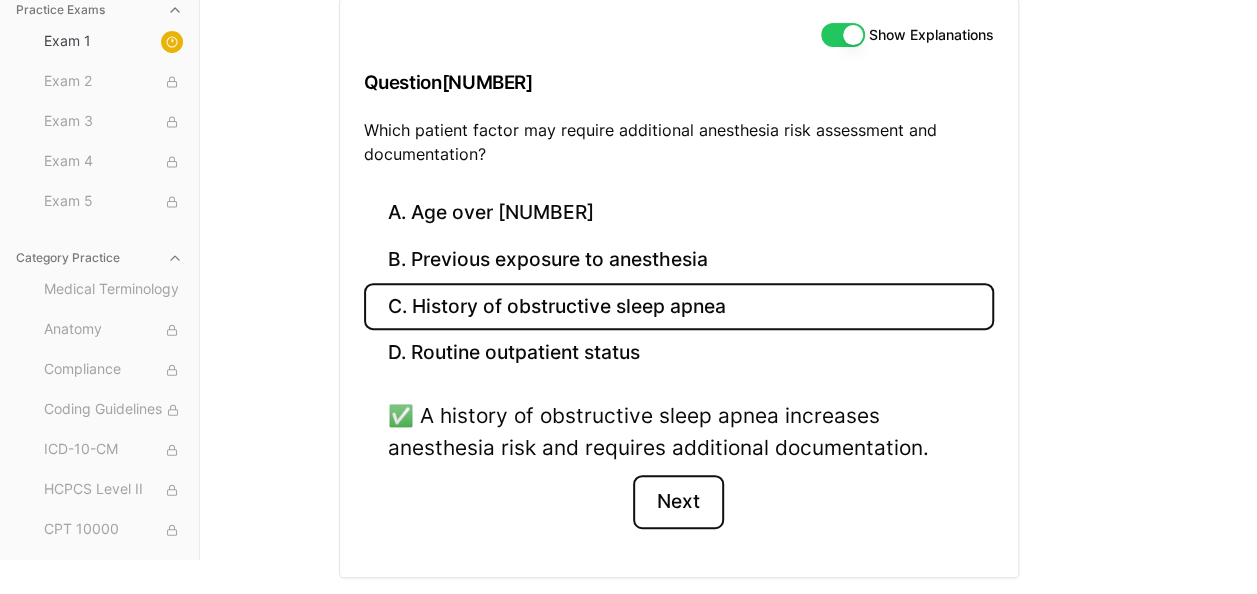 click on "Next" at bounding box center (678, 502) 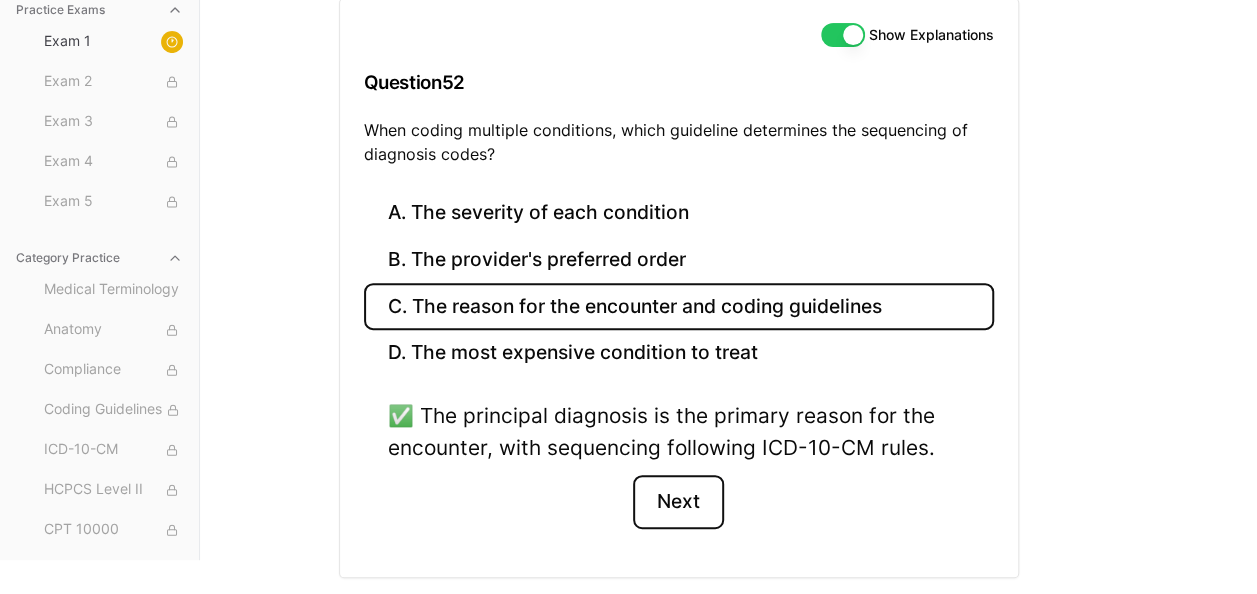 click on "Next" at bounding box center (678, 502) 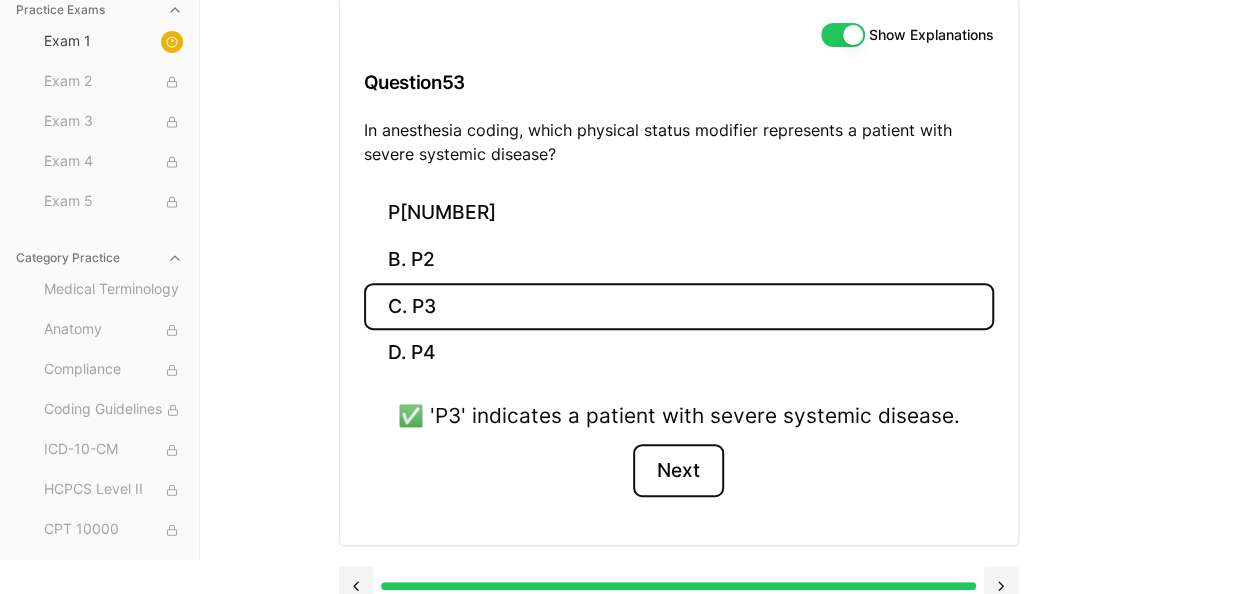 click on "Next" at bounding box center (678, 471) 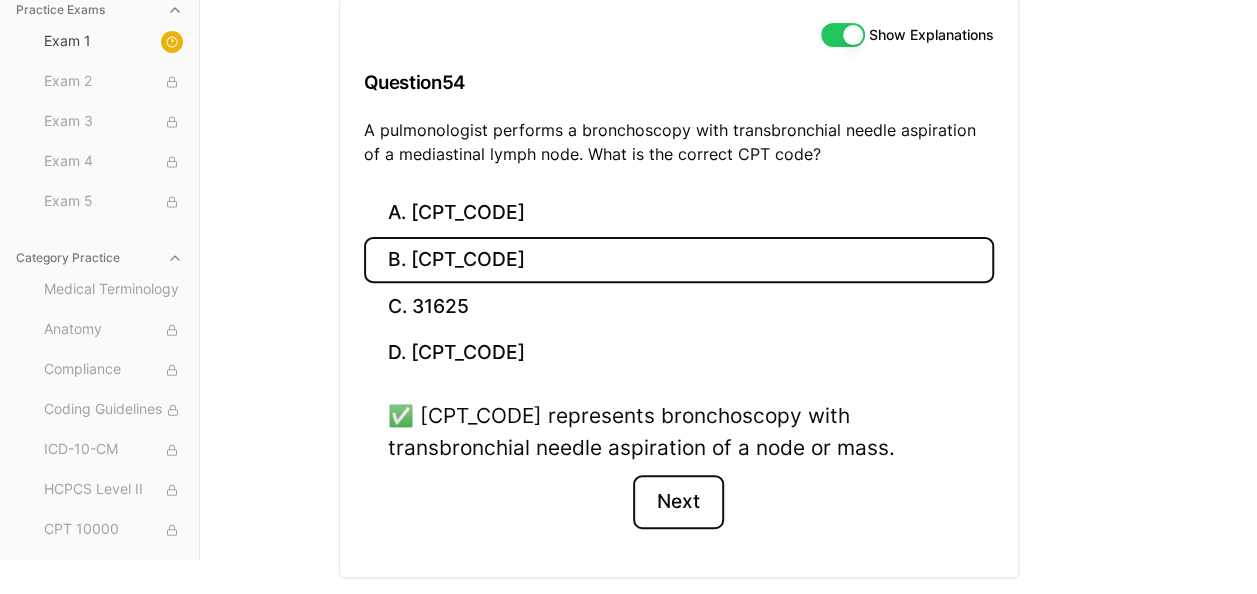 click on "Next" at bounding box center [678, 502] 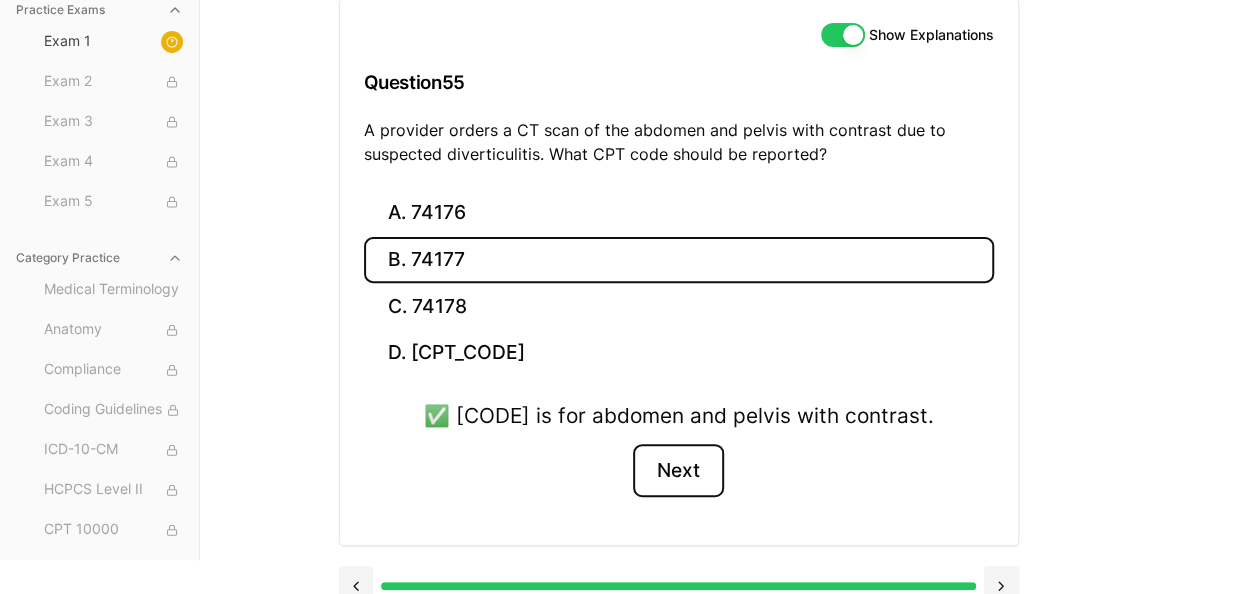 click on "Next" at bounding box center (678, 471) 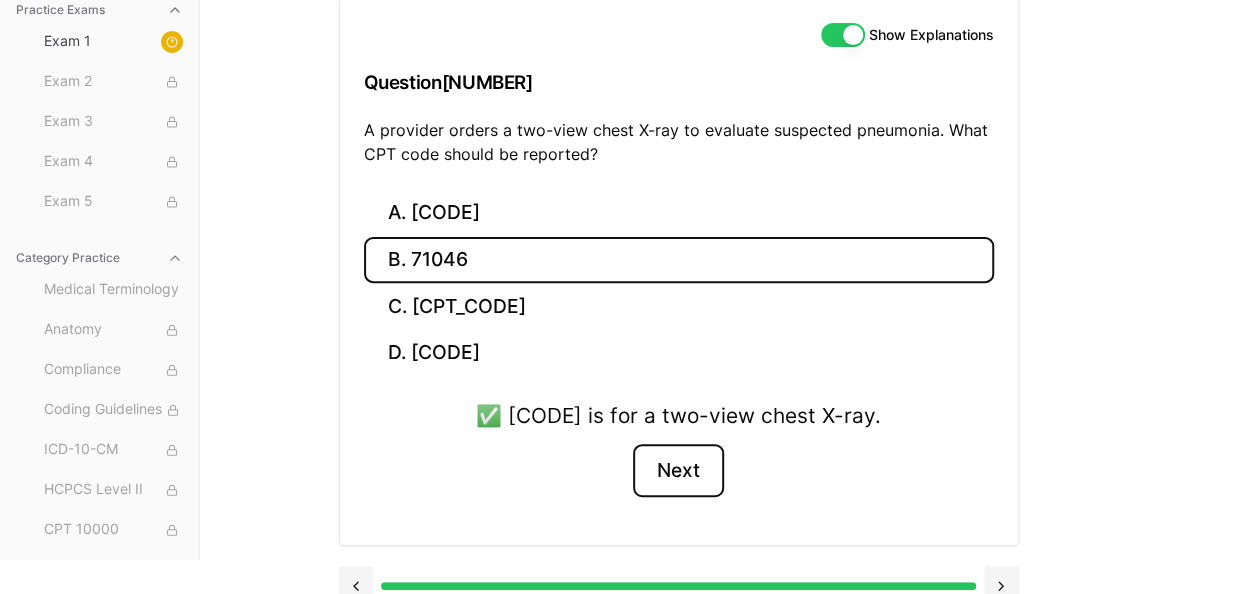 click on "Next" at bounding box center (678, 471) 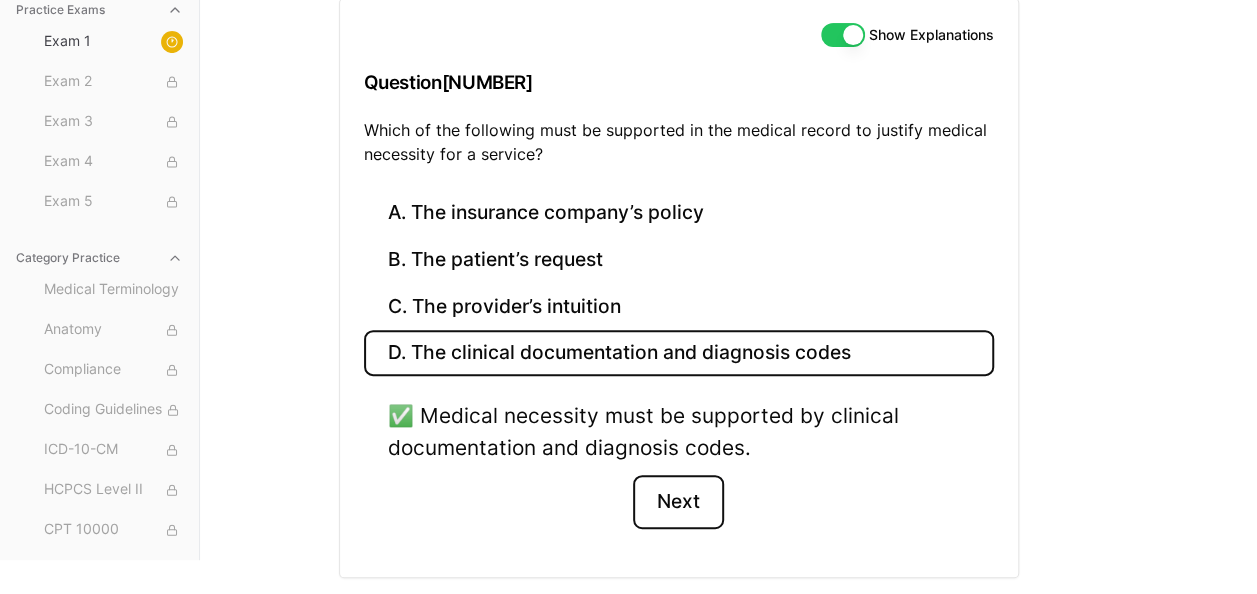 click on "Next" at bounding box center [678, 502] 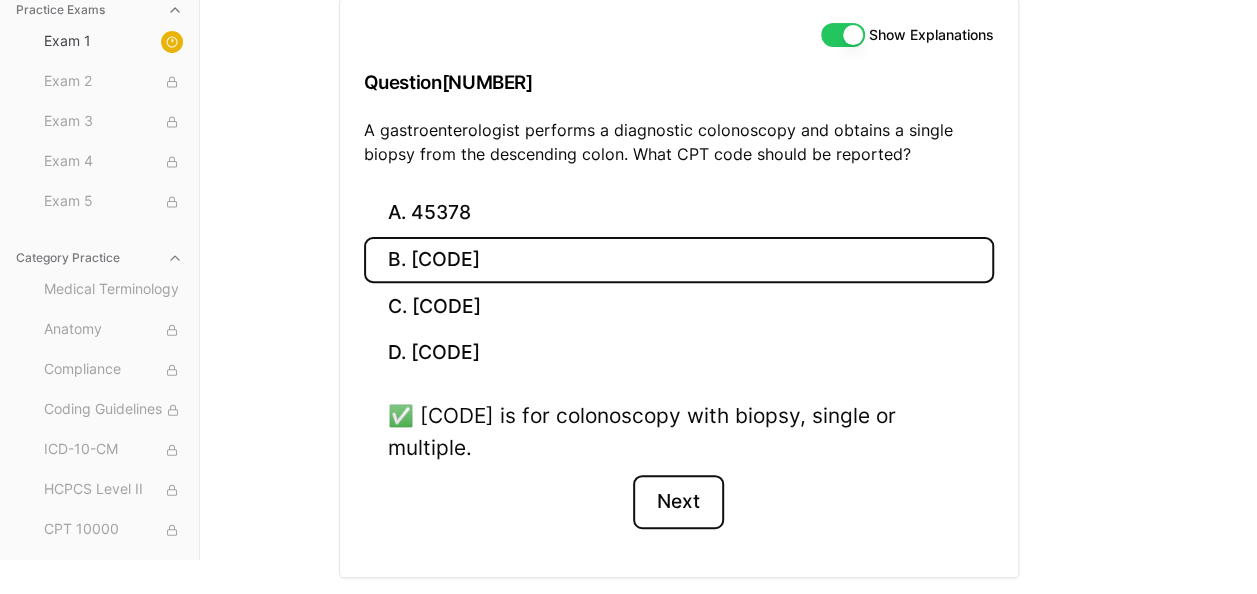 click on "Next" at bounding box center [678, 502] 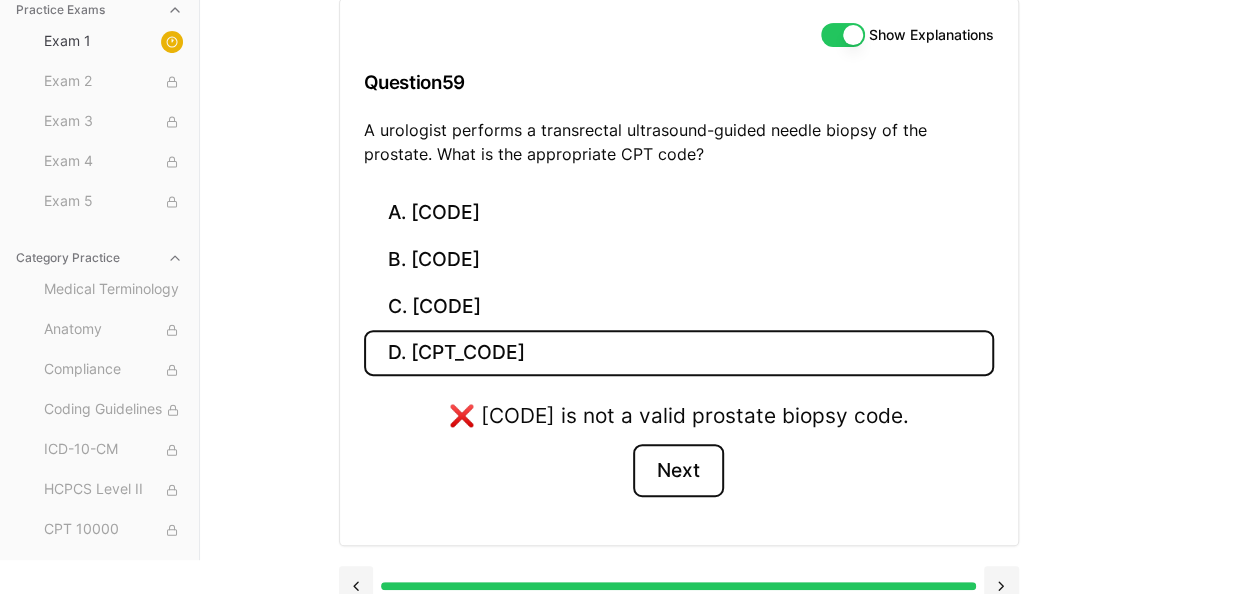 click on "Next" at bounding box center [678, 471] 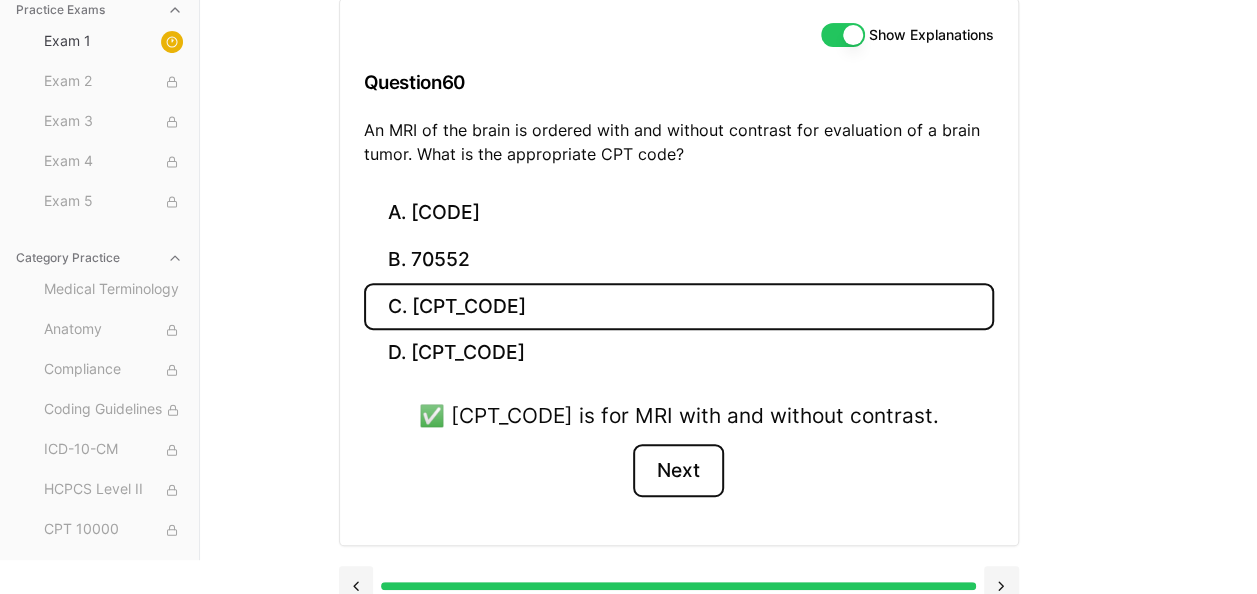 click on "Next" at bounding box center [678, 471] 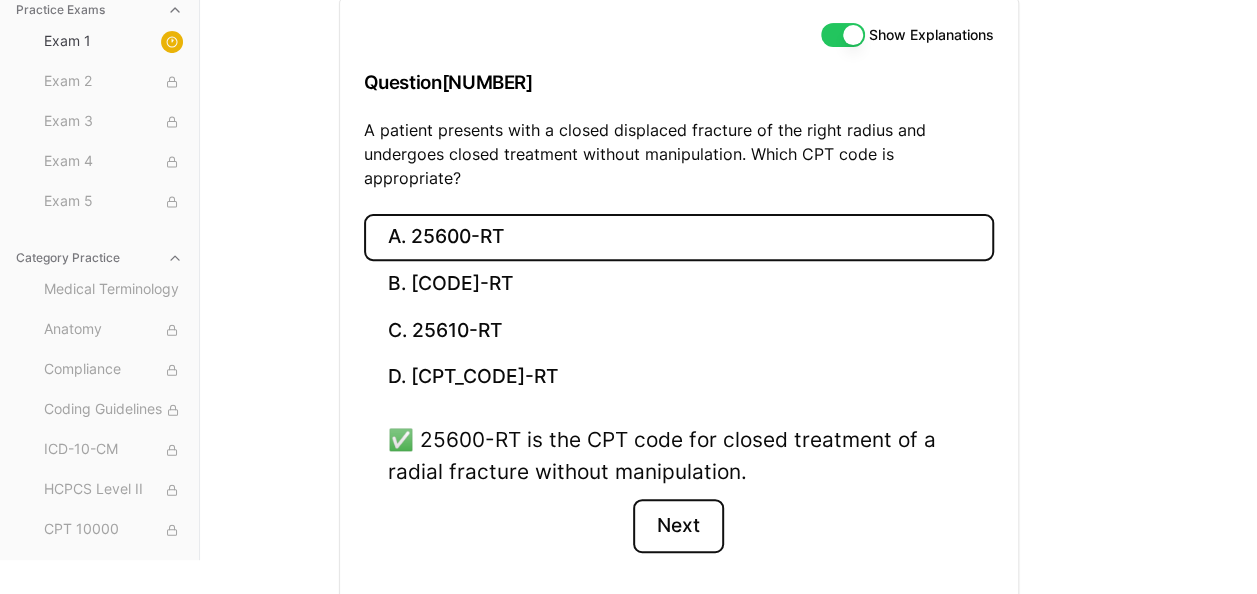 click on "Next" at bounding box center (678, 526) 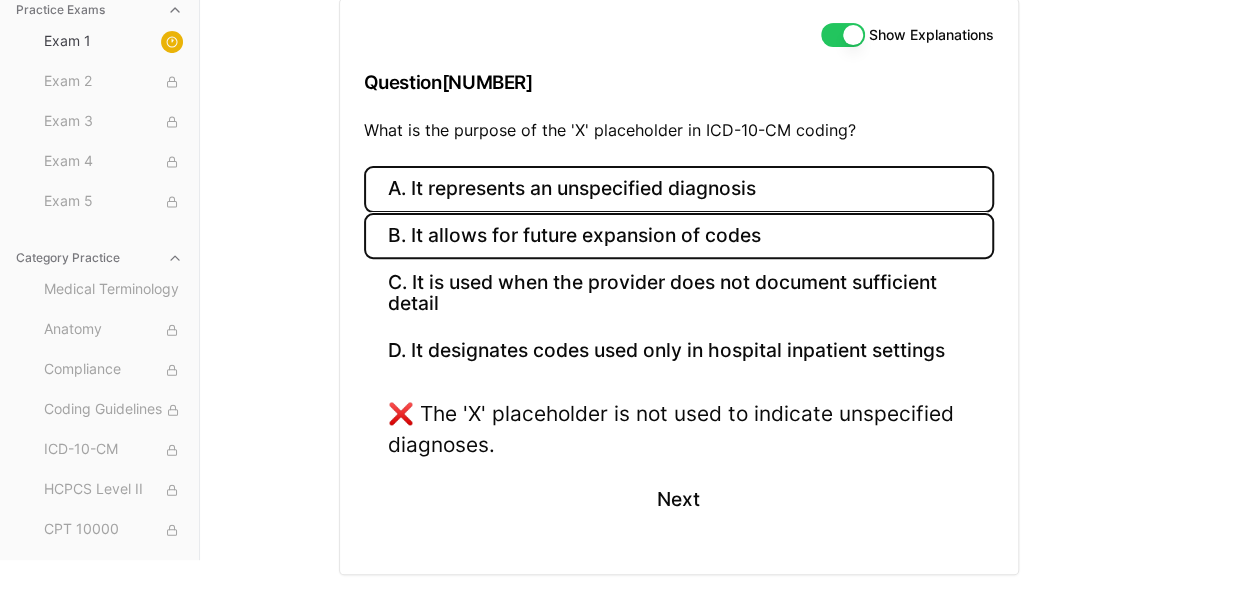 click on "B. It allows for future expansion of codes" at bounding box center (679, 236) 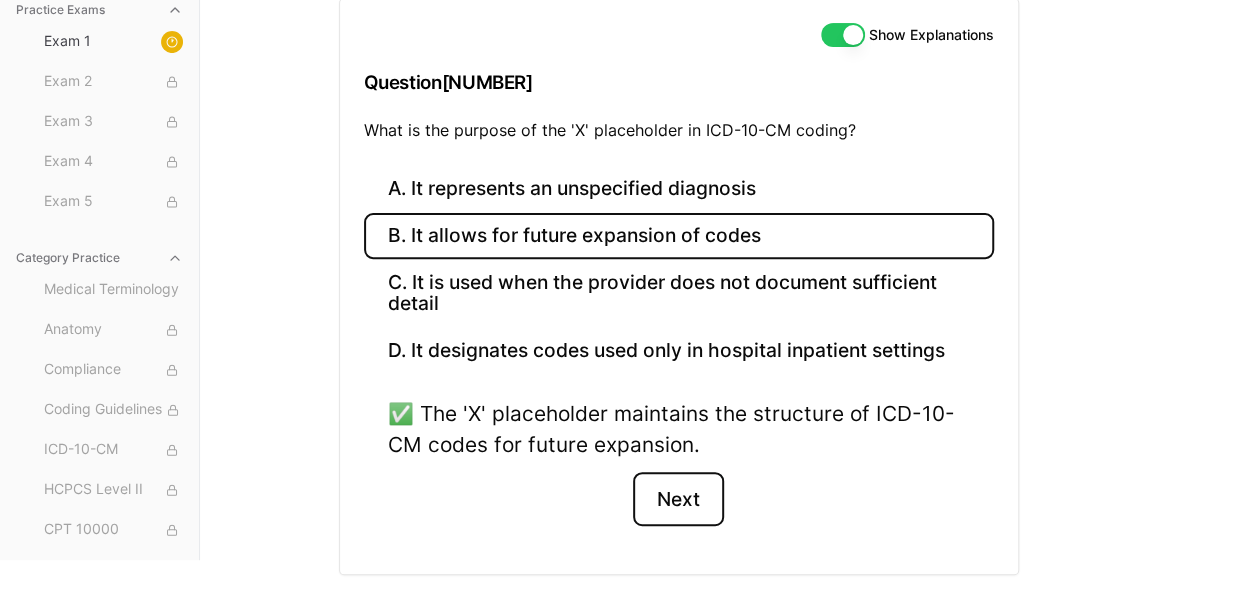 click on "Next" at bounding box center [678, 499] 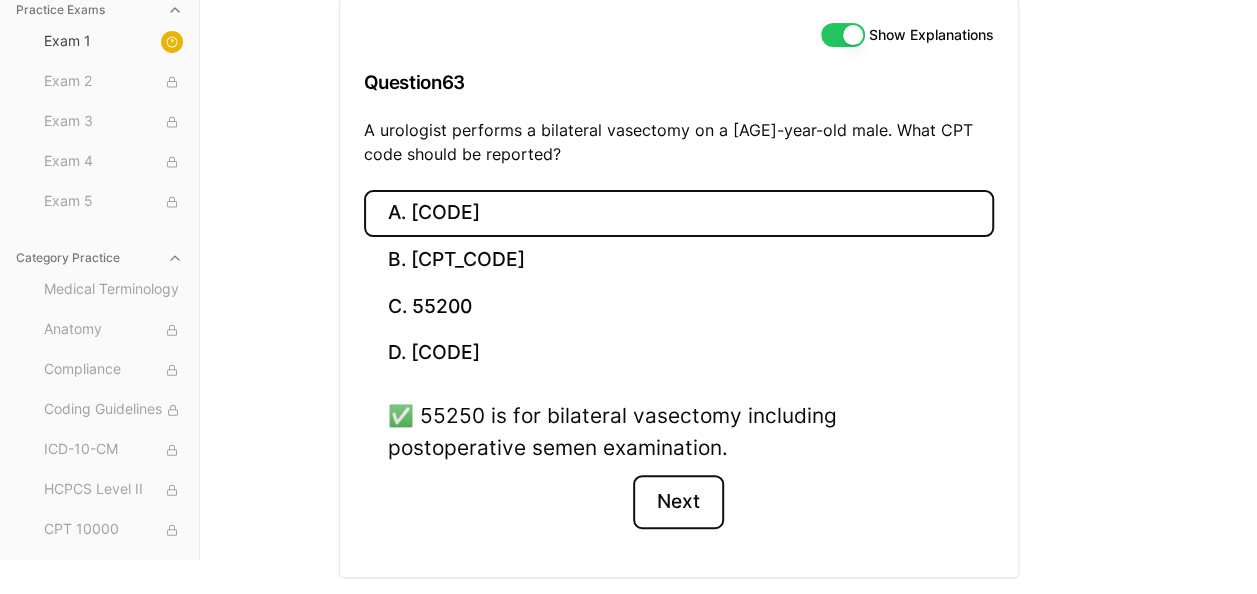 click on "Next" at bounding box center [678, 502] 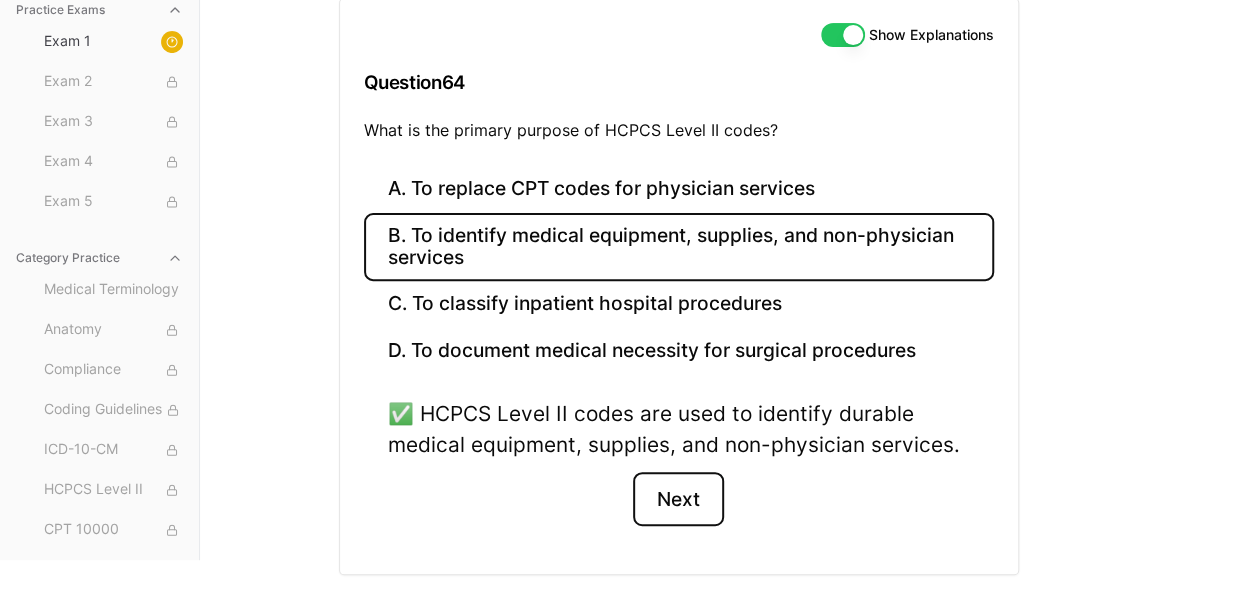 click on "Next" at bounding box center [678, 499] 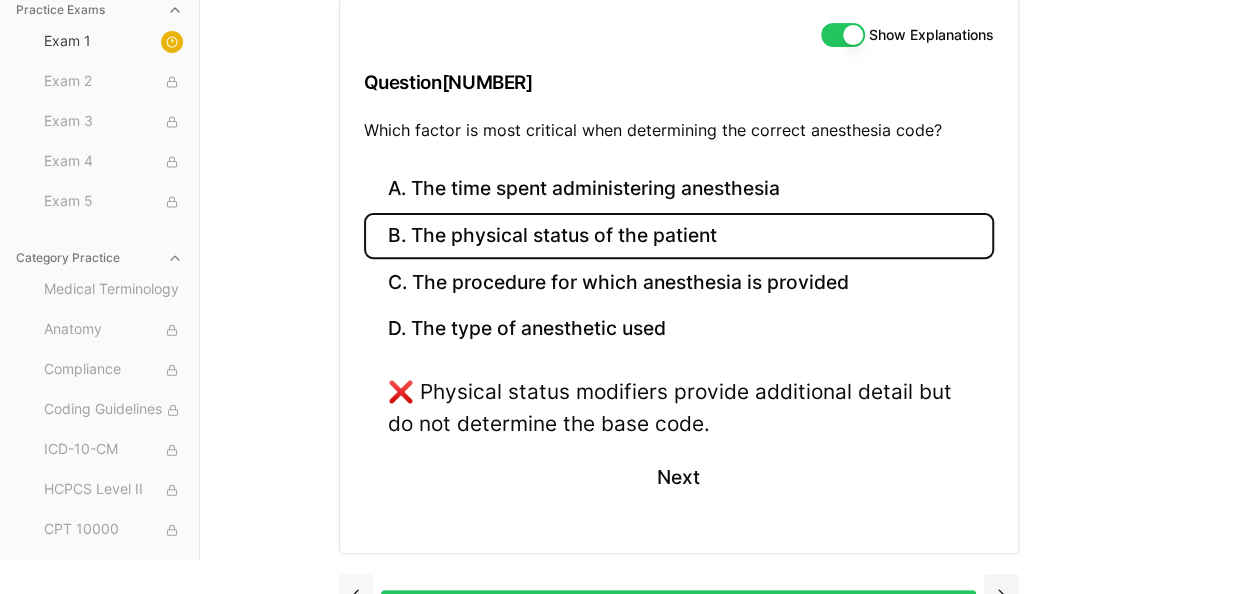 click at bounding box center (356, 594) 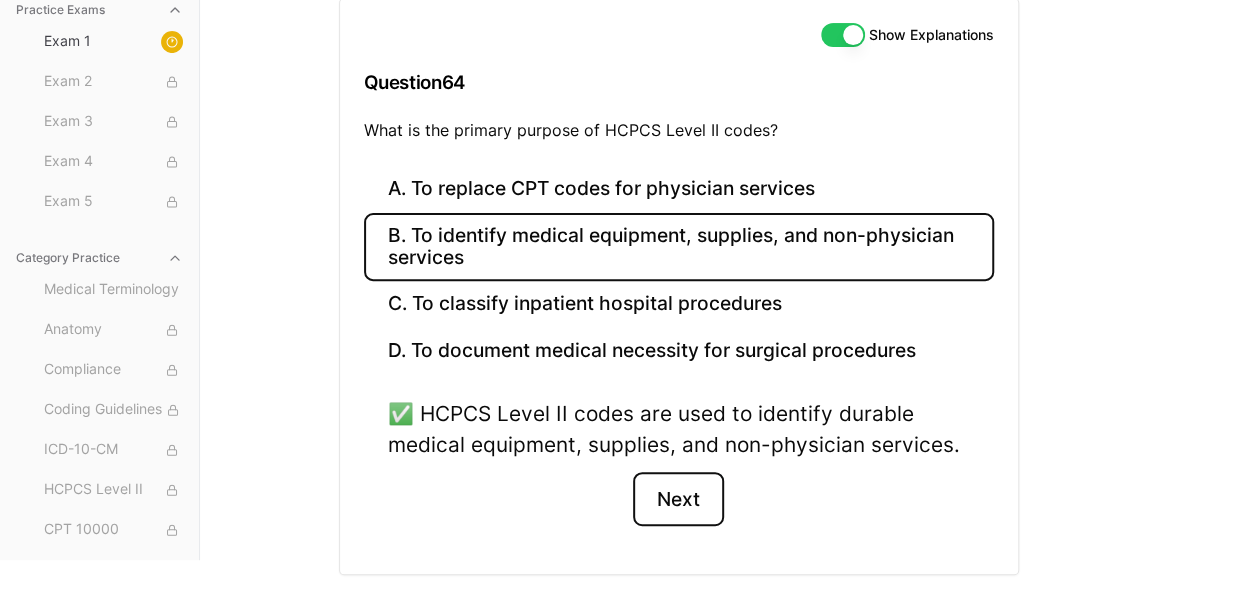 click on "Next" at bounding box center (678, 499) 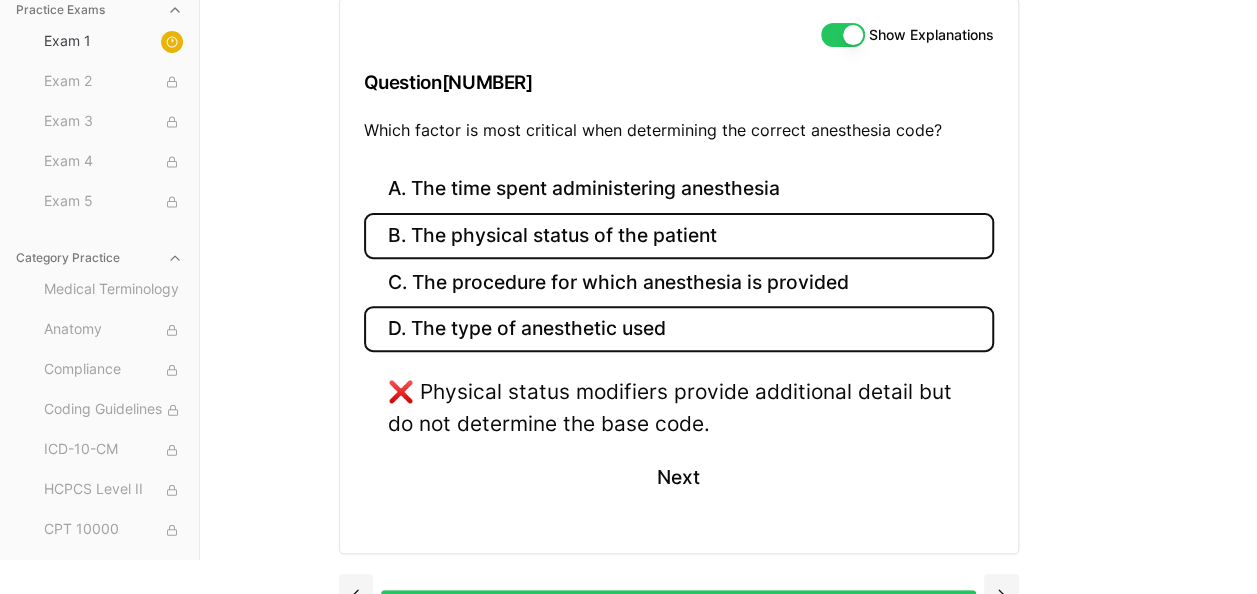 click on "D. The type of anesthetic used" at bounding box center (679, 329) 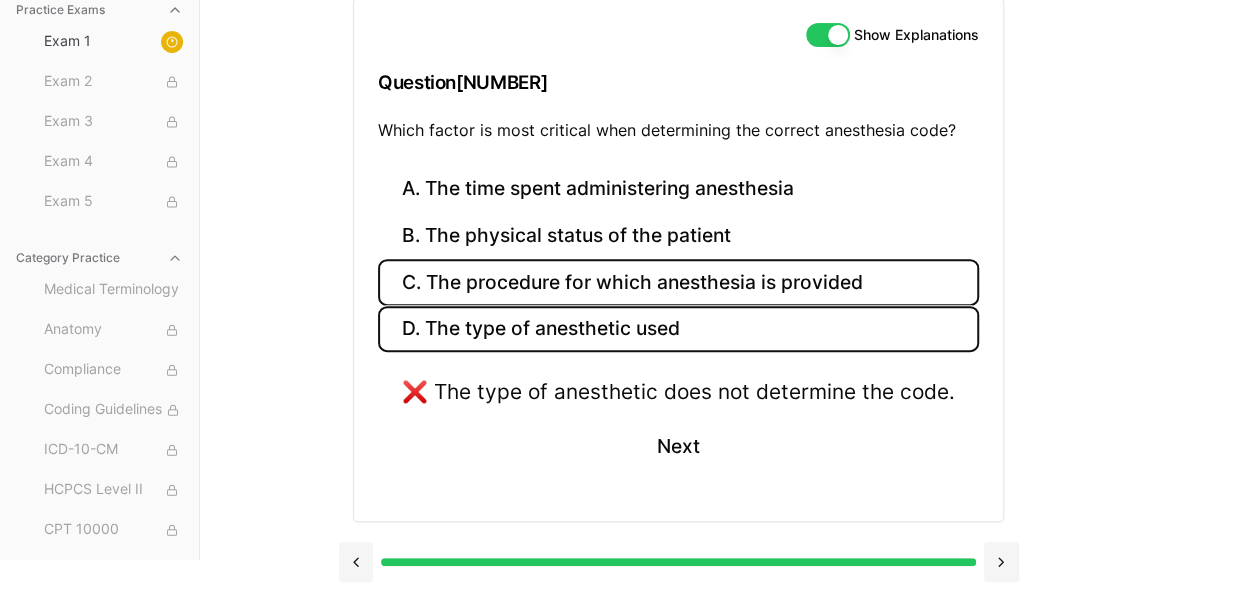 click on "C. The procedure for which anesthesia is provided" at bounding box center (678, 282) 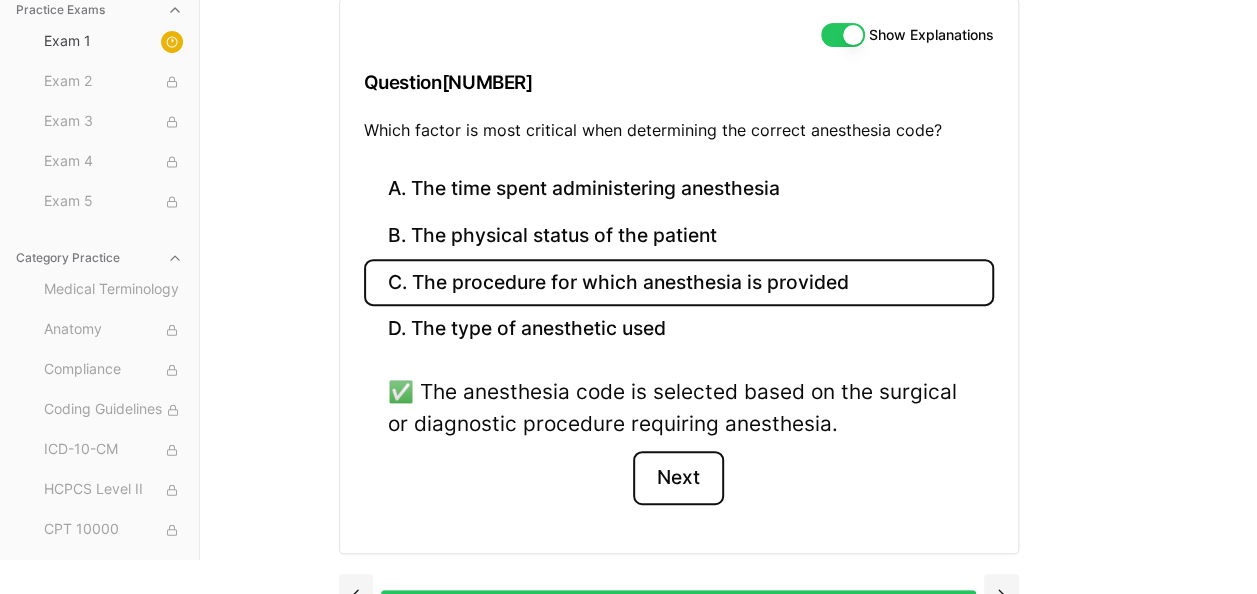 click on "Next" at bounding box center (678, 478) 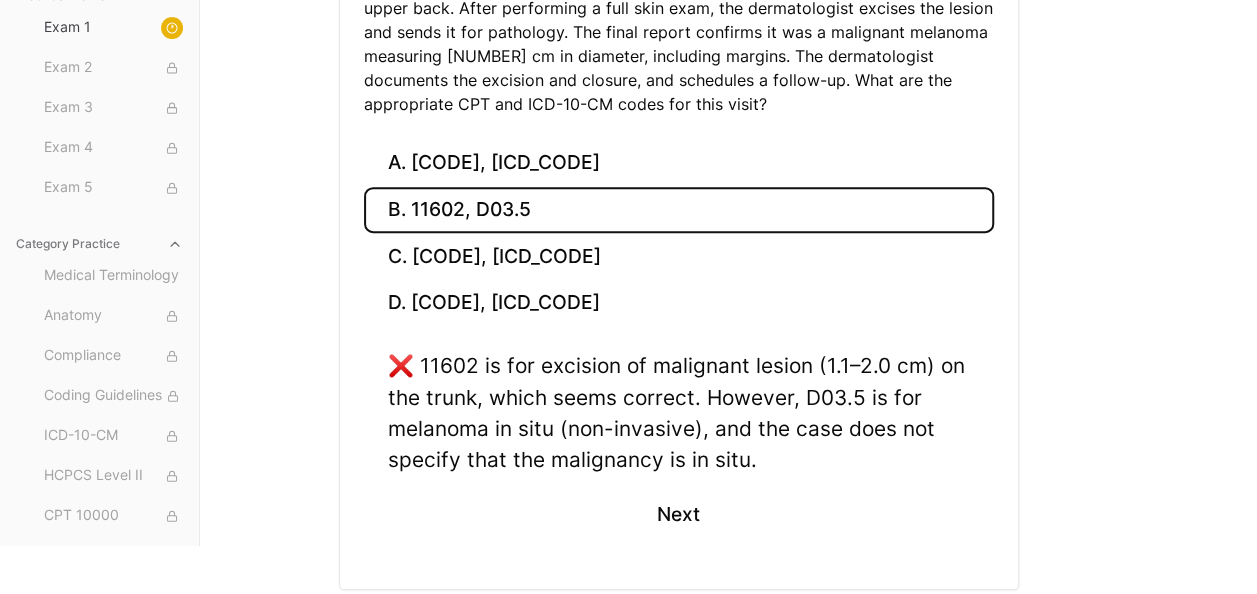 scroll, scrollTop: 380, scrollLeft: 0, axis: vertical 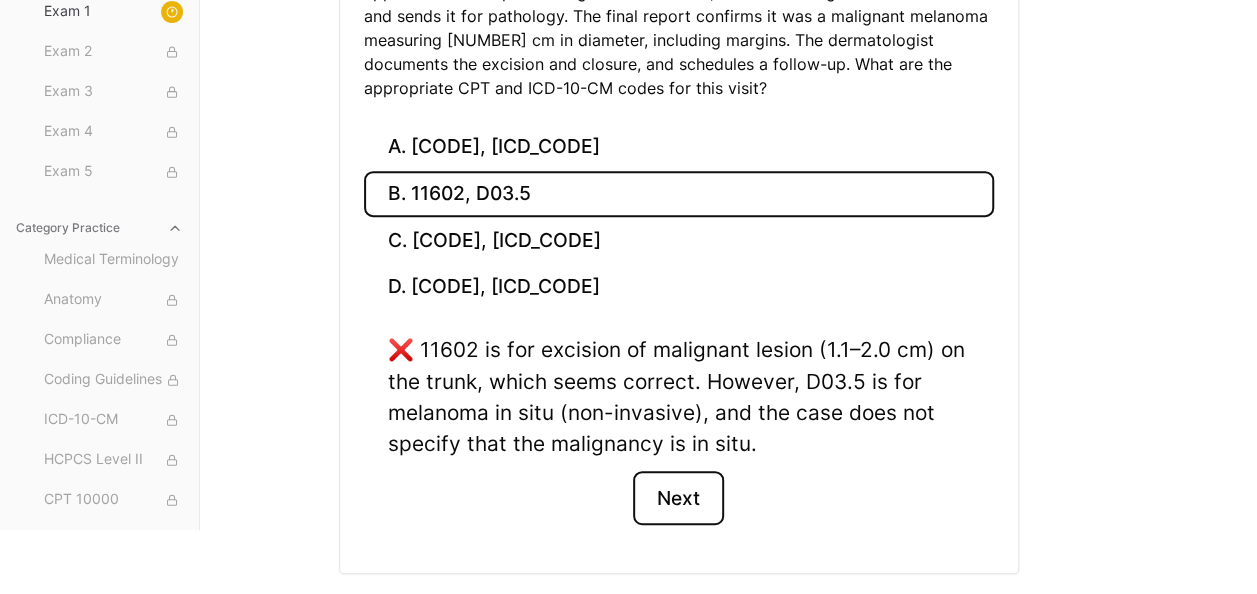 click on "Next" at bounding box center (678, 498) 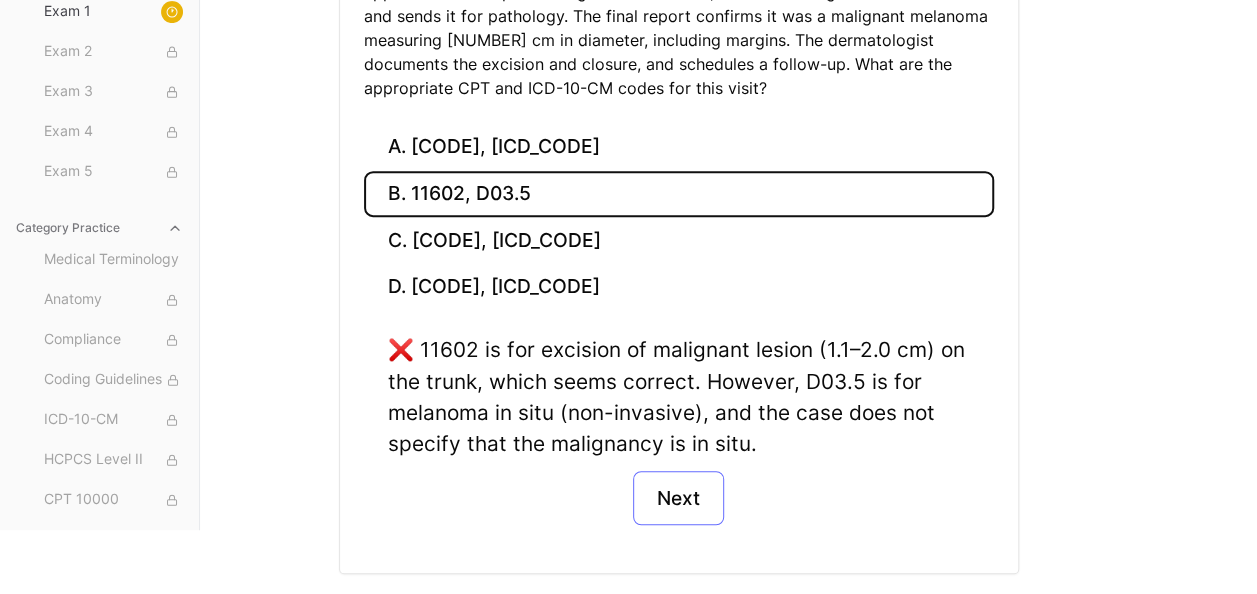 scroll, scrollTop: 271, scrollLeft: 0, axis: vertical 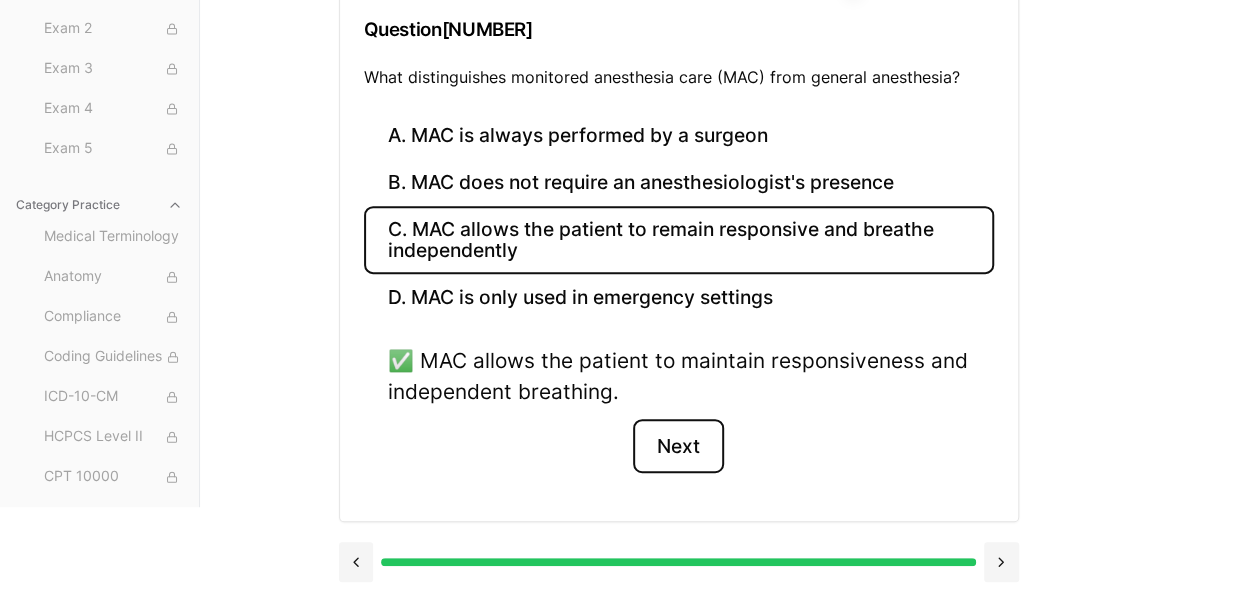click on "Next" at bounding box center (678, 446) 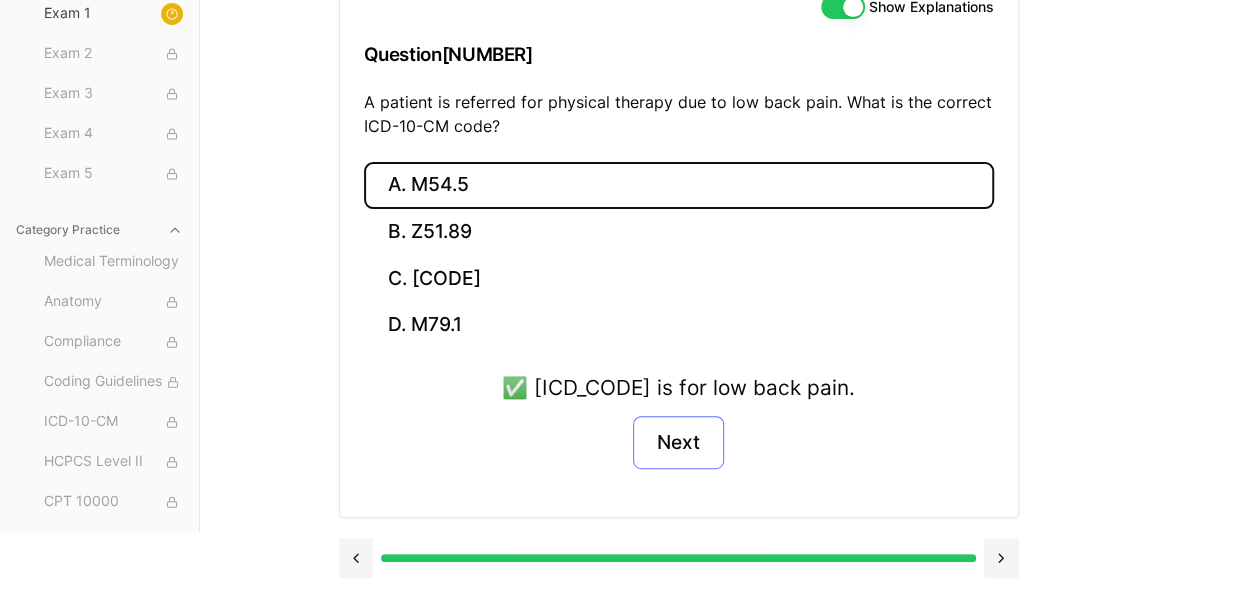scroll, scrollTop: 242, scrollLeft: 0, axis: vertical 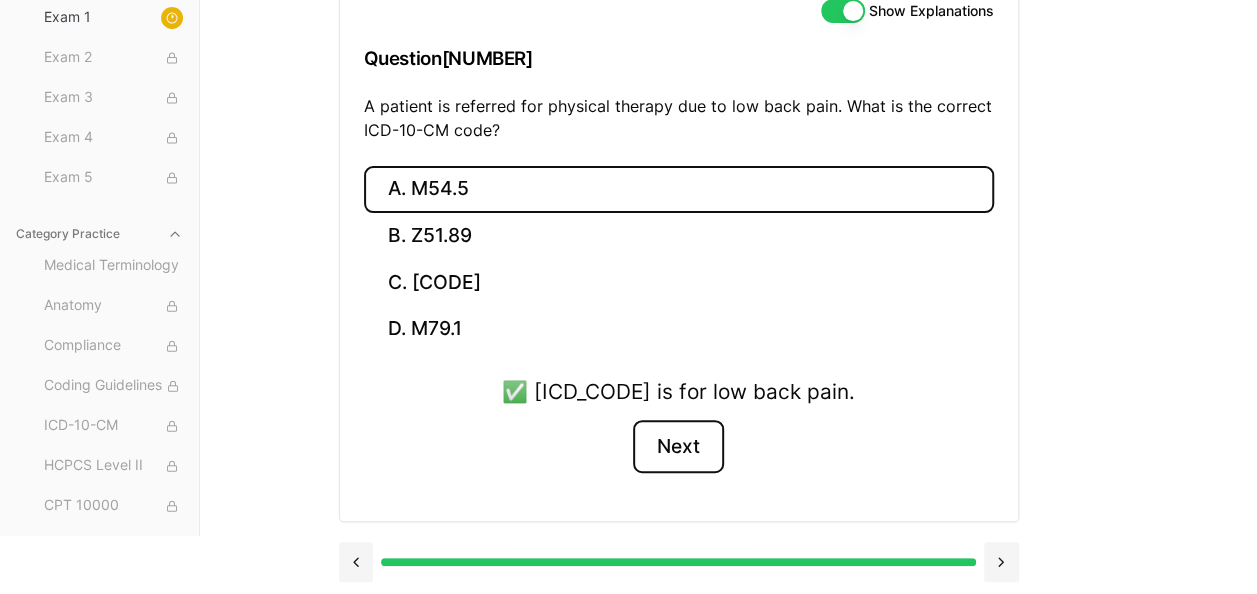 click on "Next" at bounding box center (678, 447) 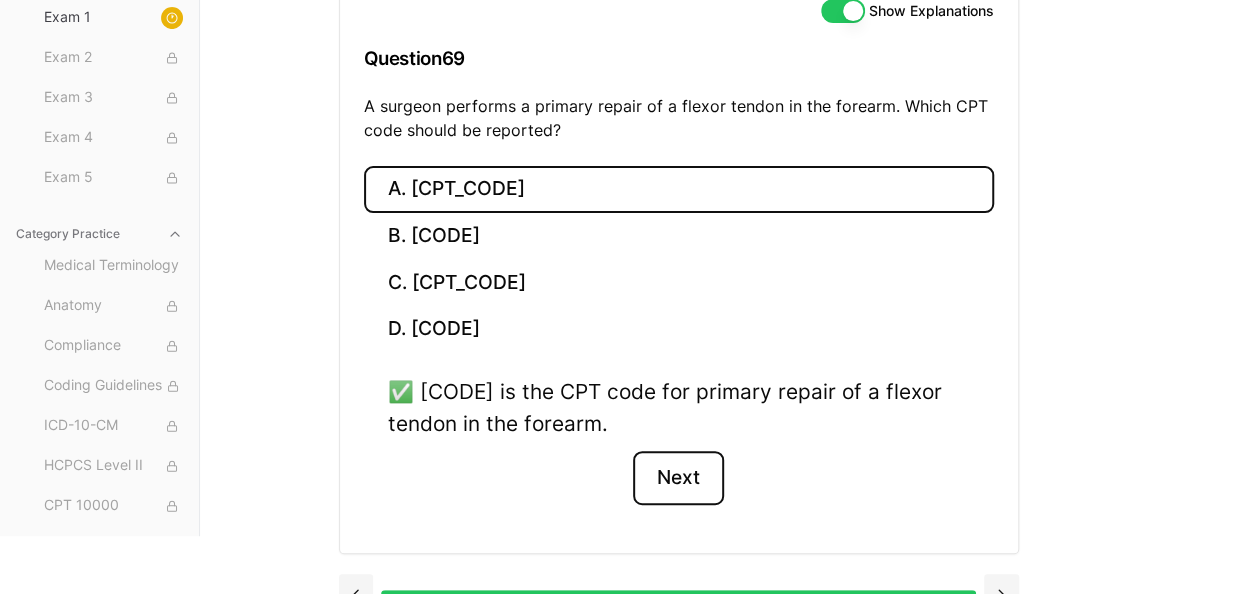 click on "Next" at bounding box center (678, 478) 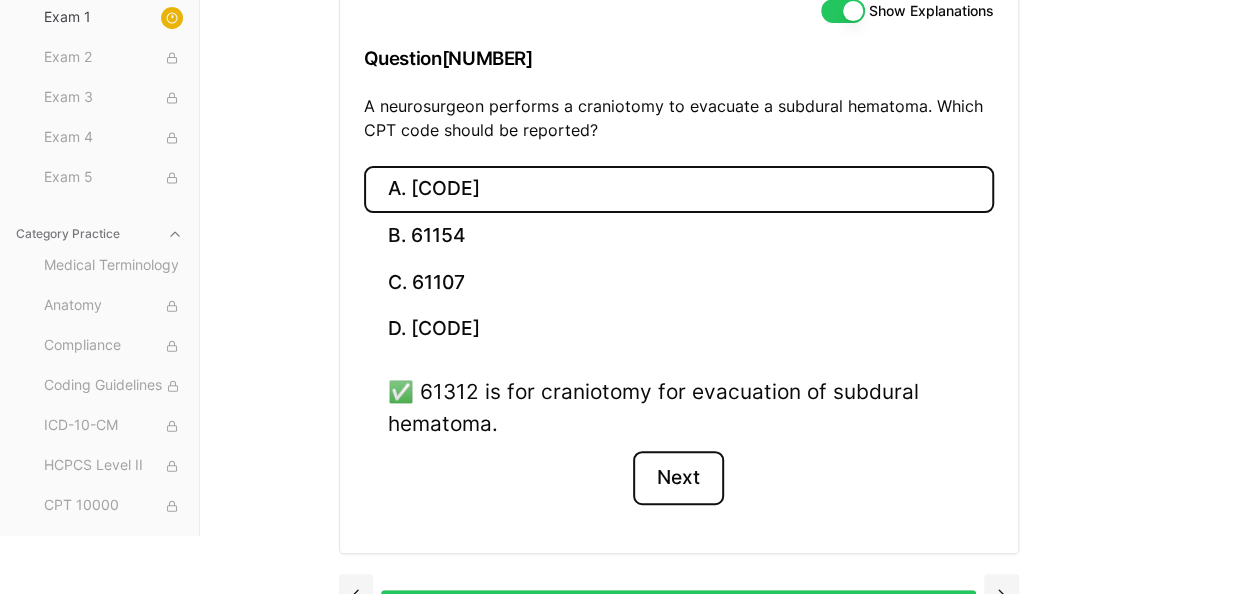 click on "Next" at bounding box center (678, 478) 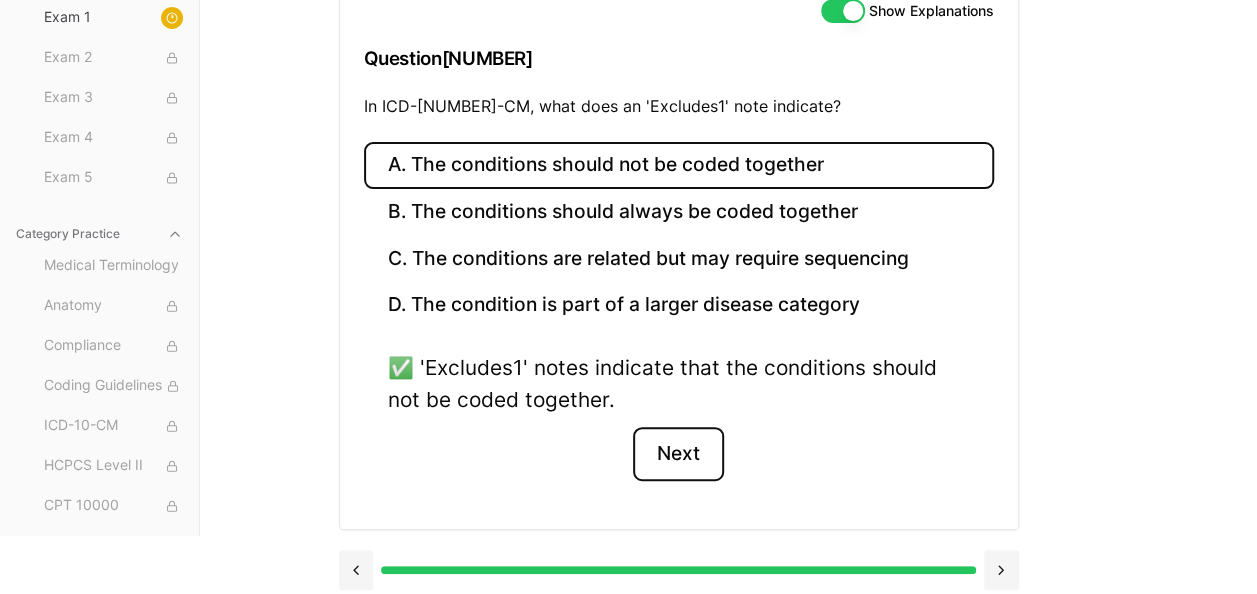 click on "Next" at bounding box center (678, 454) 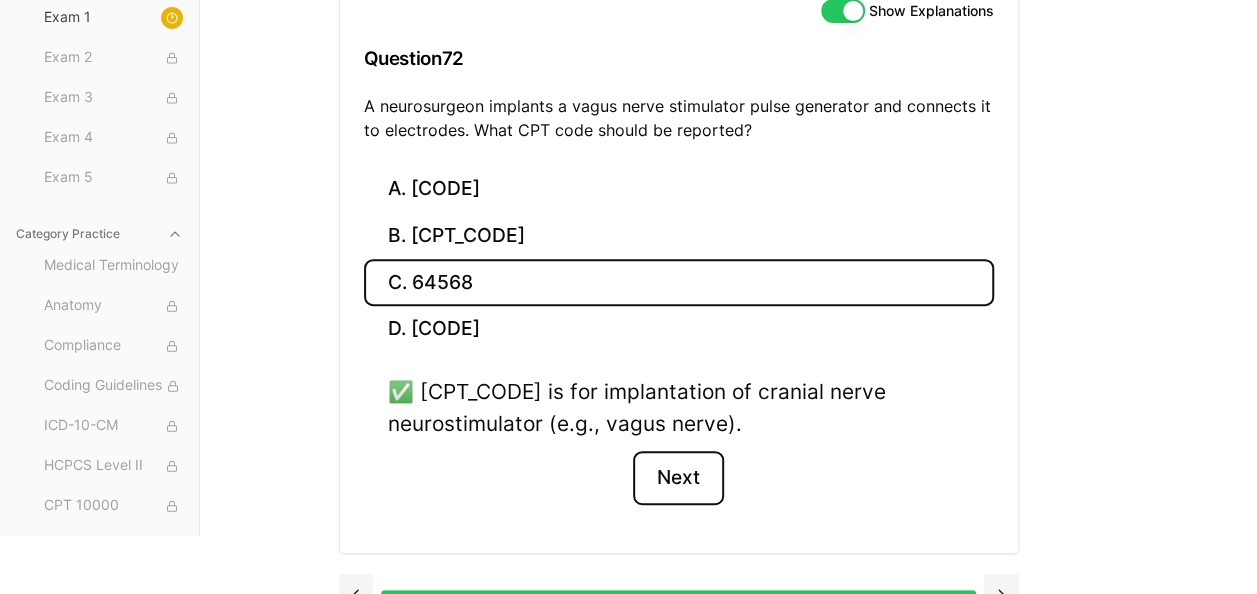 click on "Next" at bounding box center (678, 478) 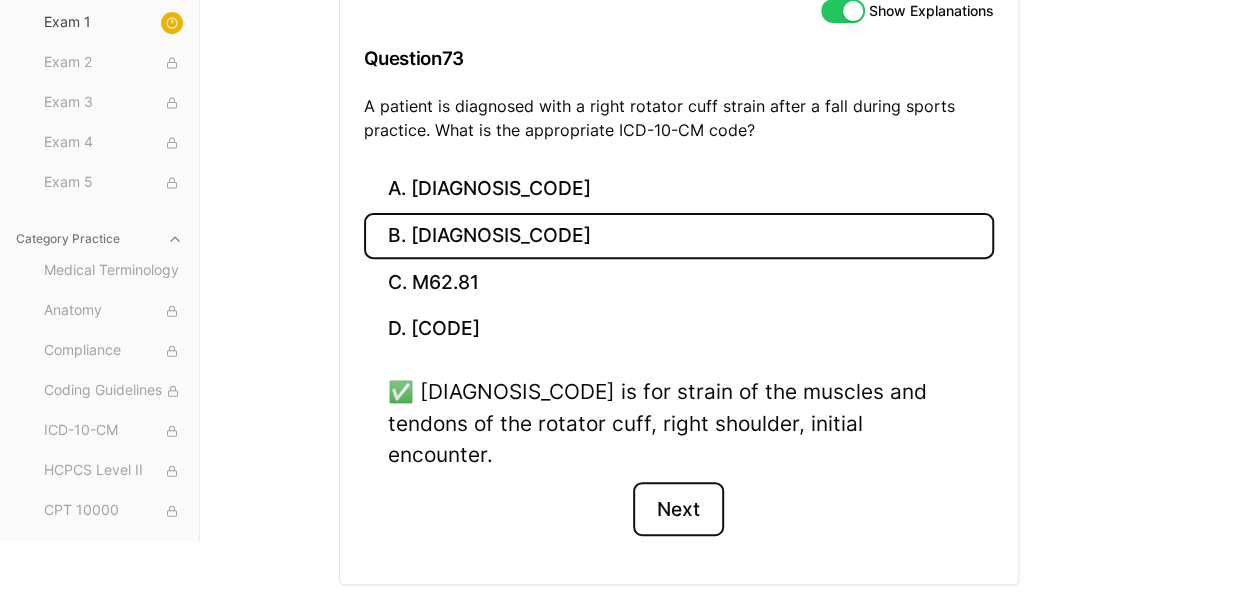 click on "Next" at bounding box center [678, 509] 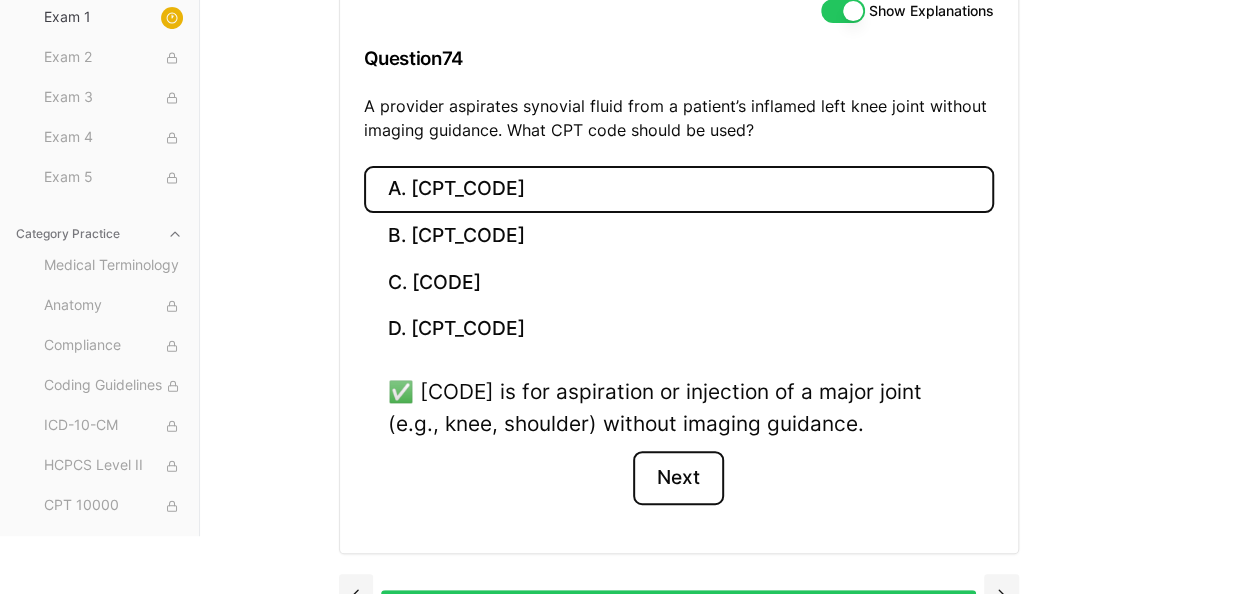 click on "Next" at bounding box center [678, 478] 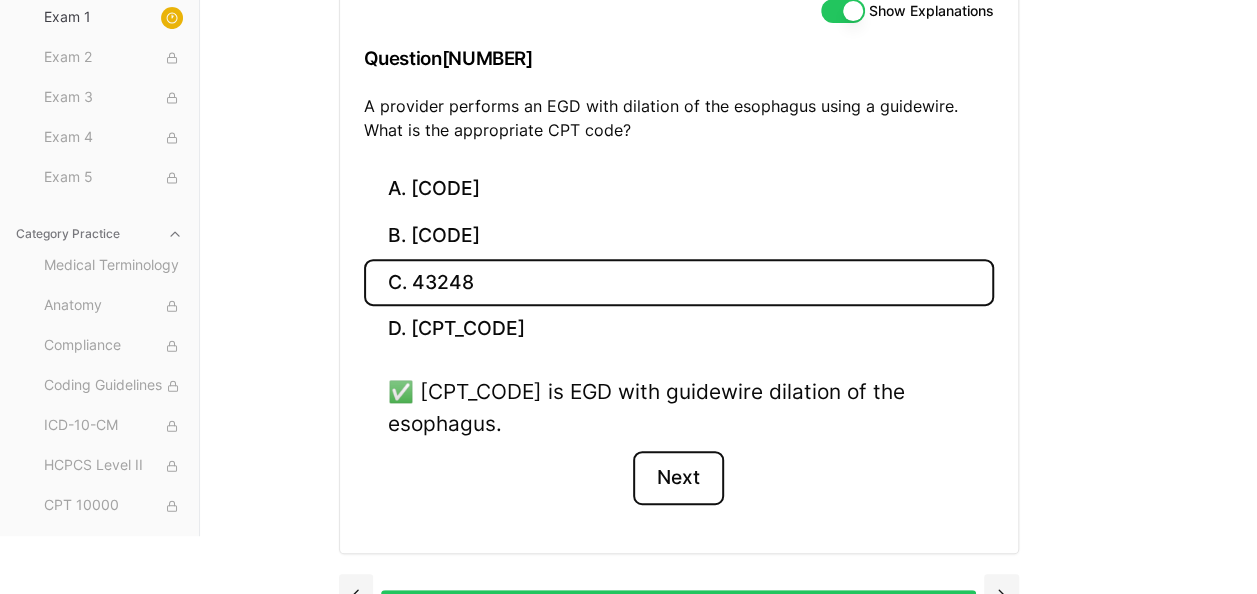 click on "Next" at bounding box center (678, 478) 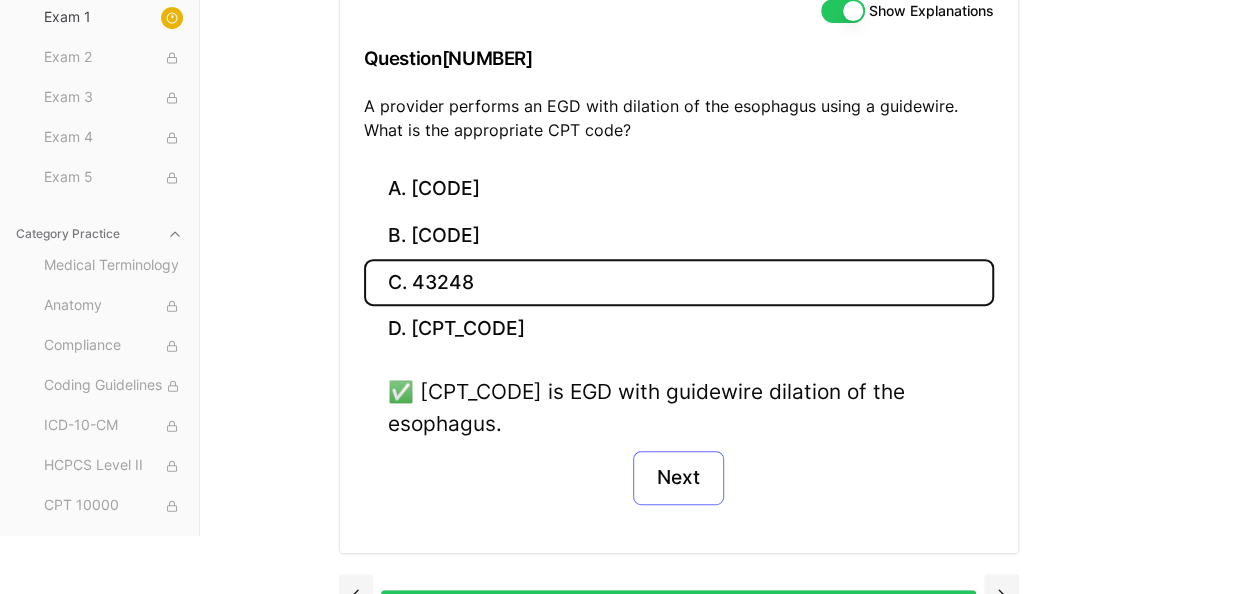 scroll, scrollTop: 218, scrollLeft: 0, axis: vertical 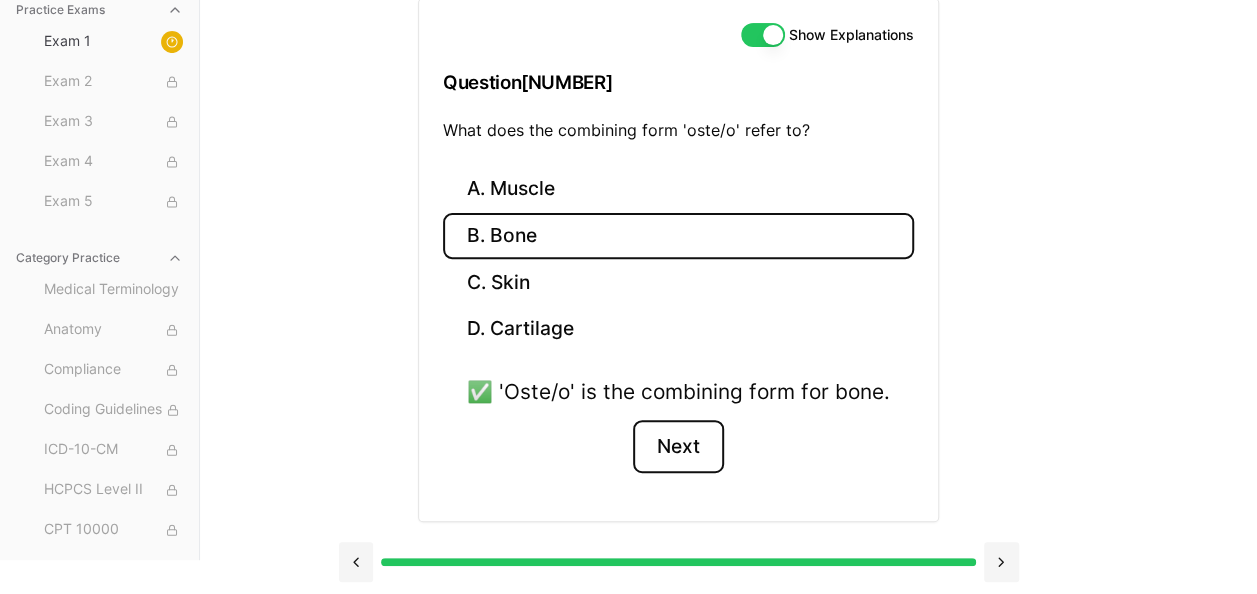 click on "Next" at bounding box center [678, 447] 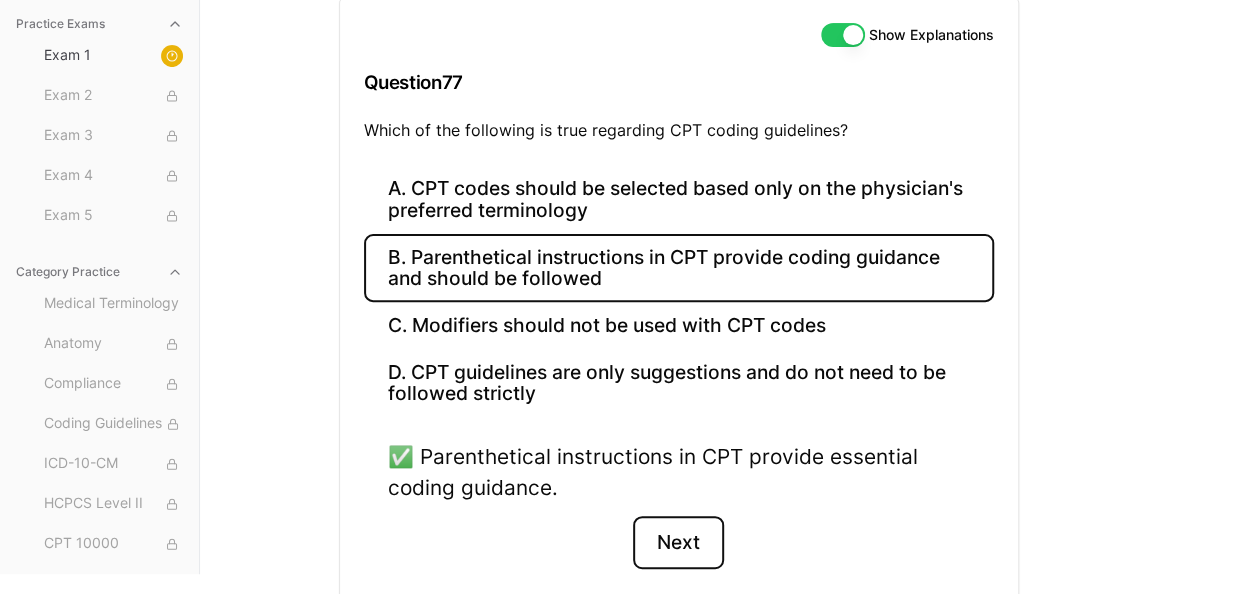 click on "Next" at bounding box center [678, 543] 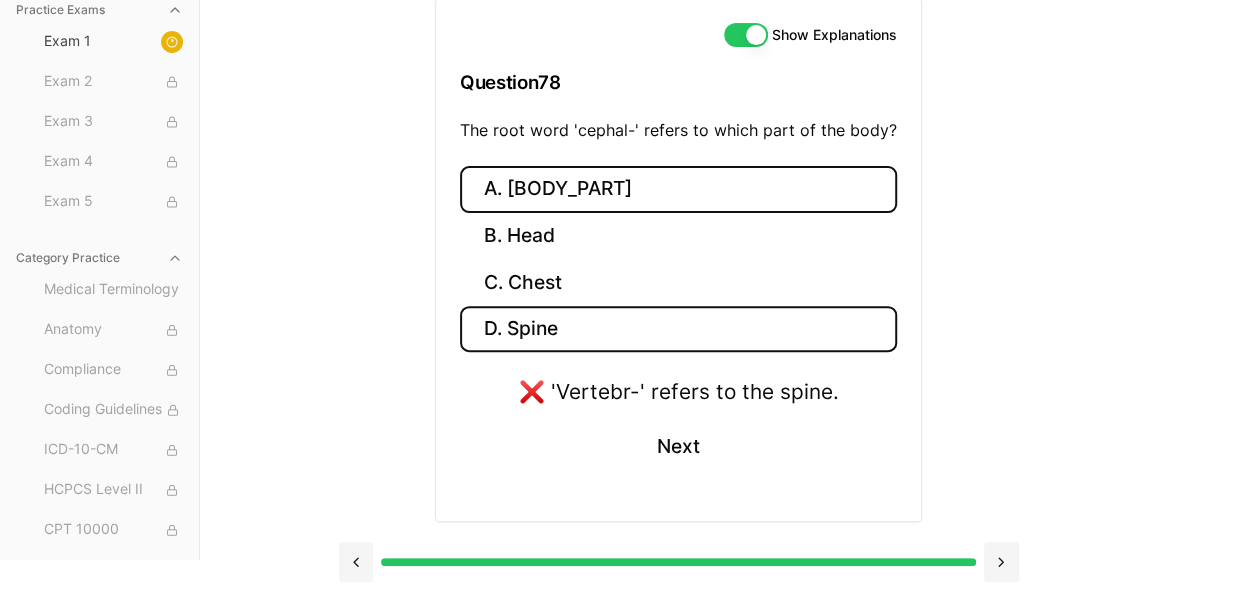 click on "A. [BODY_PART]" at bounding box center [678, 189] 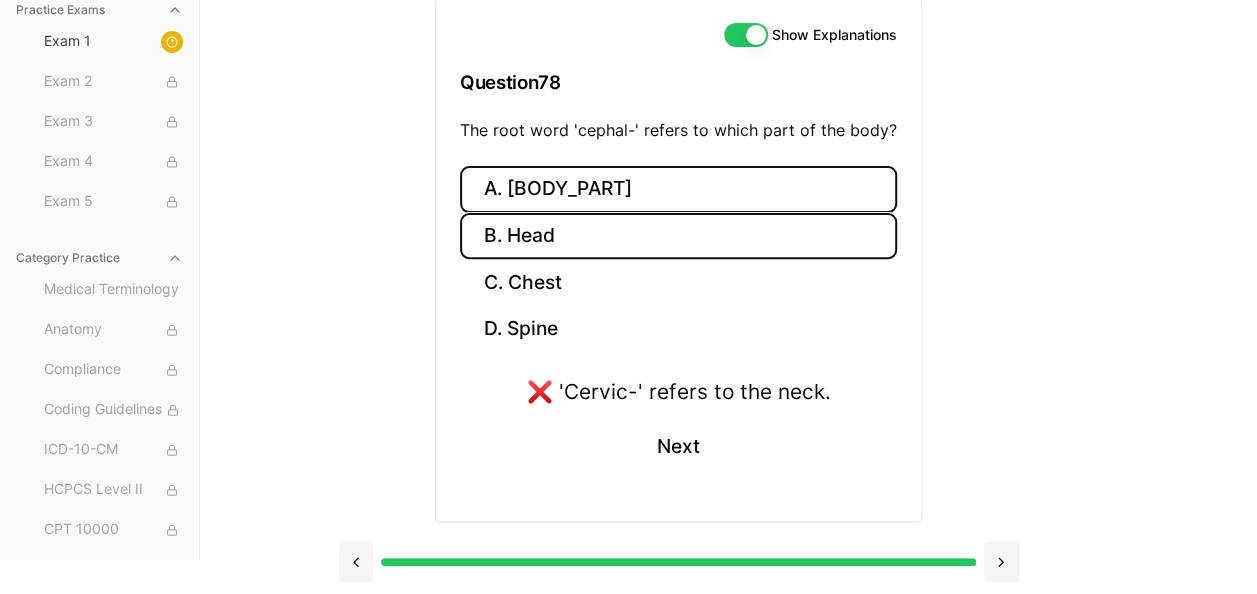 click on "B. Head" at bounding box center (678, 236) 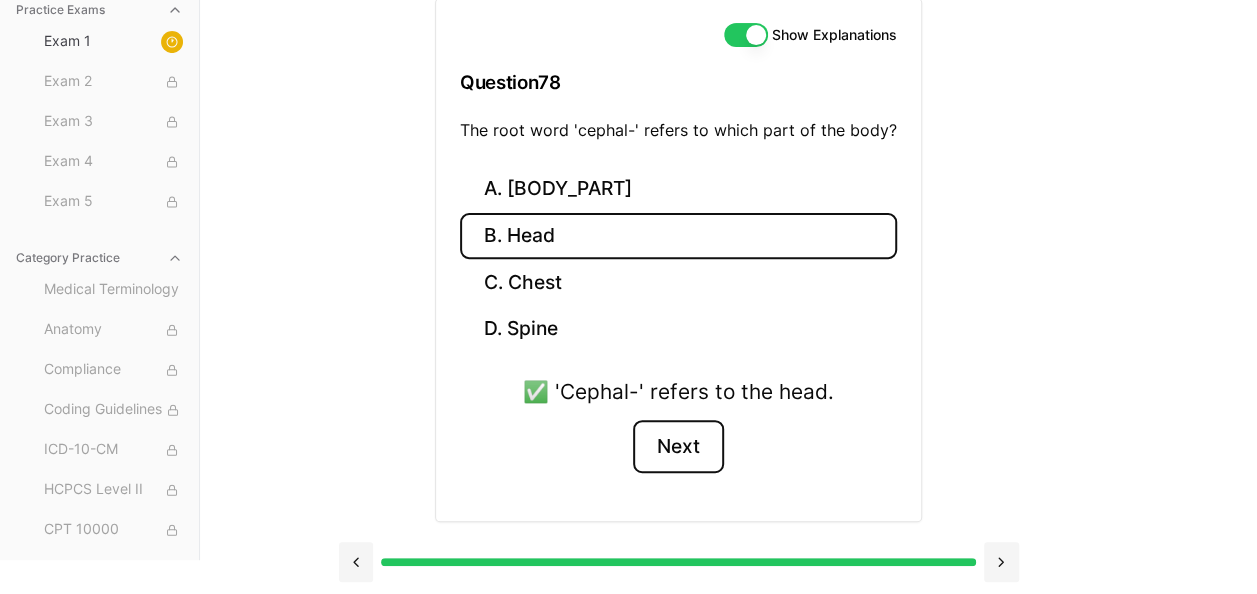 click on "Next" at bounding box center (678, 447) 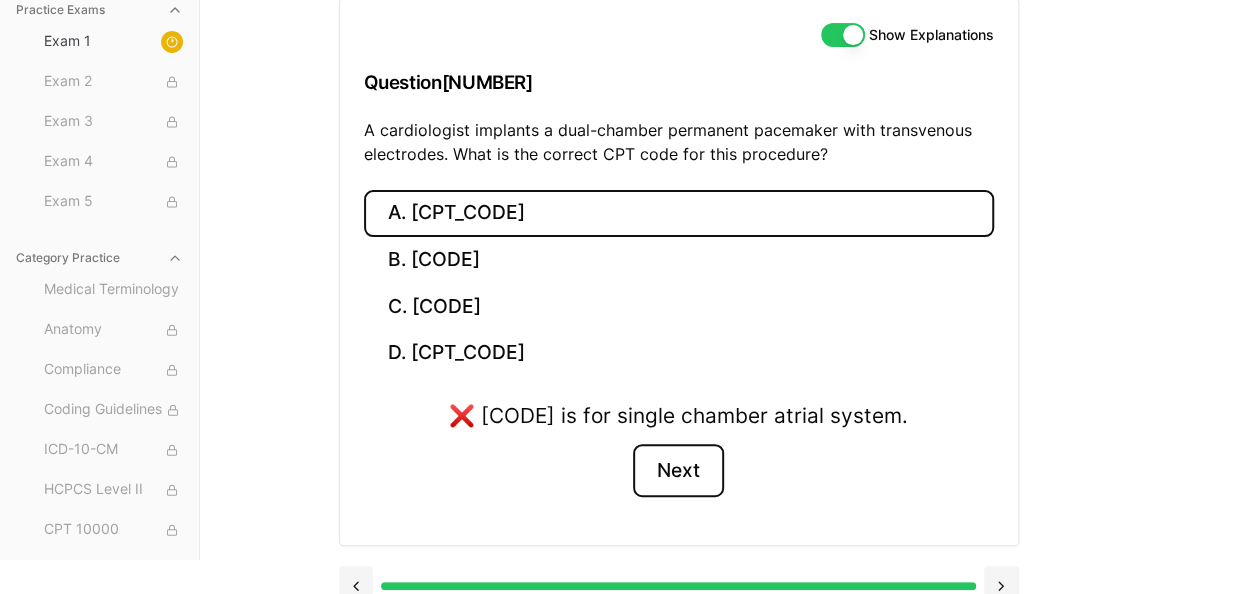 click on "Next" at bounding box center (678, 471) 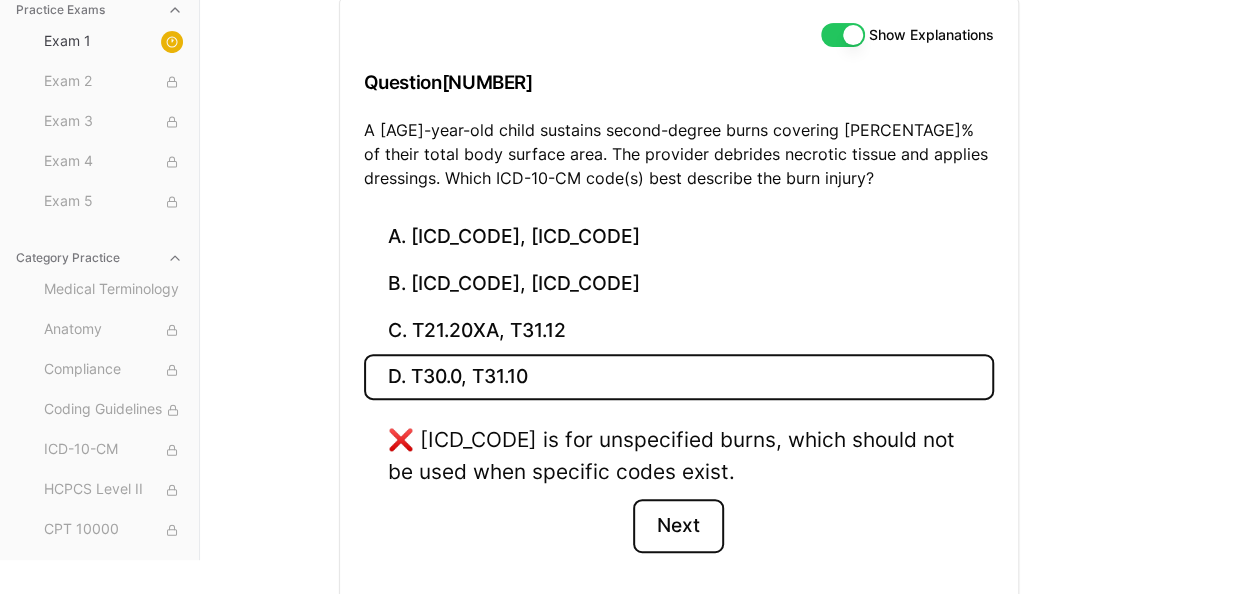 click on "Next" at bounding box center [678, 526] 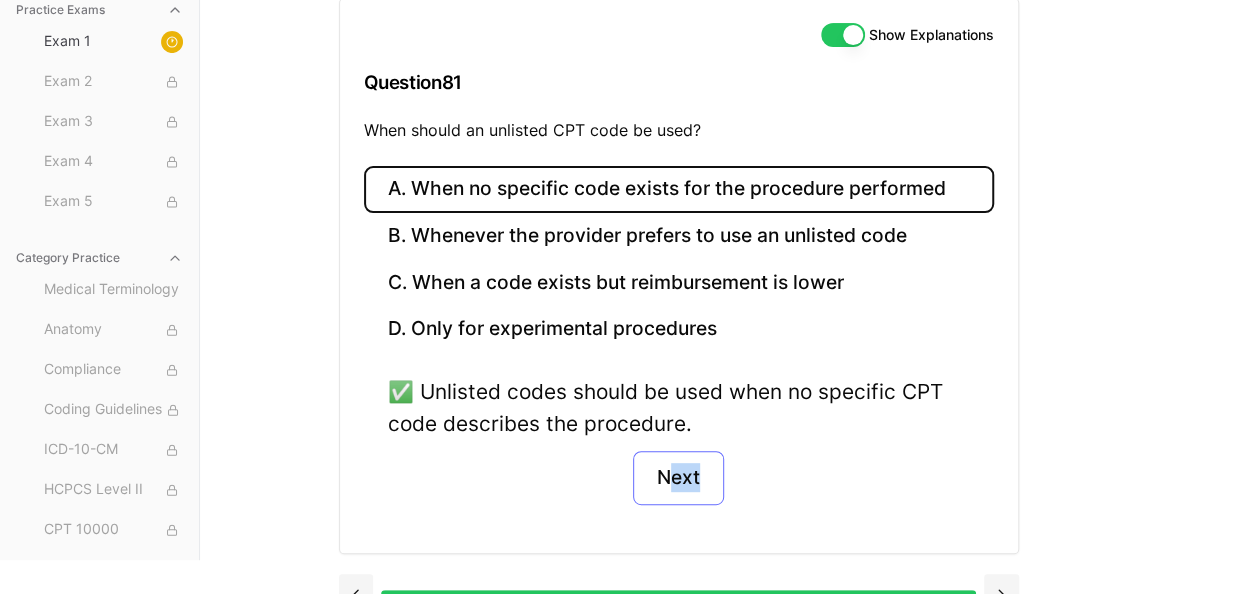 drag, startPoint x: 676, startPoint y: 506, endPoint x: 670, endPoint y: 461, distance: 45.39824 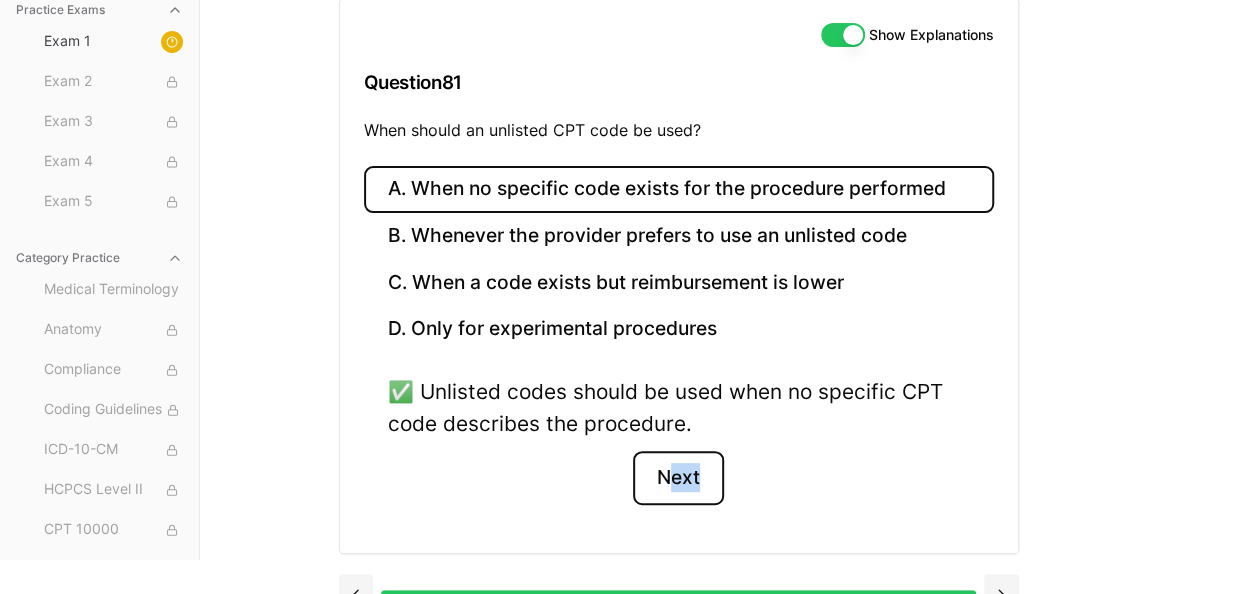 click on "Next" at bounding box center [678, 478] 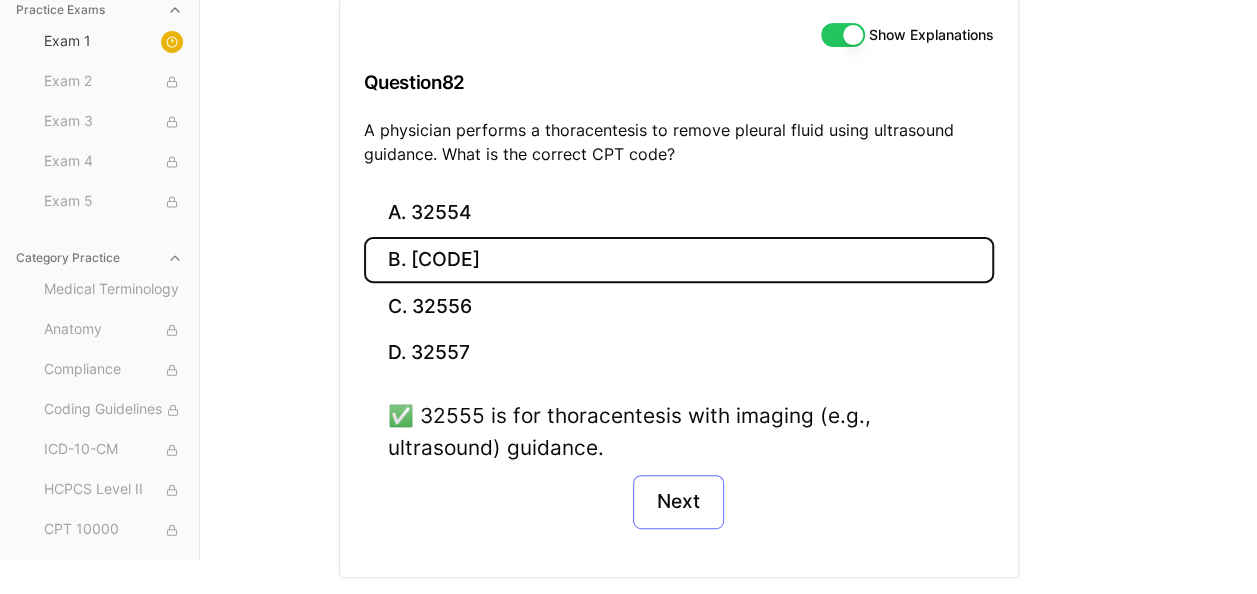 click on "✅ 32555 is for thoracentesis with imaging (e.g., ultrasound) guidance. Next" at bounding box center (679, 476) 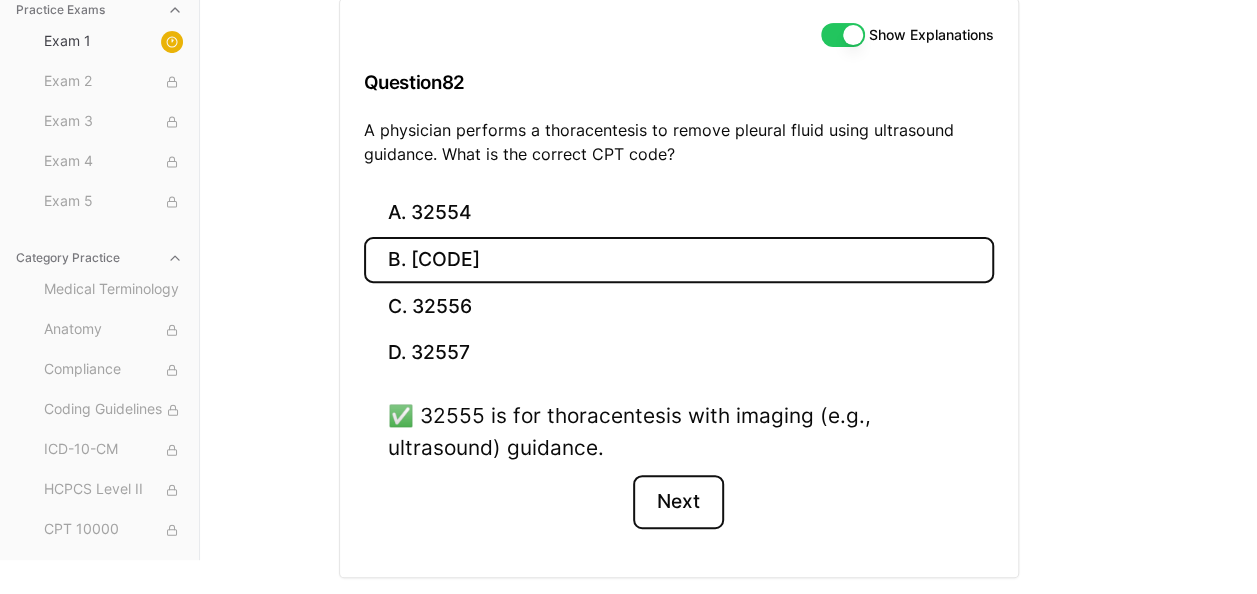 click on "Next" at bounding box center (678, 502) 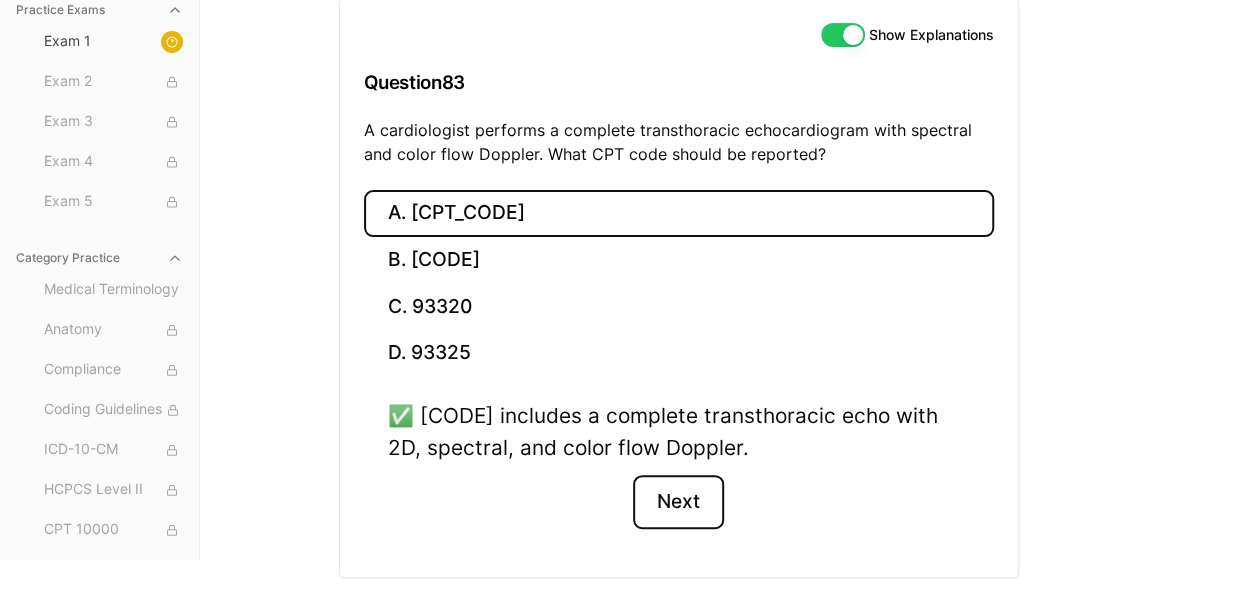 click on "Next" at bounding box center (678, 502) 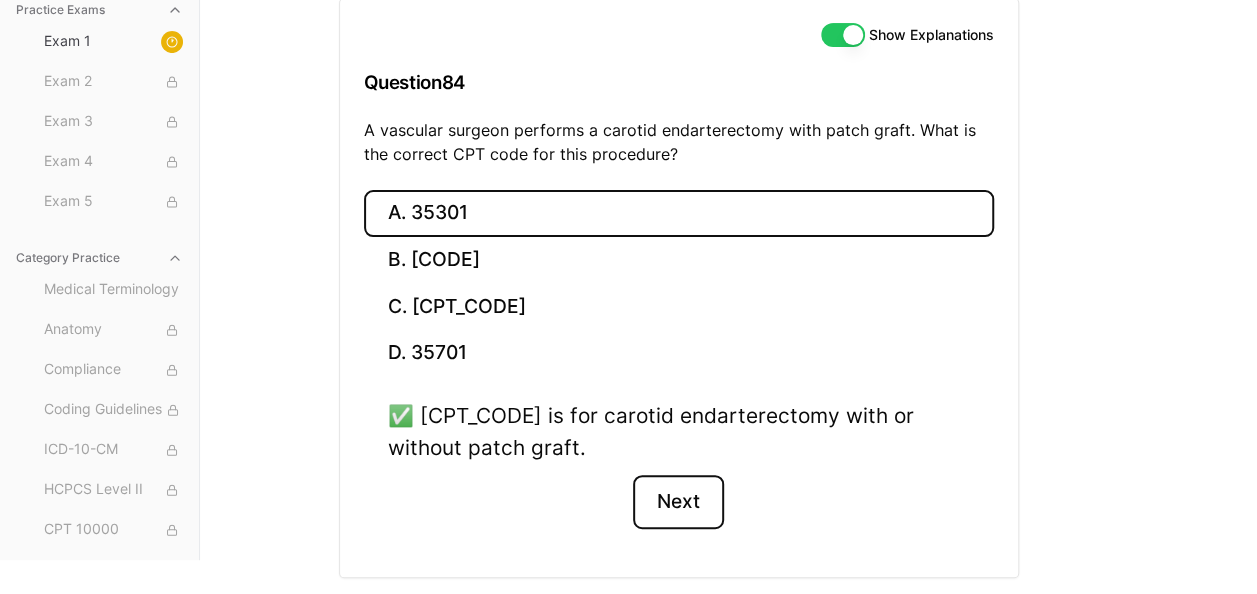 click on "Next" at bounding box center [678, 502] 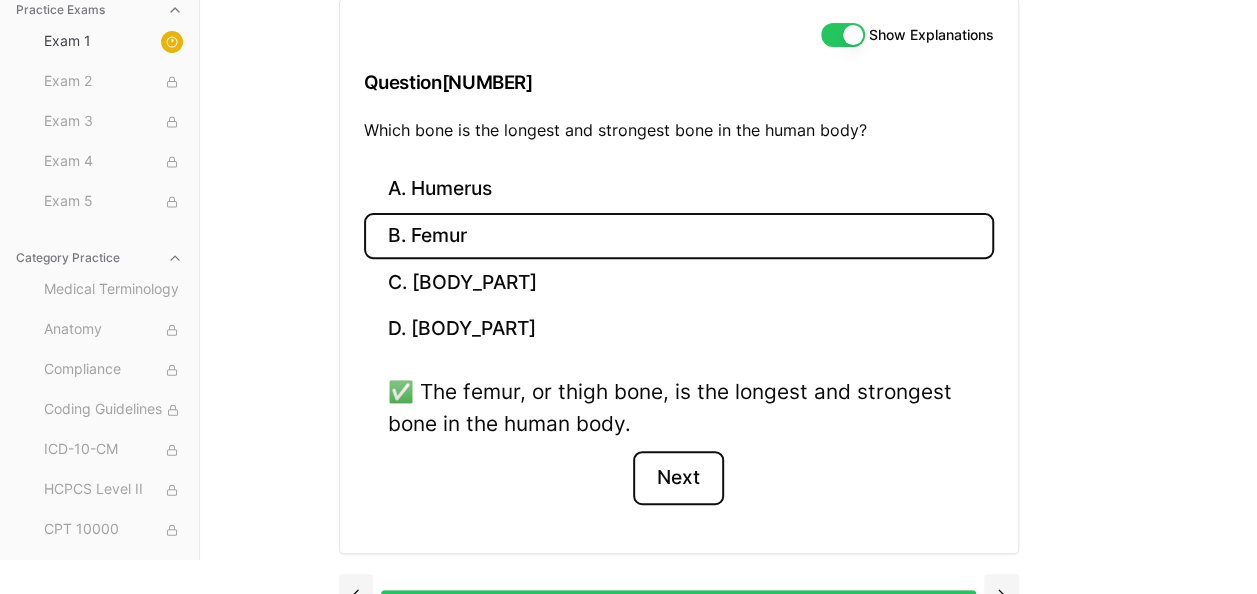 click on "Next" at bounding box center [678, 478] 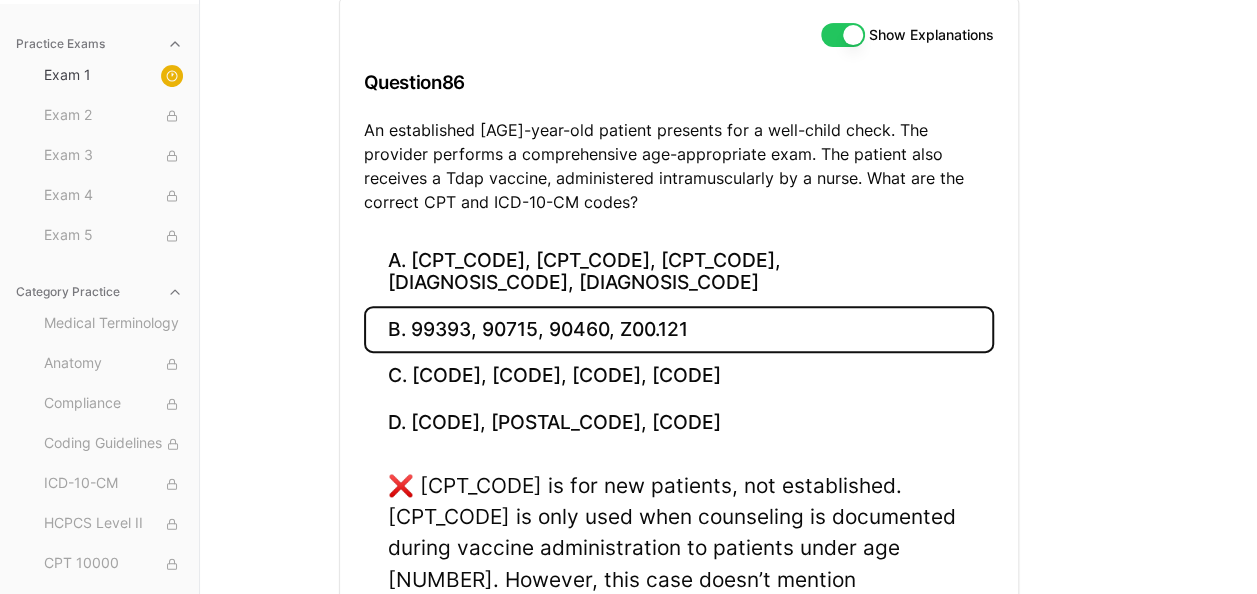 scroll, scrollTop: 354, scrollLeft: 0, axis: vertical 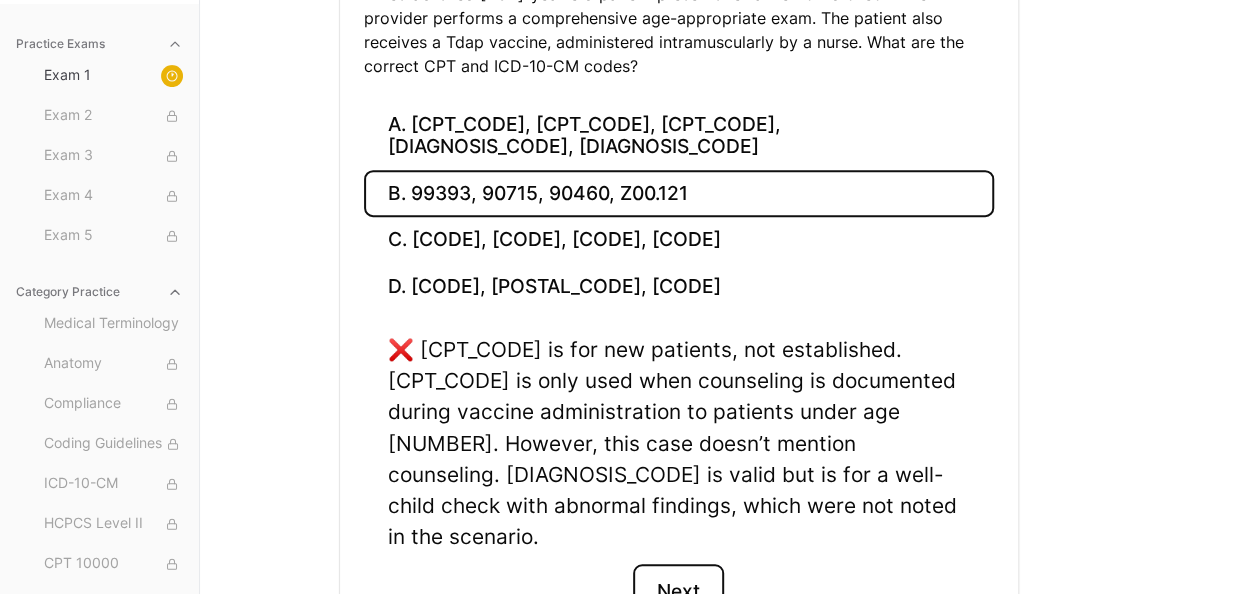 click on "Next" at bounding box center [678, 591] 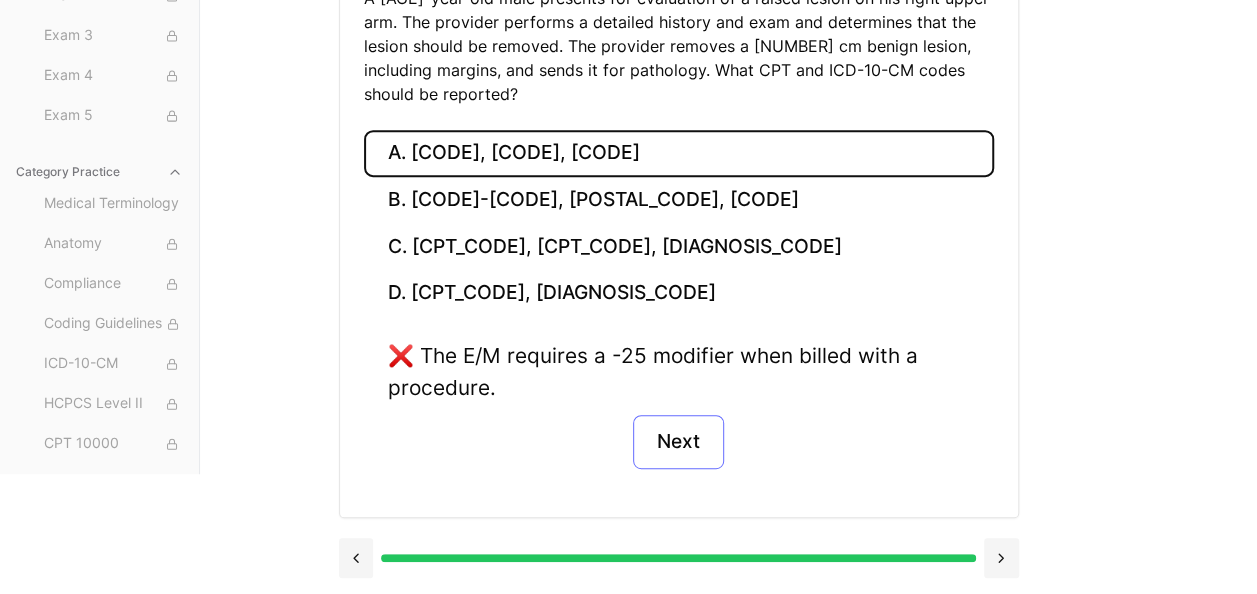 scroll, scrollTop: 345, scrollLeft: 0, axis: vertical 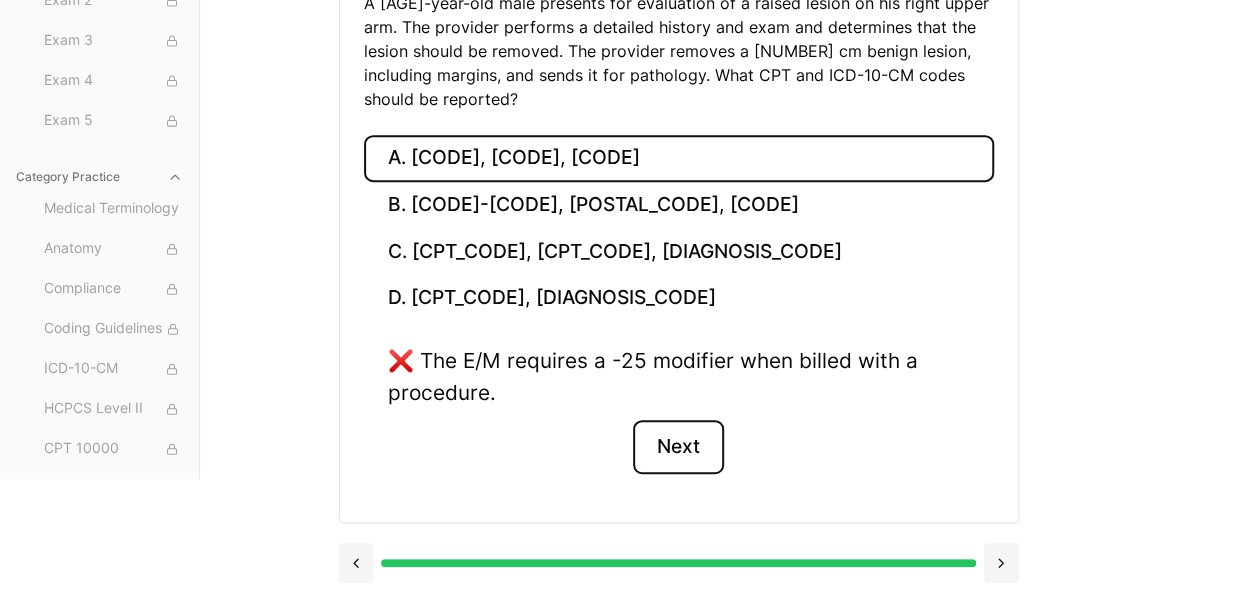 click on "Next" at bounding box center (678, 447) 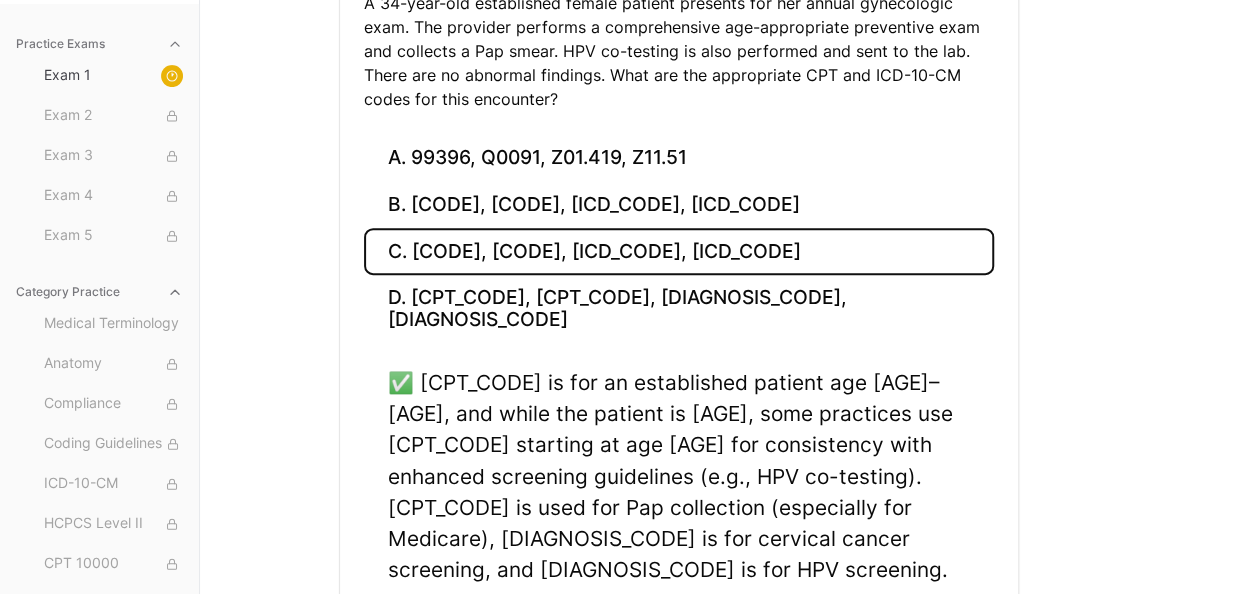 click on "Next" at bounding box center [678, 624] 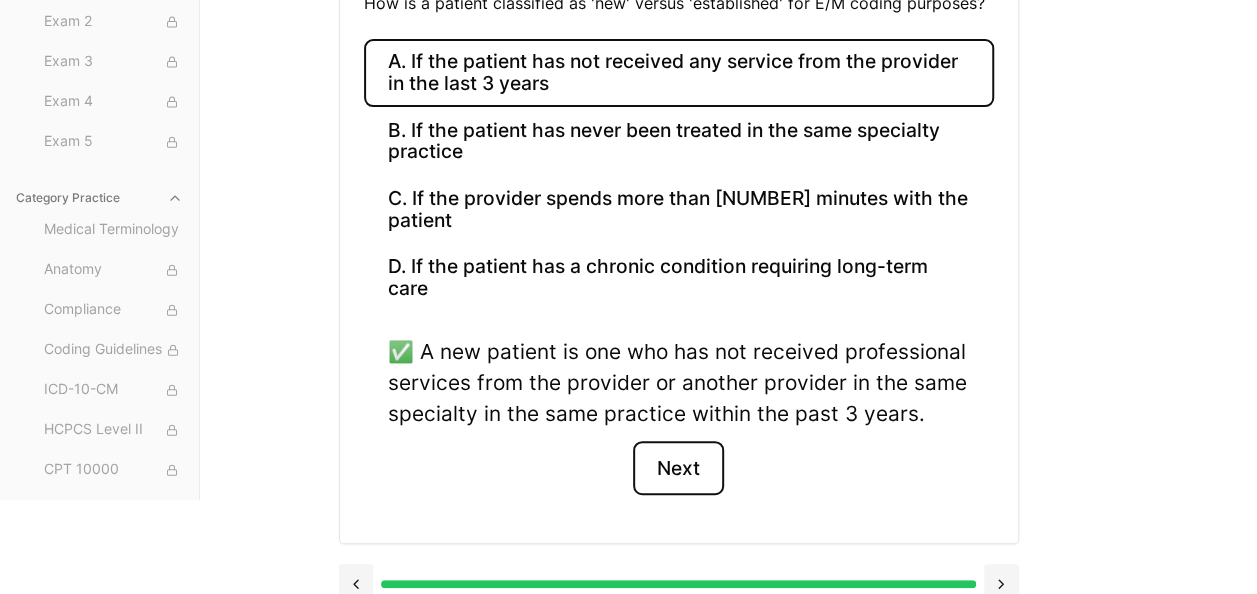 click on "Next" at bounding box center (678, 468) 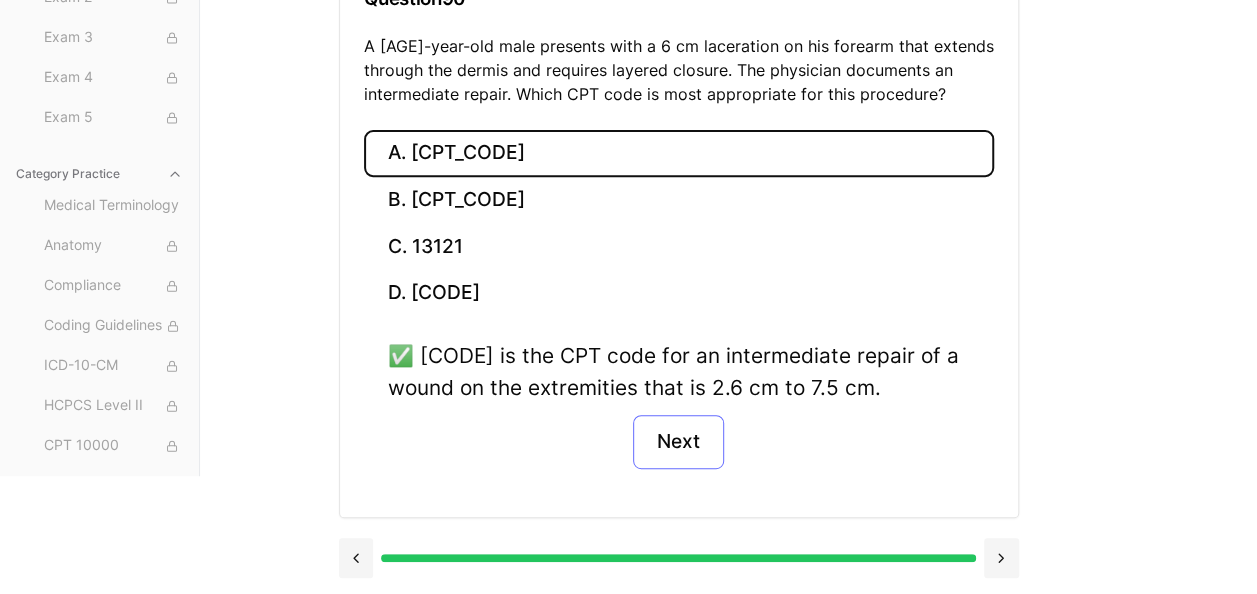 scroll, scrollTop: 297, scrollLeft: 0, axis: vertical 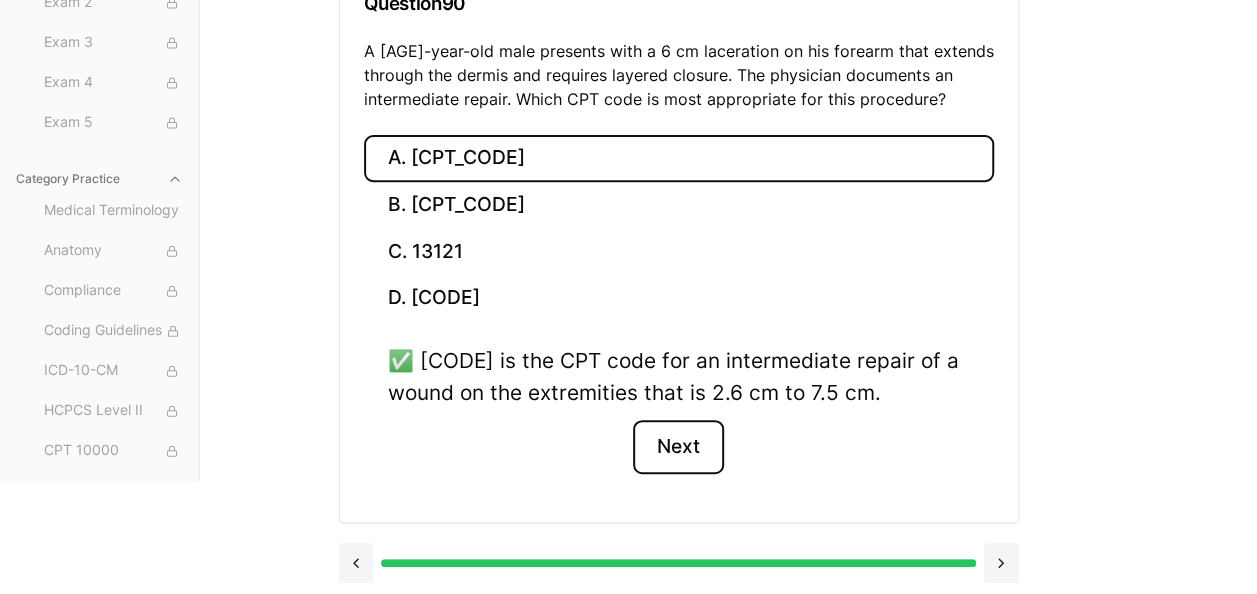 click on "Next" at bounding box center [678, 447] 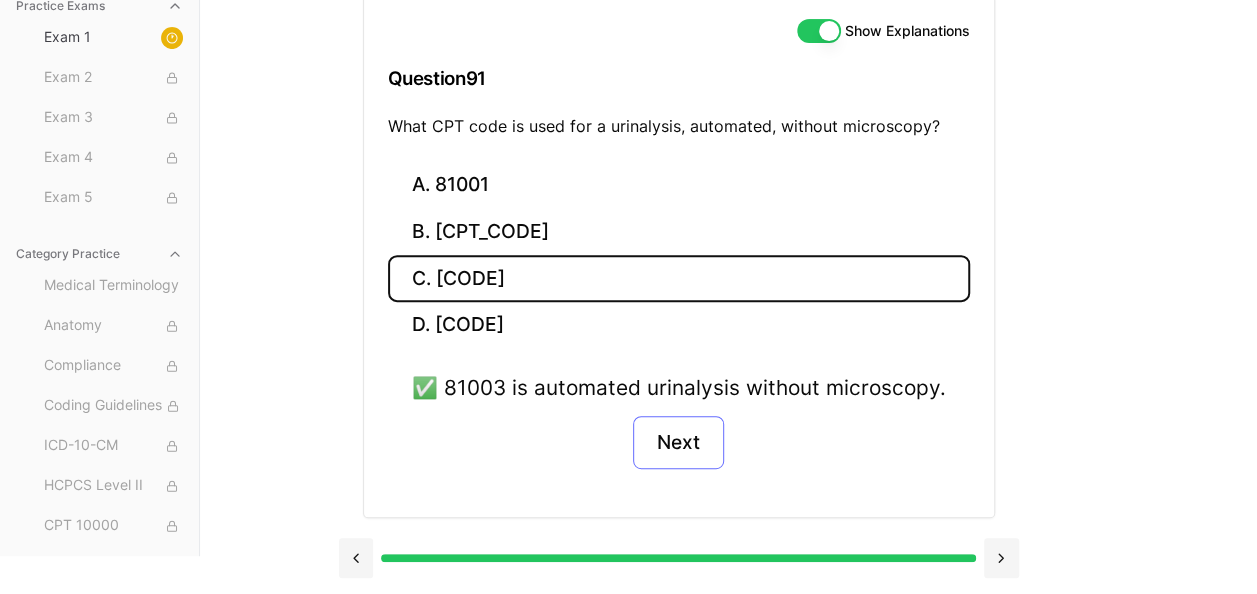 scroll, scrollTop: 218, scrollLeft: 0, axis: vertical 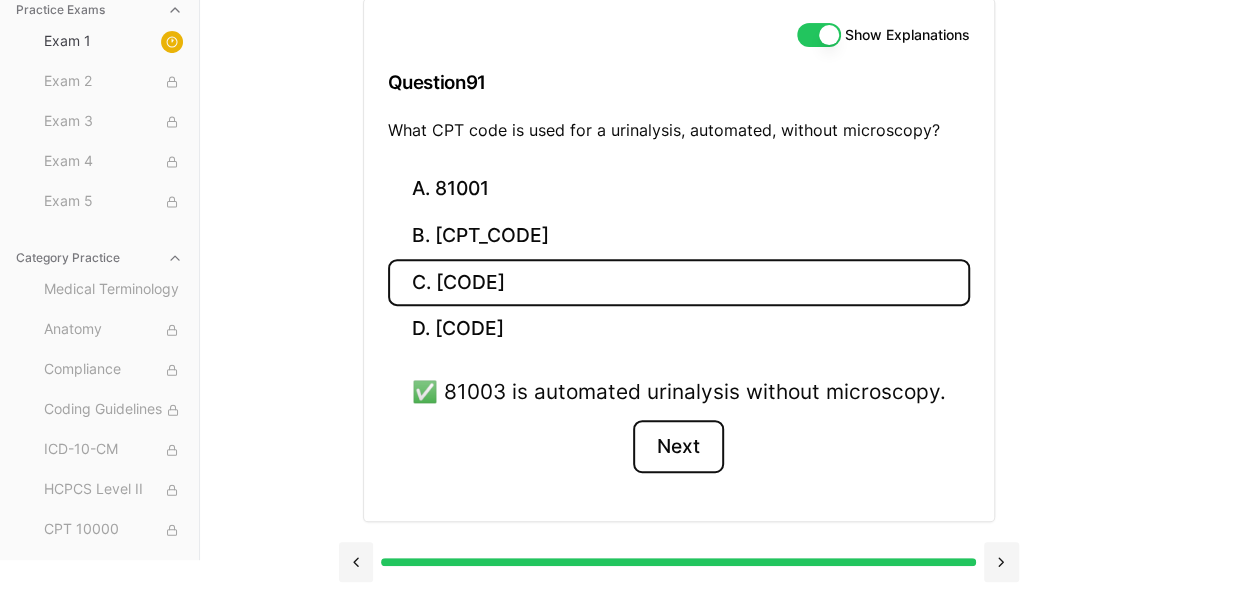 click on "Next" at bounding box center [678, 447] 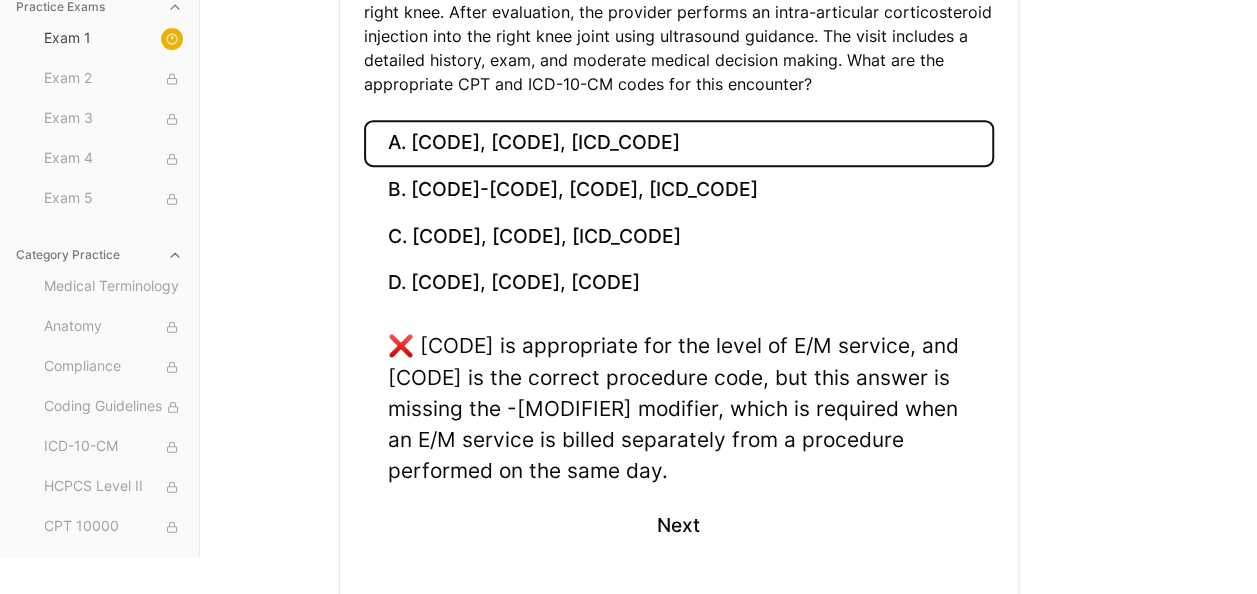 scroll, scrollTop: 368, scrollLeft: 0, axis: vertical 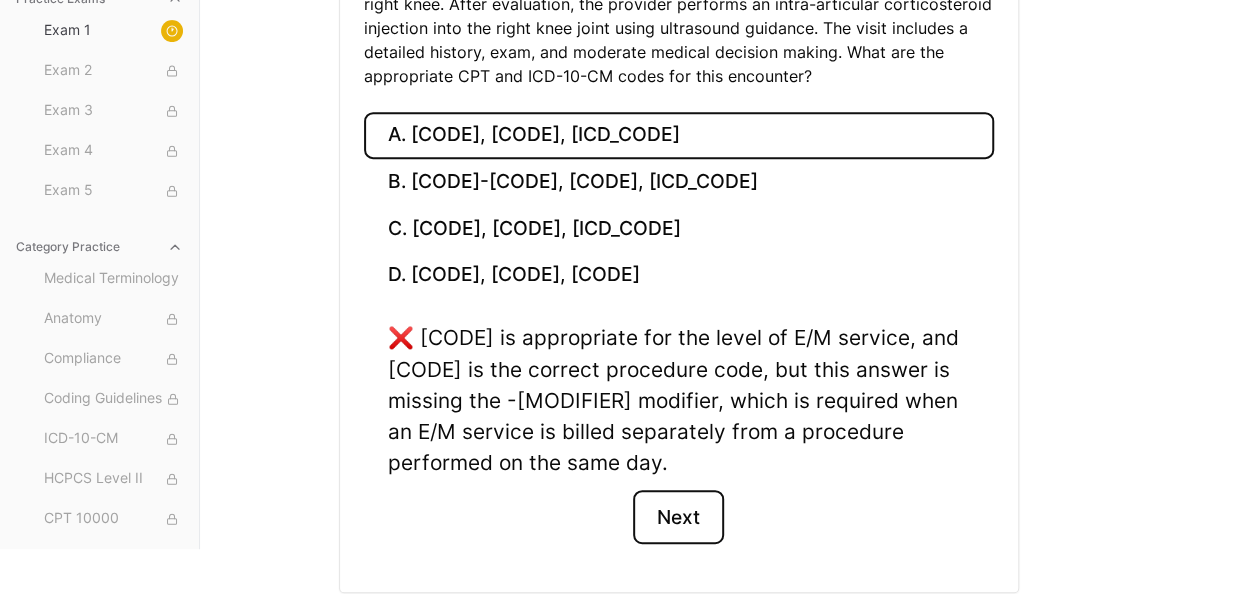 click on "Next" at bounding box center (678, 517) 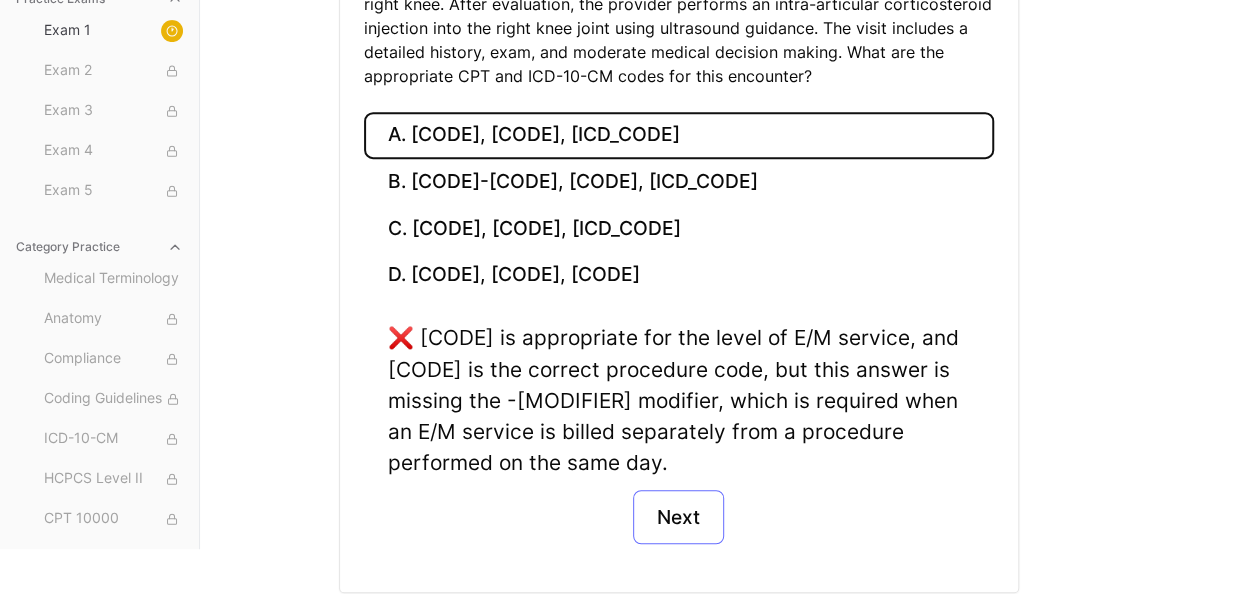 scroll, scrollTop: 324, scrollLeft: 0, axis: vertical 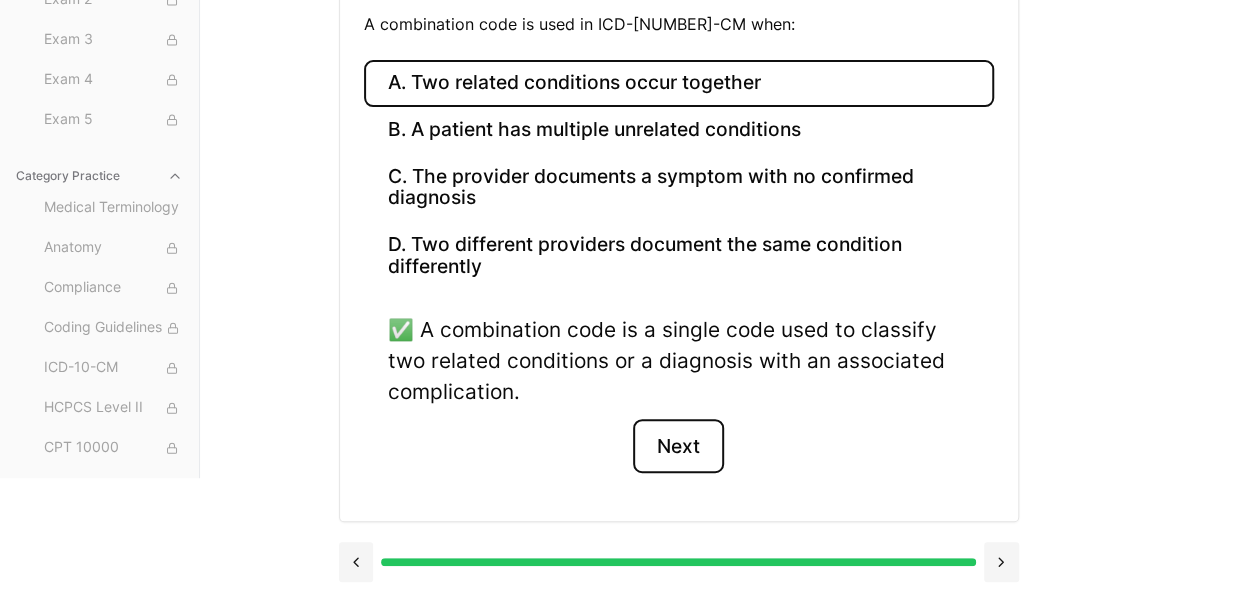click on "Next" at bounding box center [678, 446] 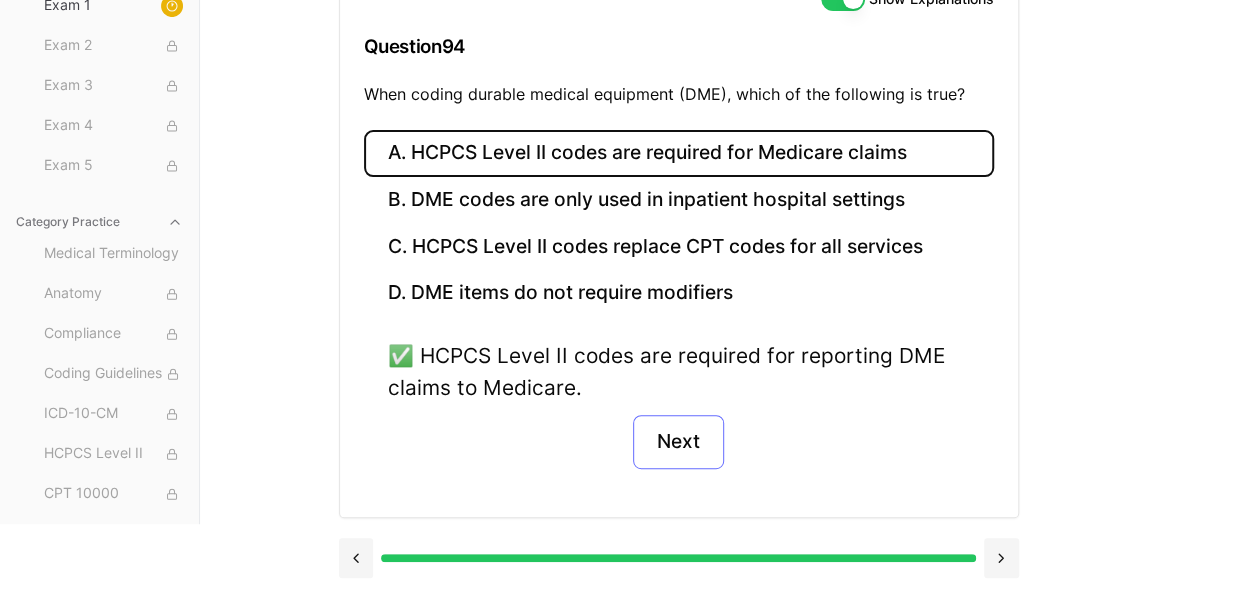 scroll, scrollTop: 249, scrollLeft: 0, axis: vertical 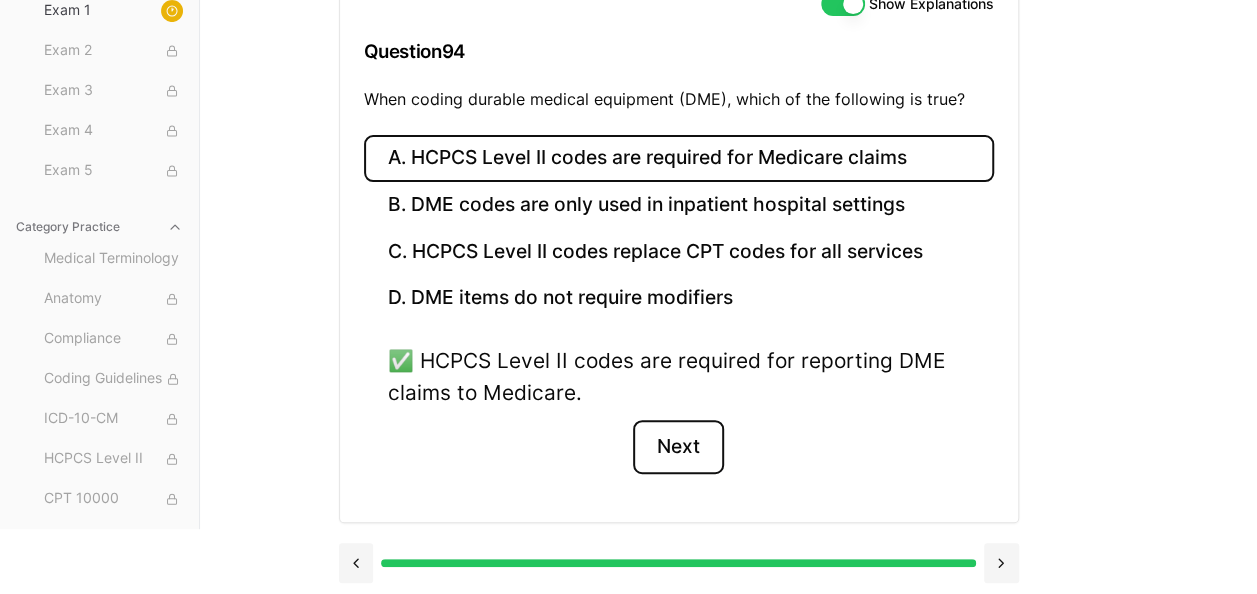 click on "Next" at bounding box center (678, 447) 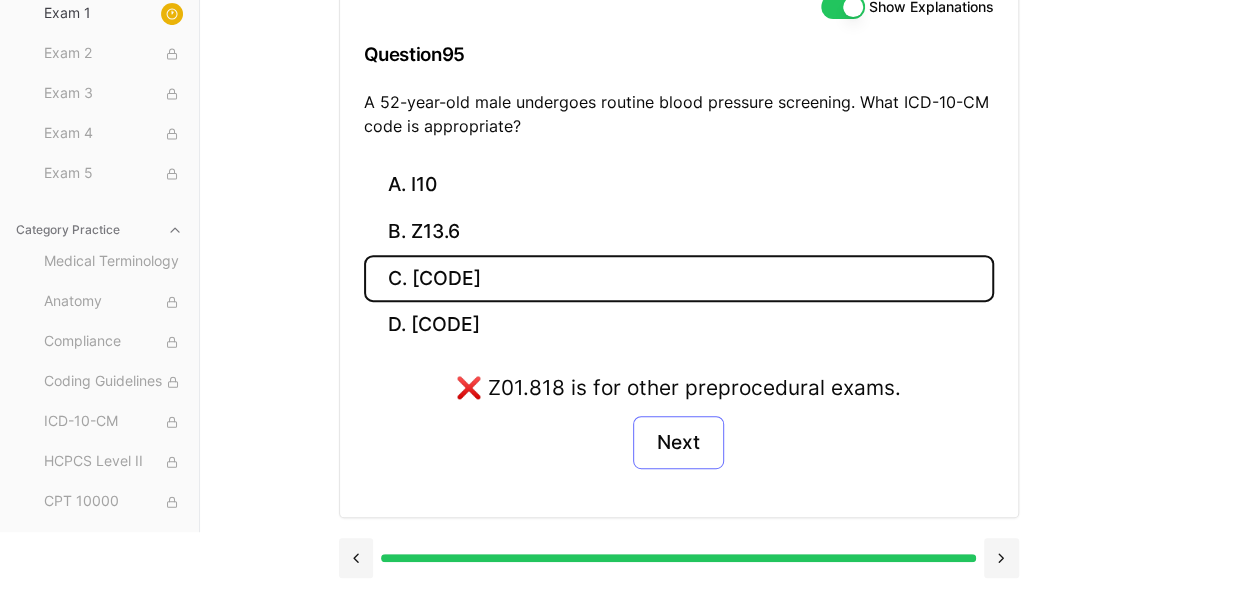 scroll, scrollTop: 242, scrollLeft: 0, axis: vertical 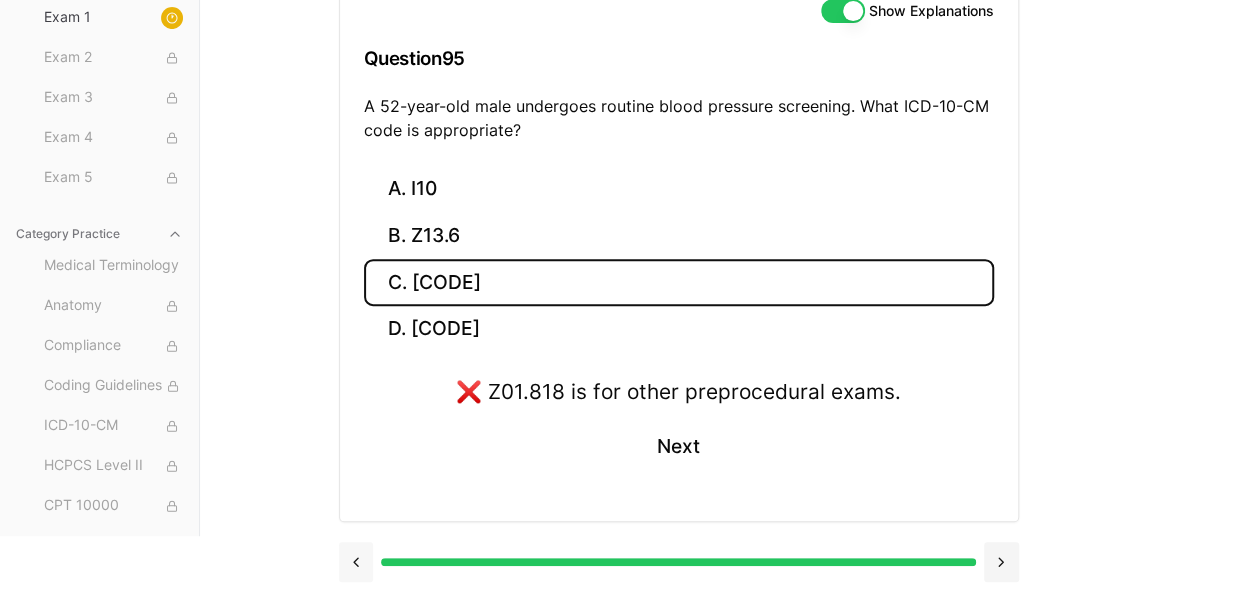 click at bounding box center (356, 562) 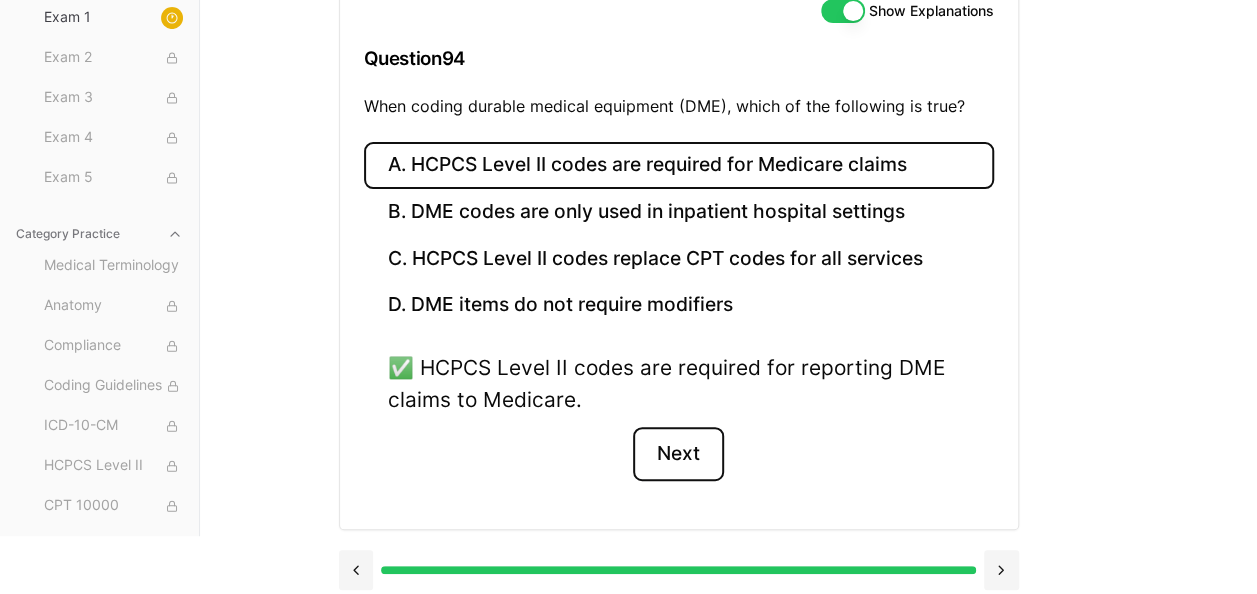 click on "Next" at bounding box center [678, 454] 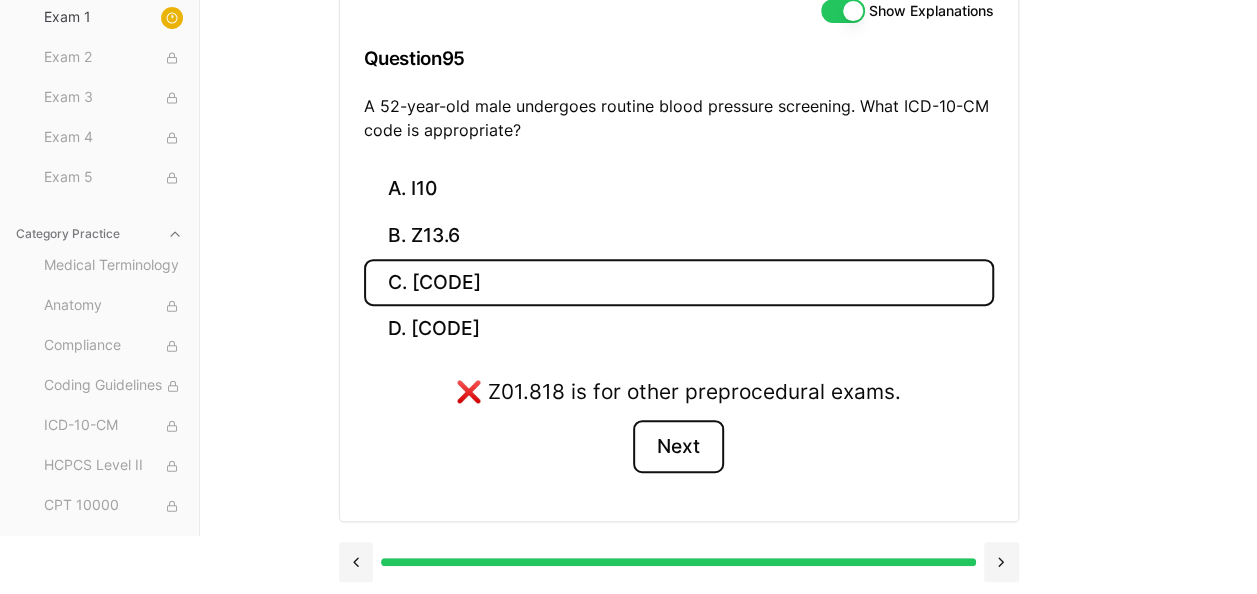 click on "Next" at bounding box center (678, 447) 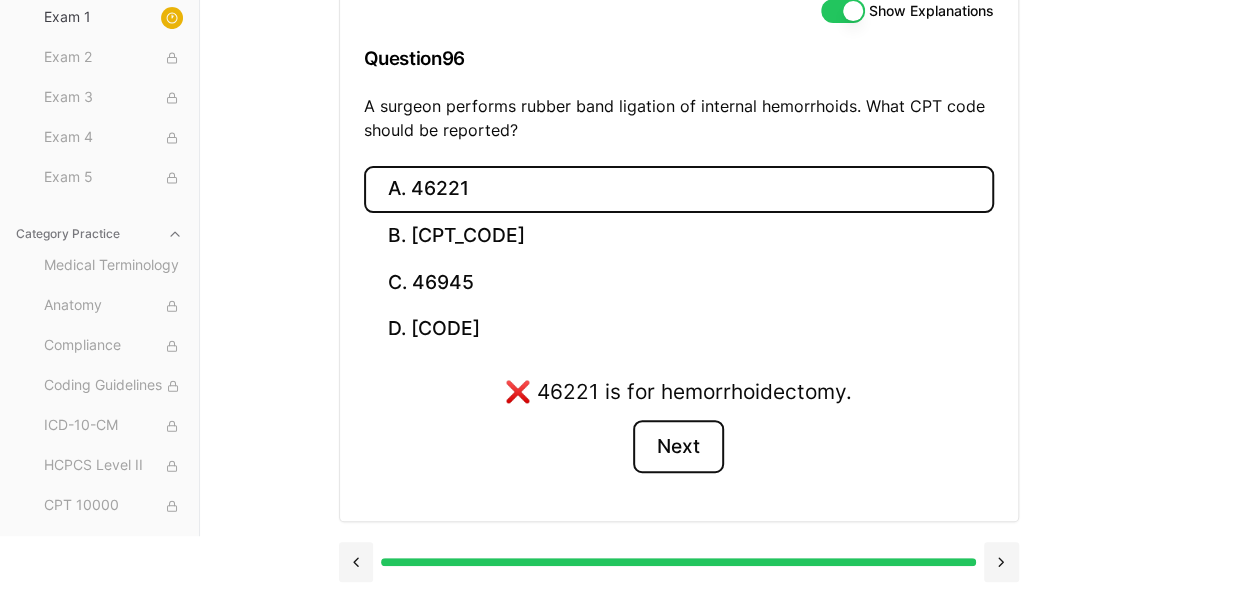 click on "Next" at bounding box center (678, 447) 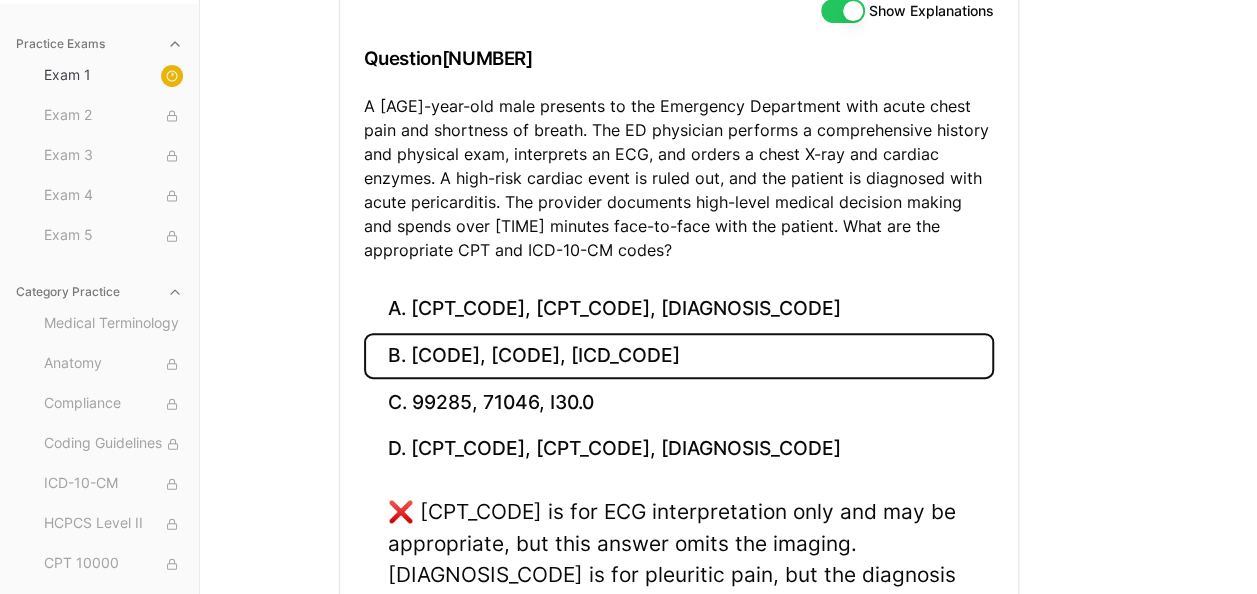 drag, startPoint x: 1240, startPoint y: 400, endPoint x: 1271, endPoint y: 390, distance: 32.572994 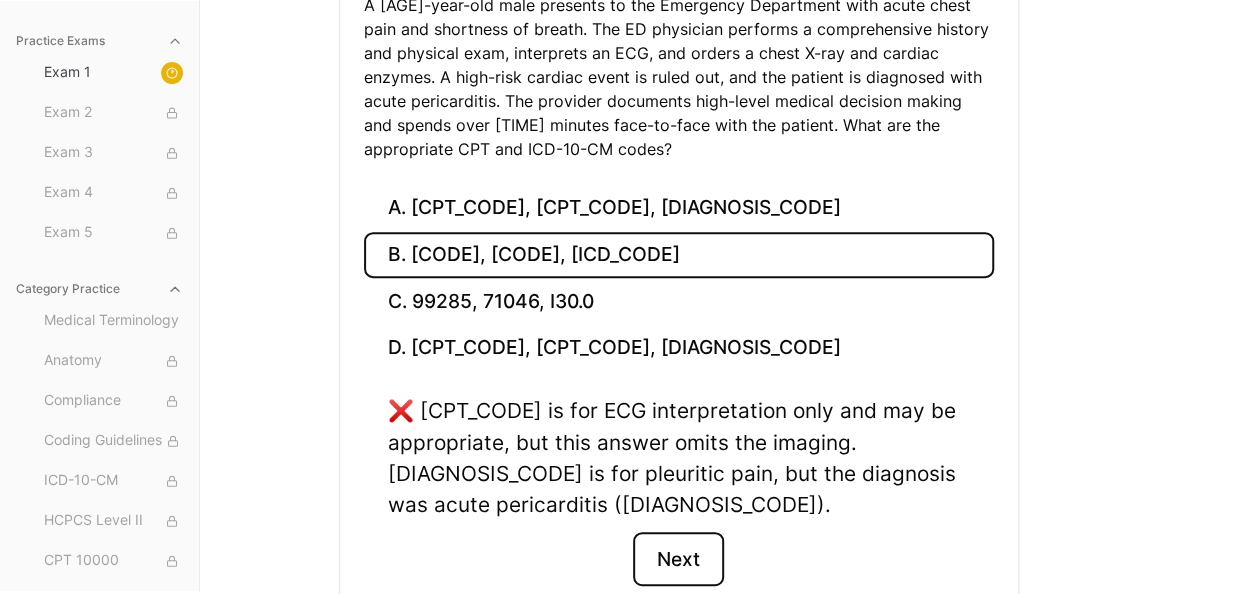 click on "Next" at bounding box center [678, 559] 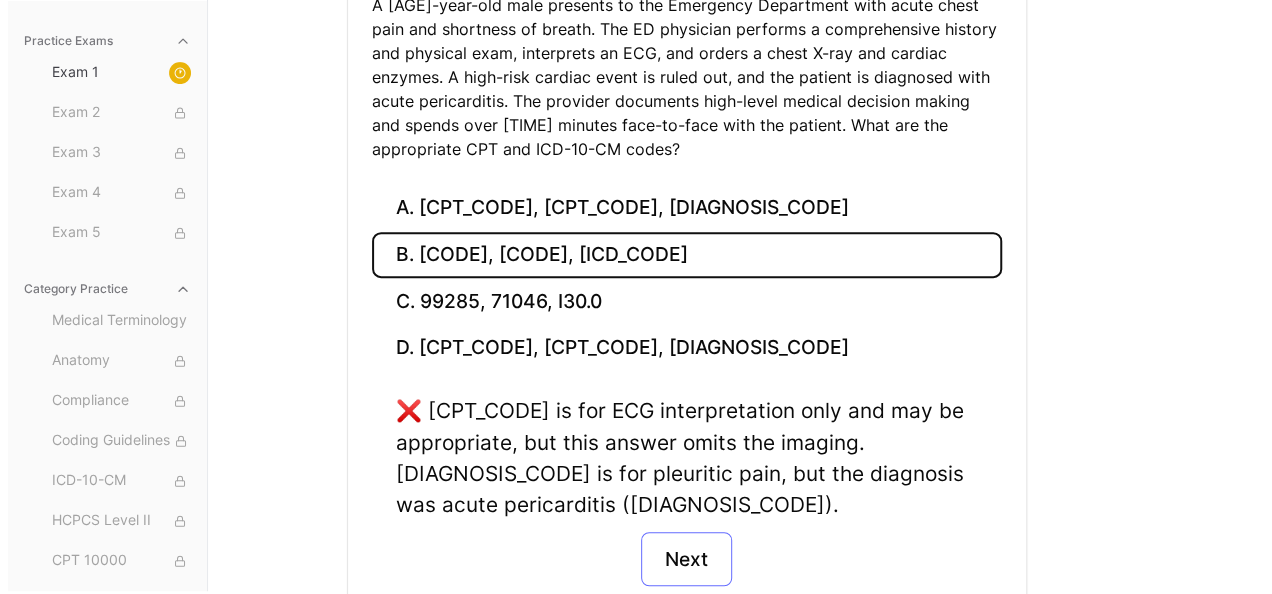 scroll, scrollTop: 242, scrollLeft: 0, axis: vertical 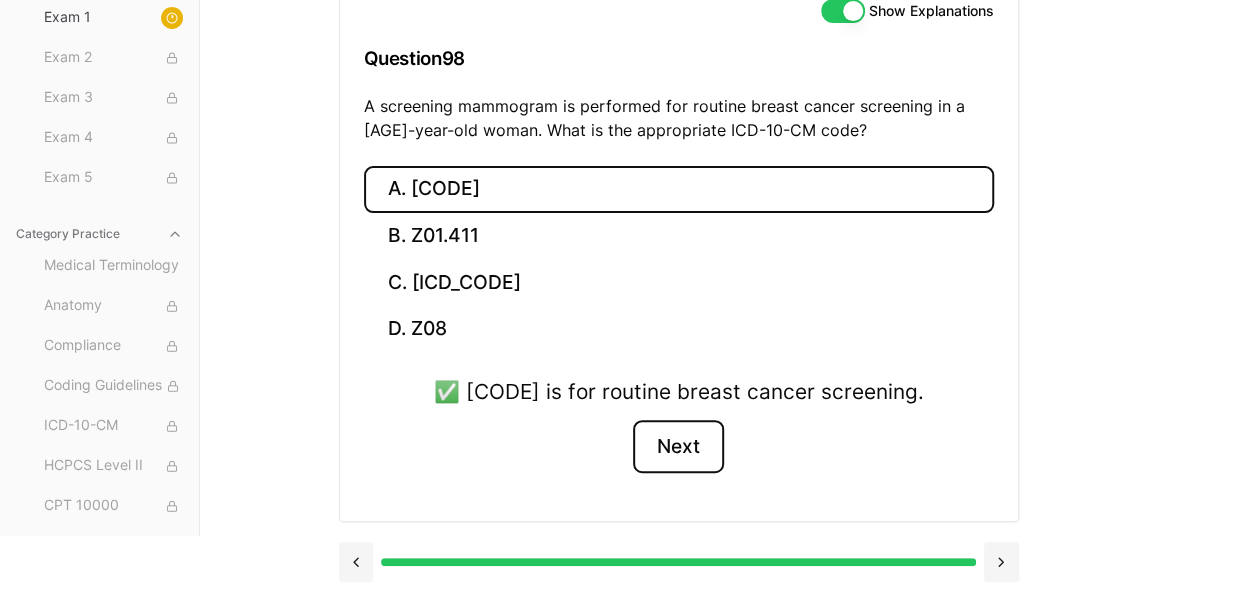 click on "Next" at bounding box center (678, 447) 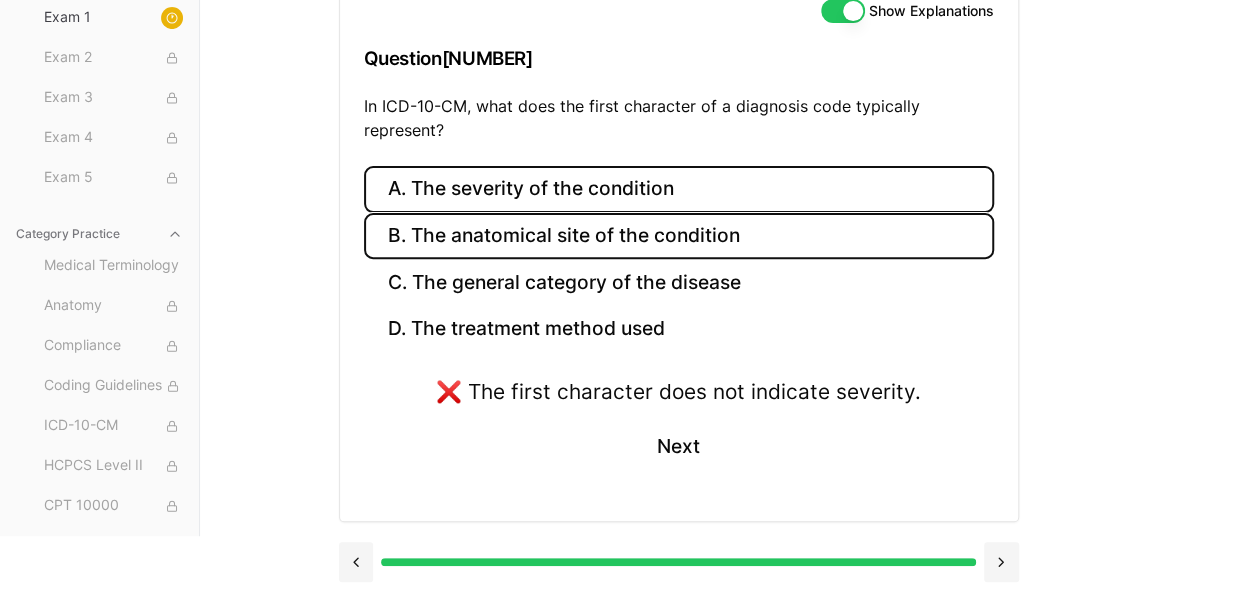 click on "B. The anatomical site of the condition" at bounding box center (679, 236) 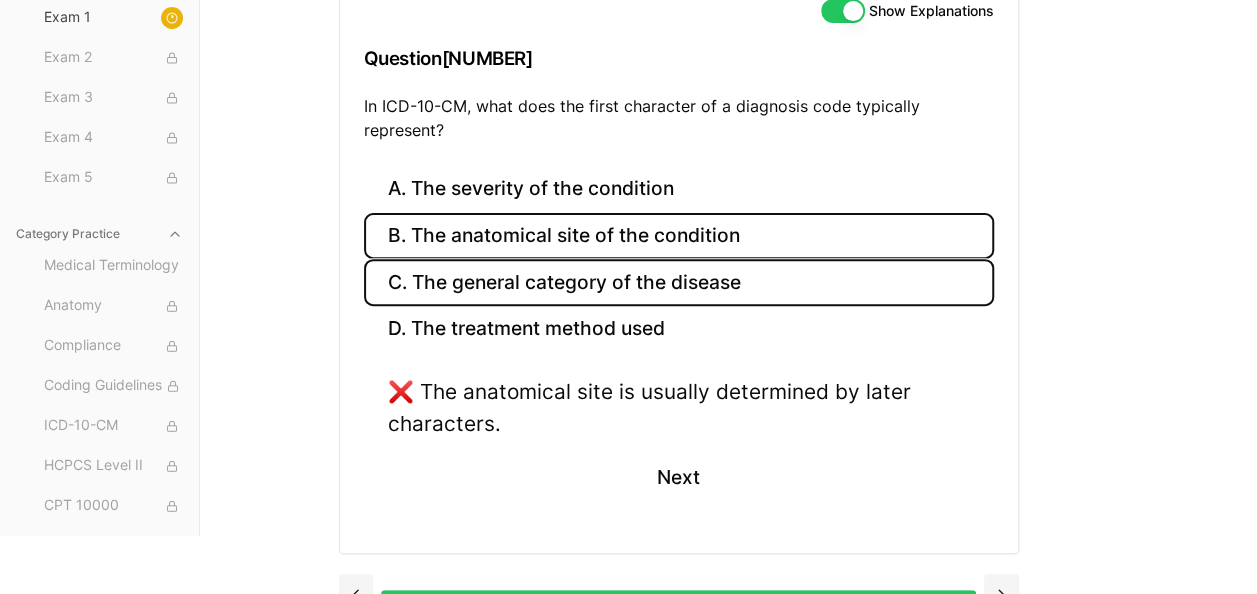 click on "C. The general category of the disease" at bounding box center [679, 282] 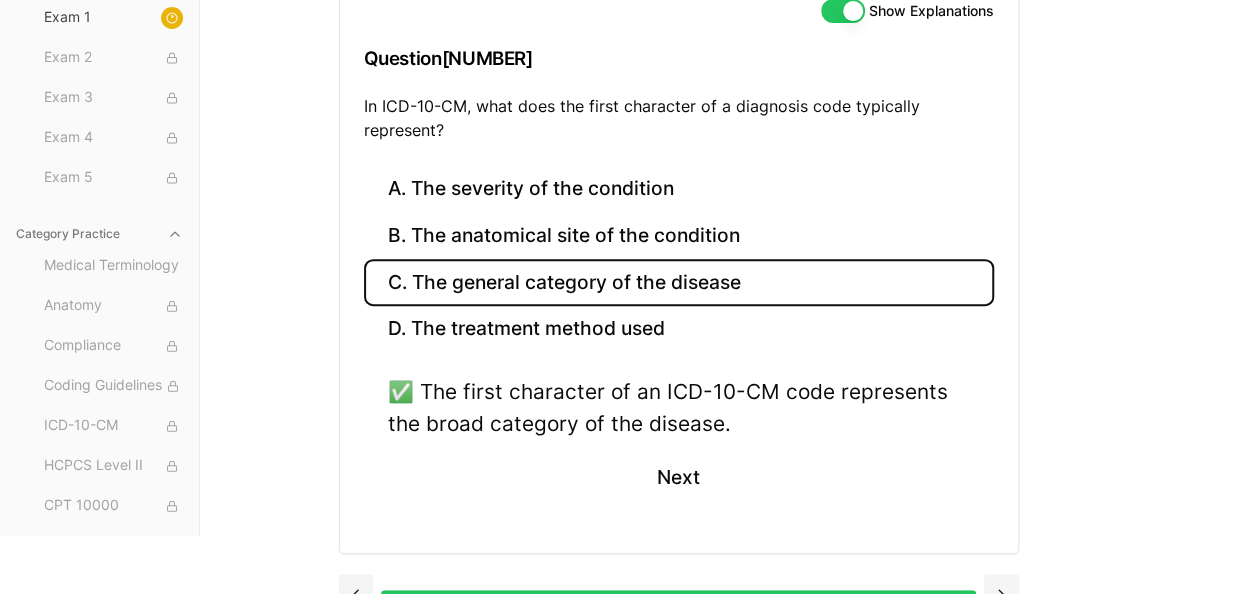 click on "C. The general category of the disease" at bounding box center (679, 282) 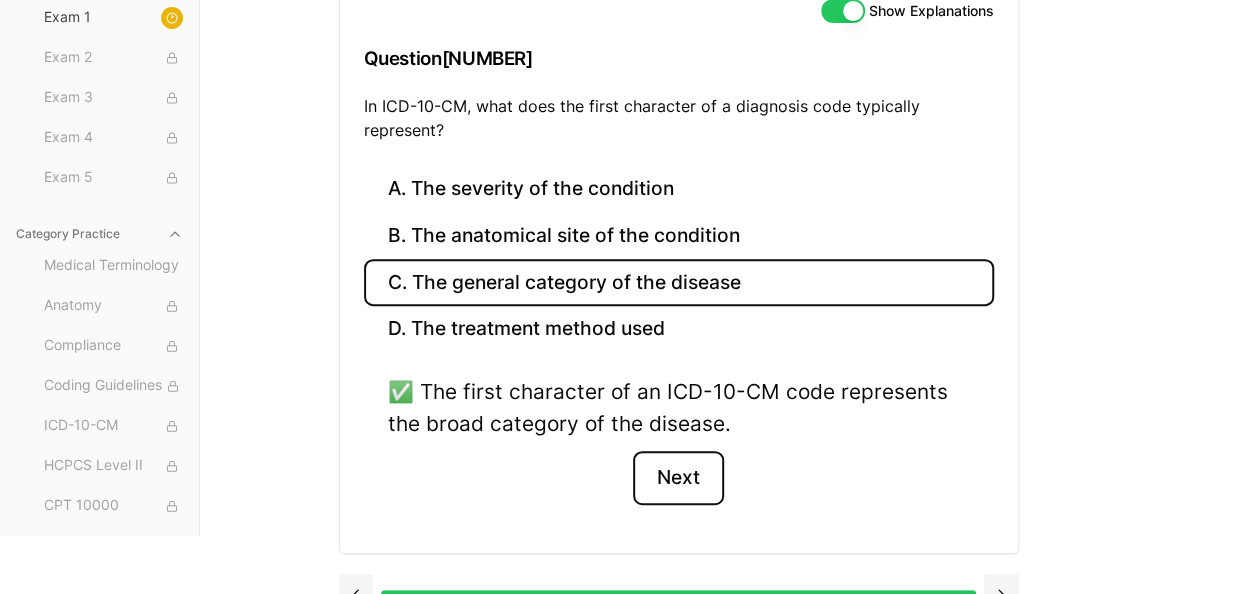 click on "Next" at bounding box center (678, 478) 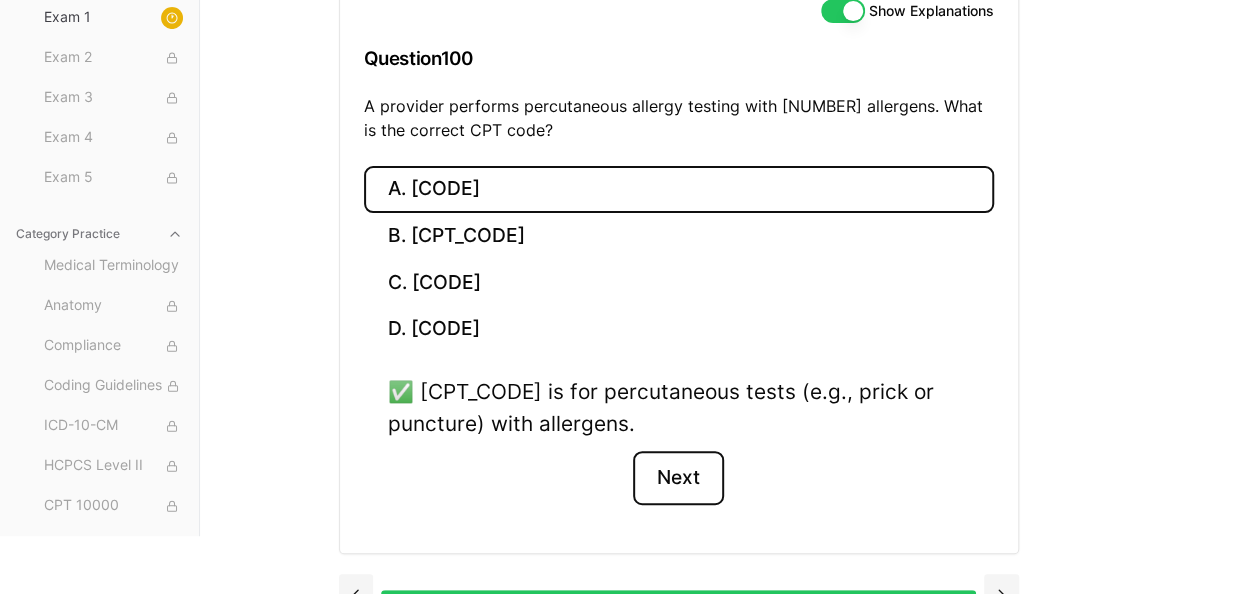 click on "Next" at bounding box center [678, 478] 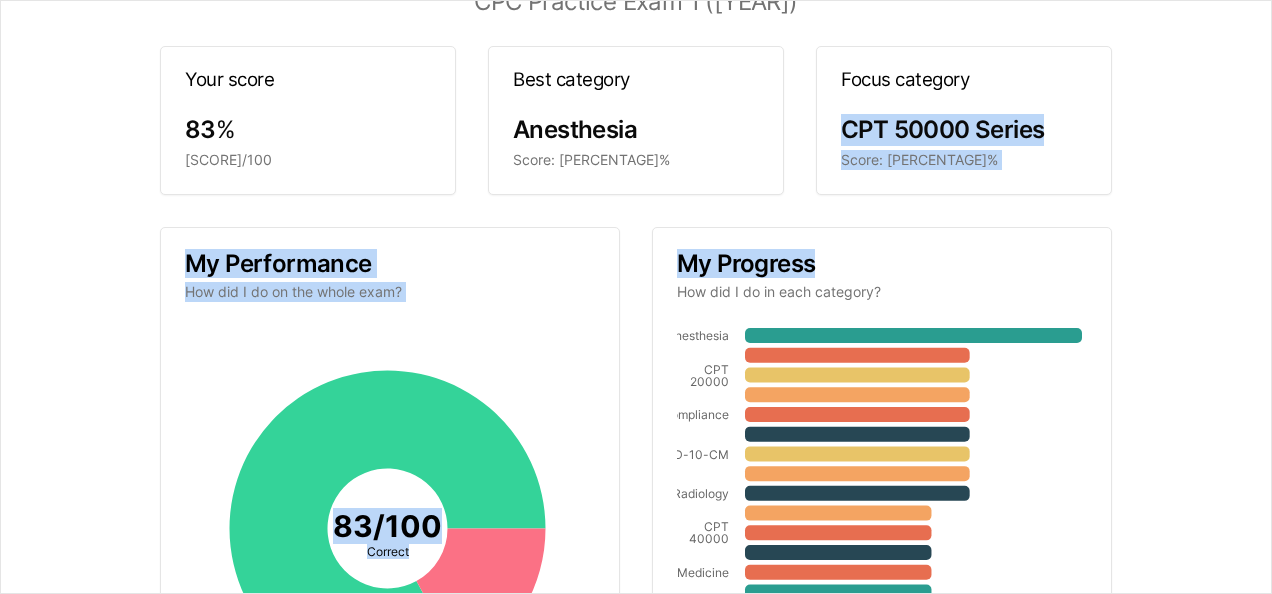 drag, startPoint x: 1271, startPoint y: 187, endPoint x: 1243, endPoint y: 238, distance: 58.18075 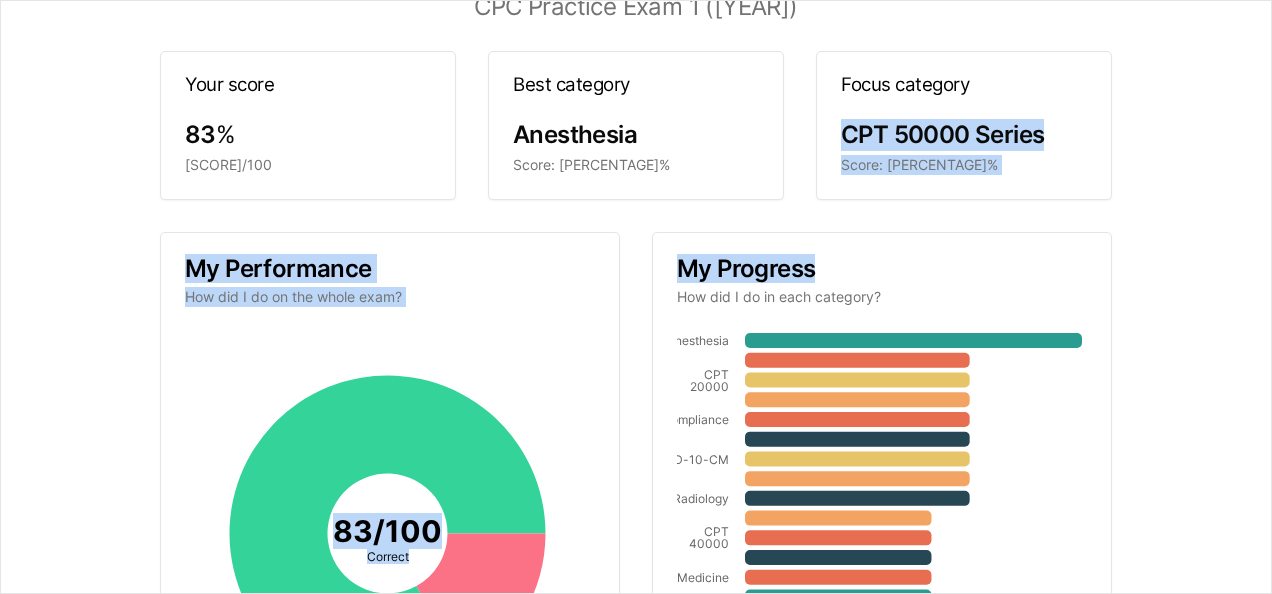 drag, startPoint x: 1243, startPoint y: 238, endPoint x: 1178, endPoint y: 182, distance: 85.79627 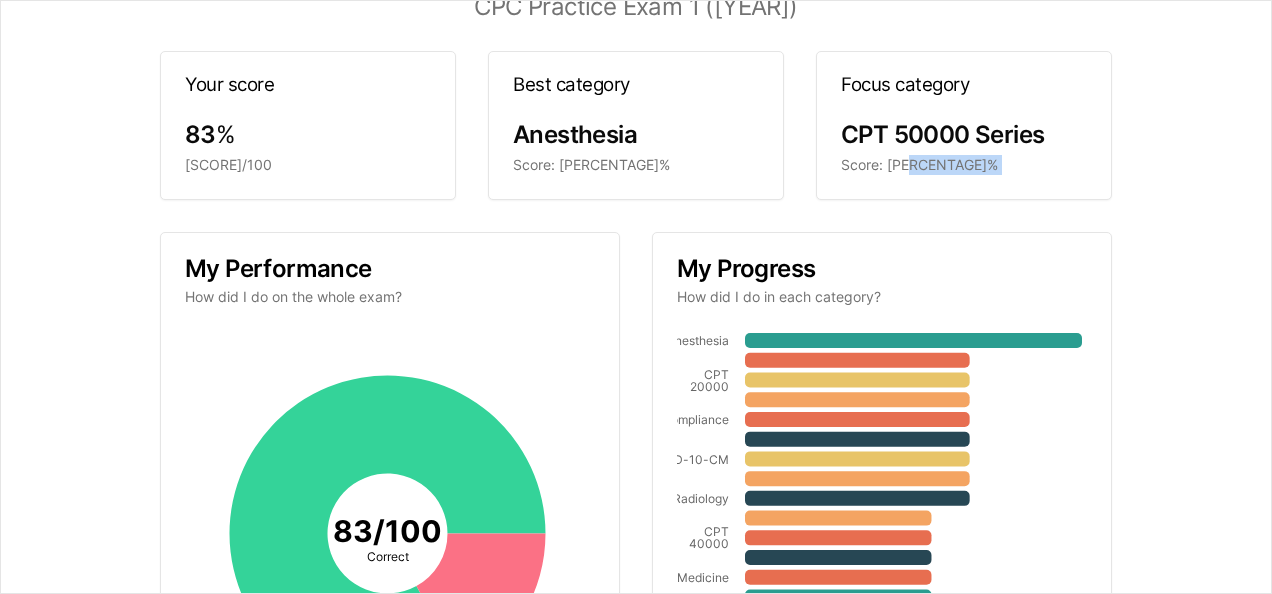 click on "Your results CPC Practice Exam 1 (2025) Your score [PERCENTAGE]% [PERCENTAGE]/[NUMBER] Best category Anesthesia Score: [PERCENTAGE]% Focus category CPT [NUMBER]000 Series Score: [PERCENTAGE]% My Performance How did I do on the whole exam? [PERCENTAGE] / [NUMBER] Correct You answered [NUMBER] / [NUMBER] questions. You correctly answered [NUMBER] / [NUMBER] answered questions. My Progress How did I do in each category? Anesthesia CPT [NUMBER]000 Compliance ICD-[NUMBER]-CM Radiology CPT [NUMBER]000 Medicine E/M Case Studies Overall [PERCENTAGE]% [PERCENTAGE]% [PERCENTAGE]% [PERCENTAGE]% [PERCENTAGE]% [PERCENTAGE]% [PERCENTAGE]%" at bounding box center (636, 392) 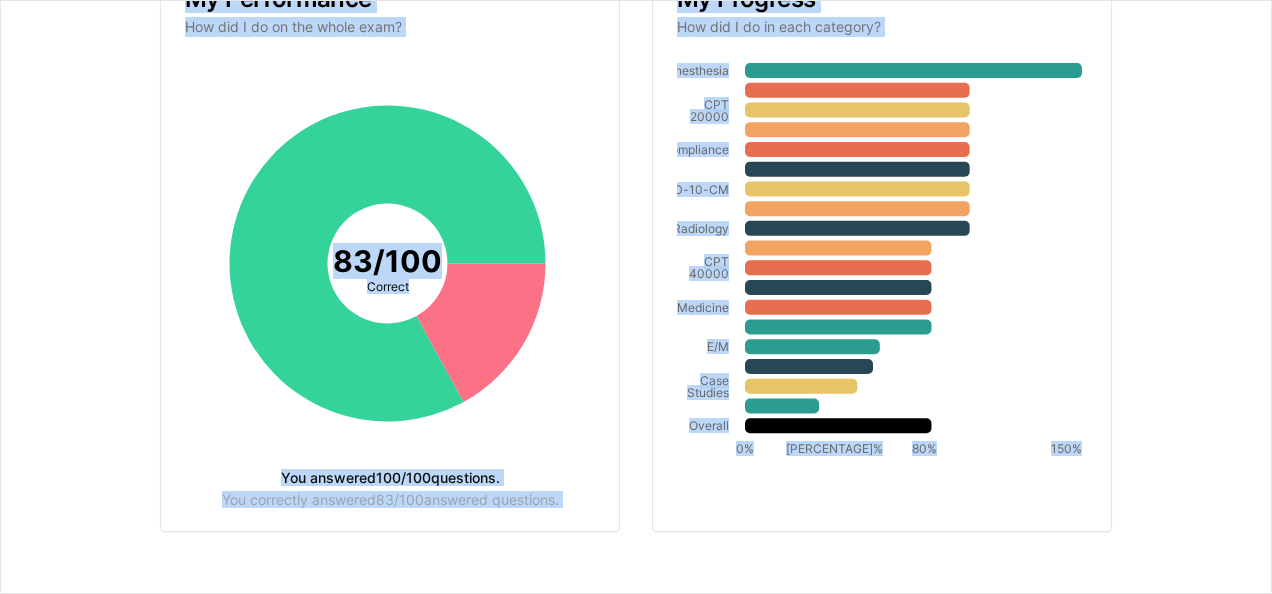 scroll, scrollTop: 363, scrollLeft: 0, axis: vertical 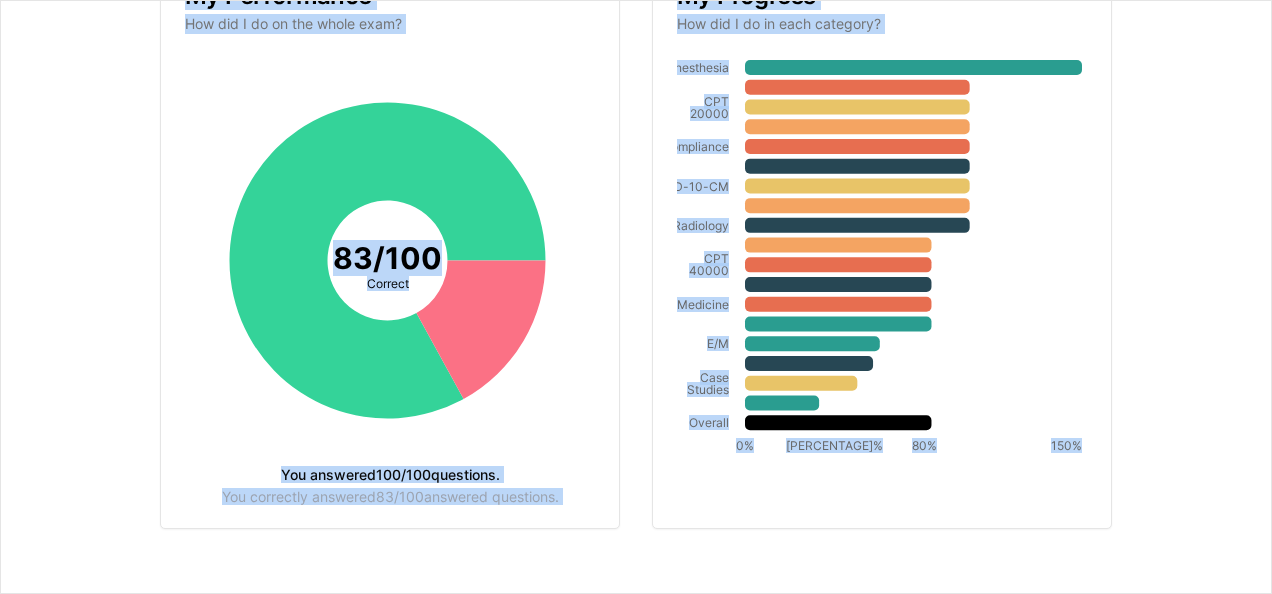 drag, startPoint x: 1271, startPoint y: 322, endPoint x: 1269, endPoint y: 614, distance: 292.00684 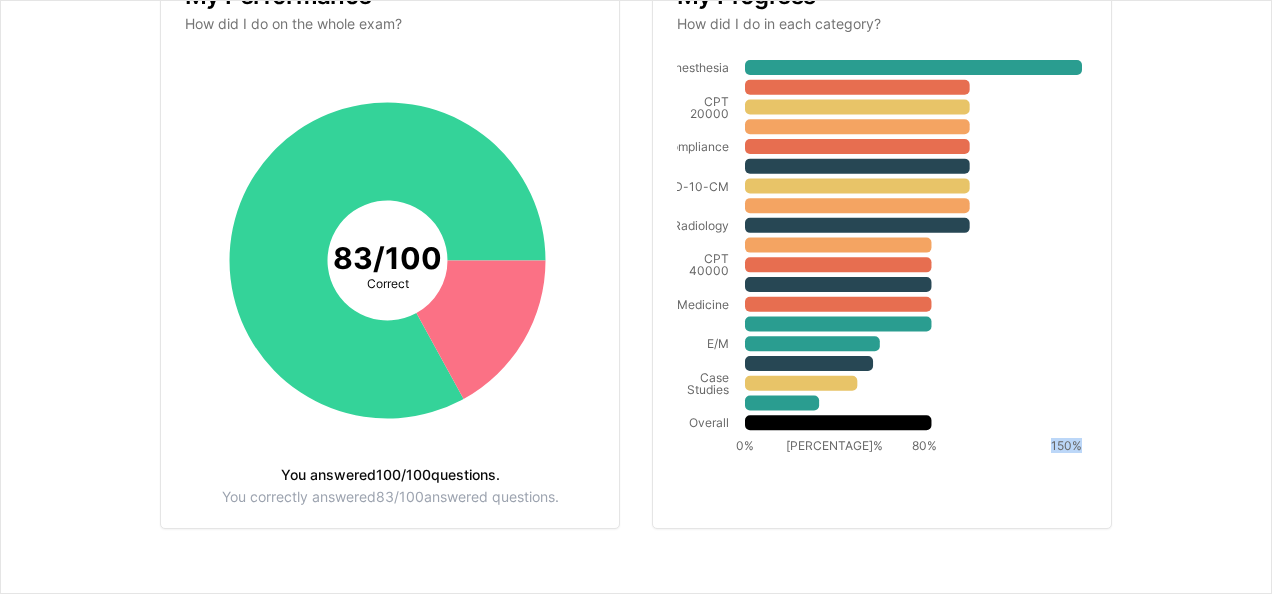 click on "Your results CPC Practice Exam 1 (2025) Your score [PERCENTAGE]% [PERCENTAGE]/[NUMBER] Best category Anesthesia Score: [PERCENTAGE]% Focus category CPT [NUMBER]000 Series Score: [PERCENTAGE]% My Performance How did I do on the whole exam? [PERCENTAGE] / [NUMBER] Correct You answered [NUMBER] / [NUMBER] questions. You correctly answered [NUMBER] / [NUMBER] answered questions. My Progress How did I do in each category? Anesthesia CPT [NUMBER]000 Compliance ICD-[NUMBER]-CM Radiology CPT [NUMBER]000 Medicine E/M Case Studies Overall [PERCENTAGE]% [PERCENTAGE]% [PERCENTAGE]% [PERCENTAGE]% [PERCENTAGE]% [PERCENTAGE]% [PERCENTAGE]%" at bounding box center [636, 119] 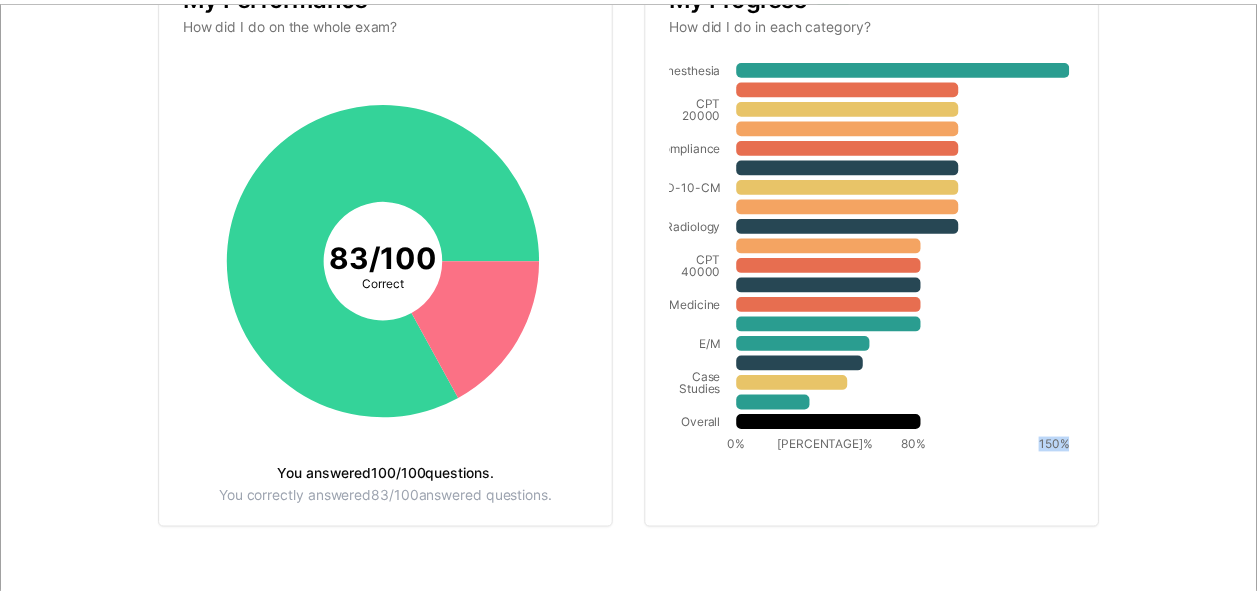 scroll, scrollTop: 0, scrollLeft: 0, axis: both 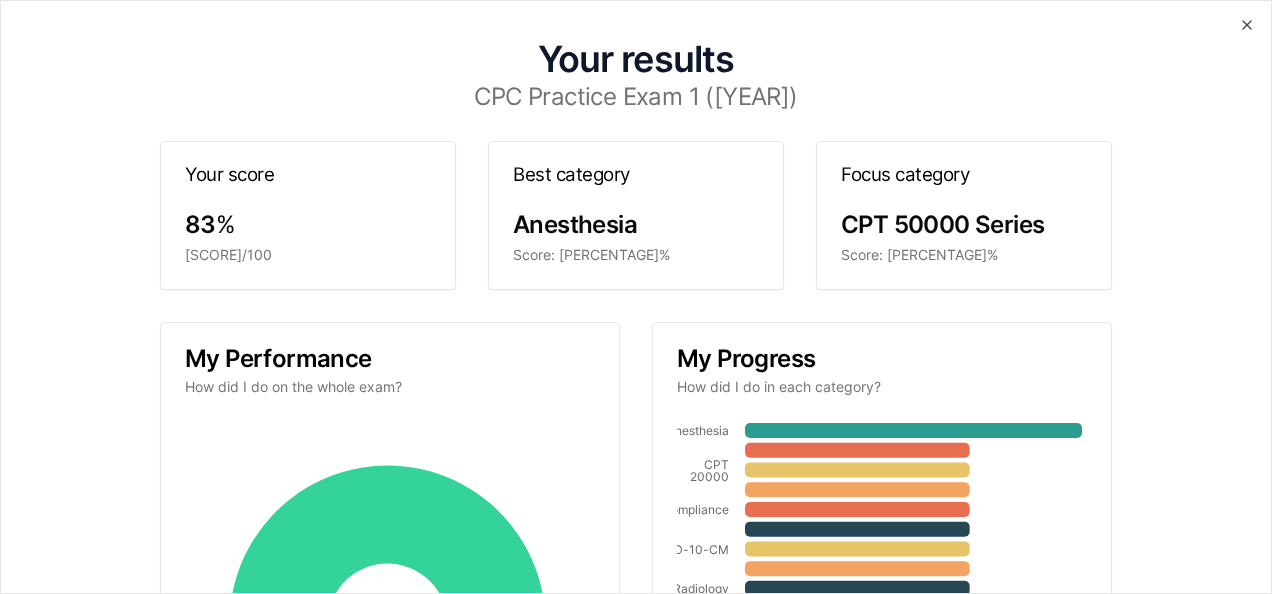 click on "Focus category" at bounding box center [964, 175] 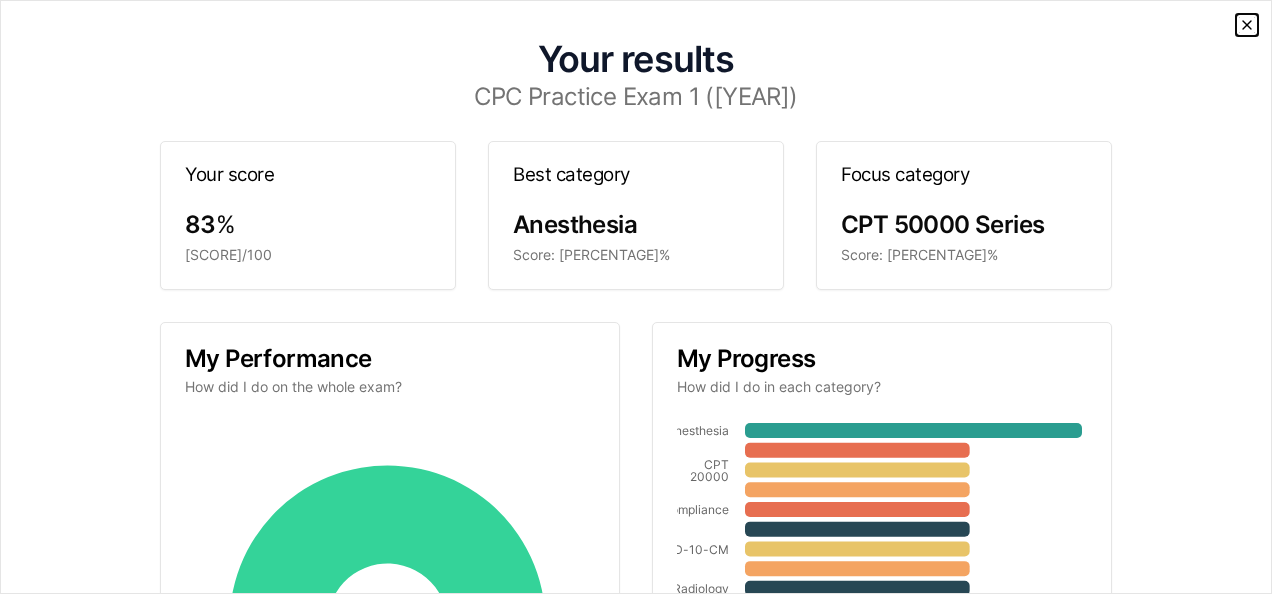 click 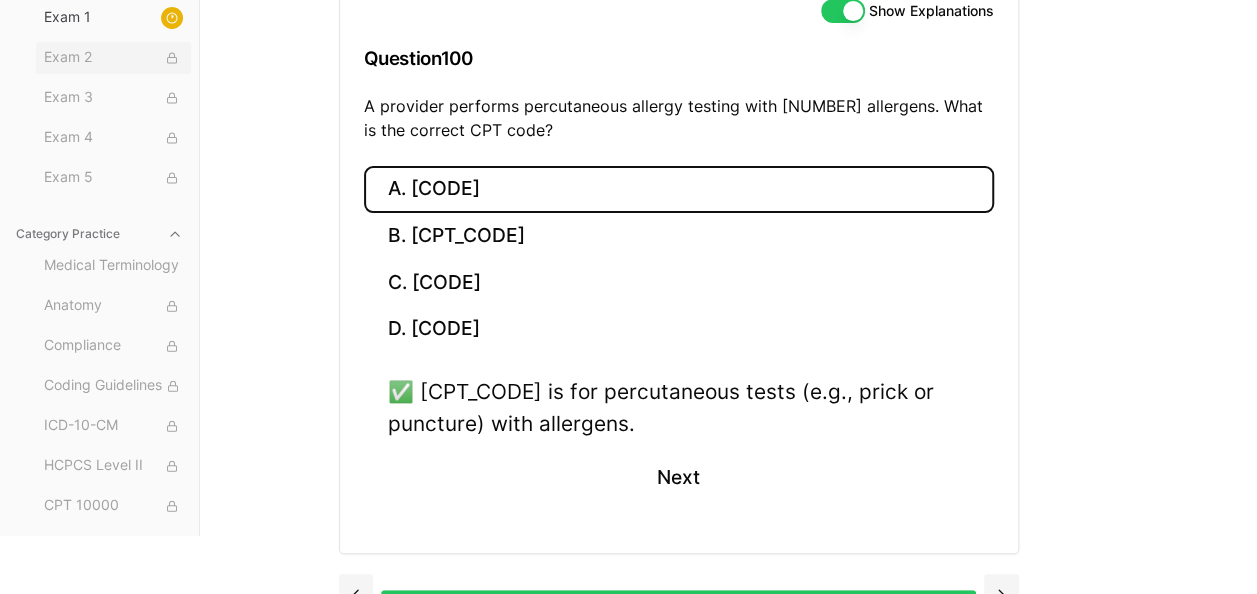 click on "Exam 2" at bounding box center [113, 58] 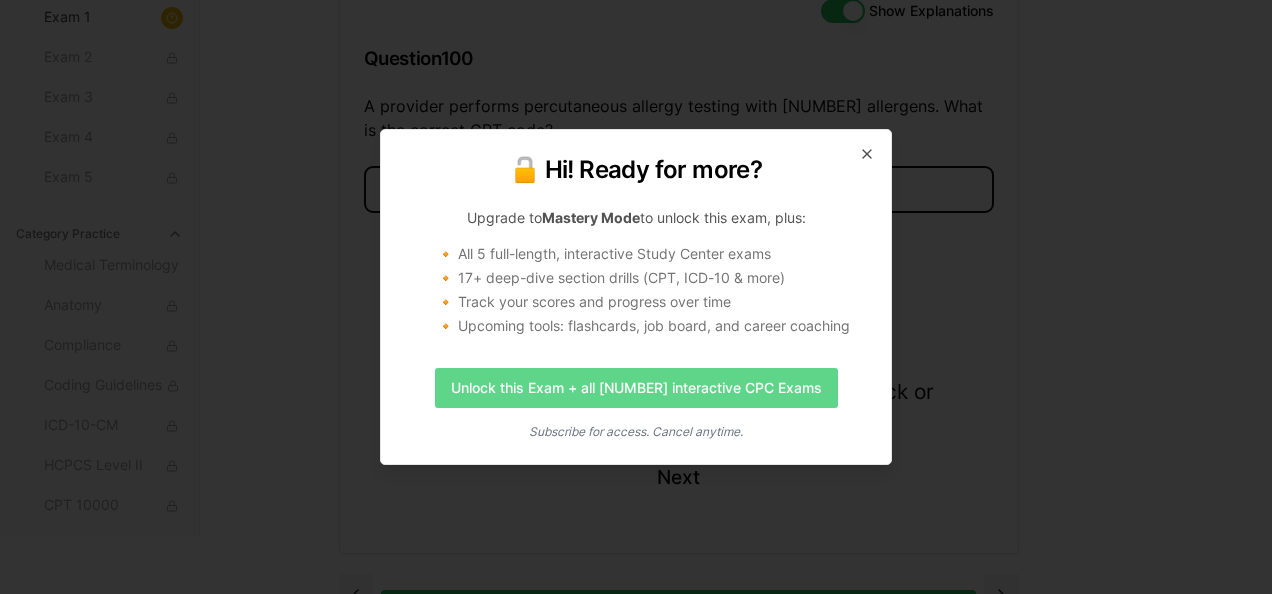 click on "Unlock this Exam + all [NUMBER] interactive CPC Exams" at bounding box center [636, 388] 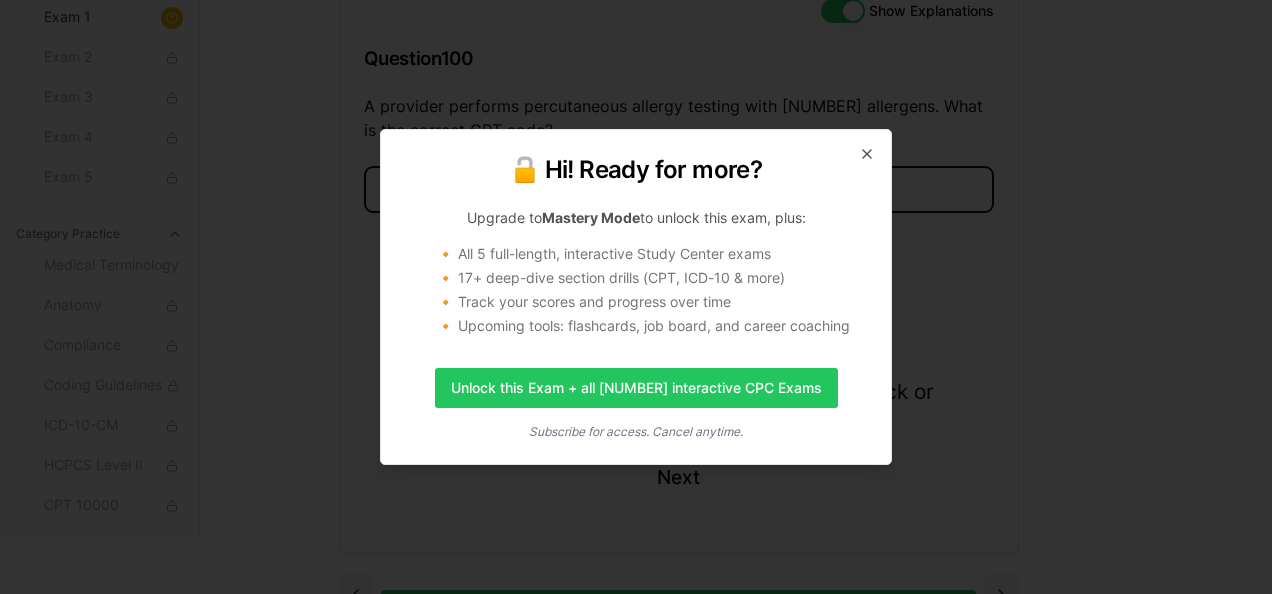 click on "🔓 Hi! Ready for more?" at bounding box center (636, 170) 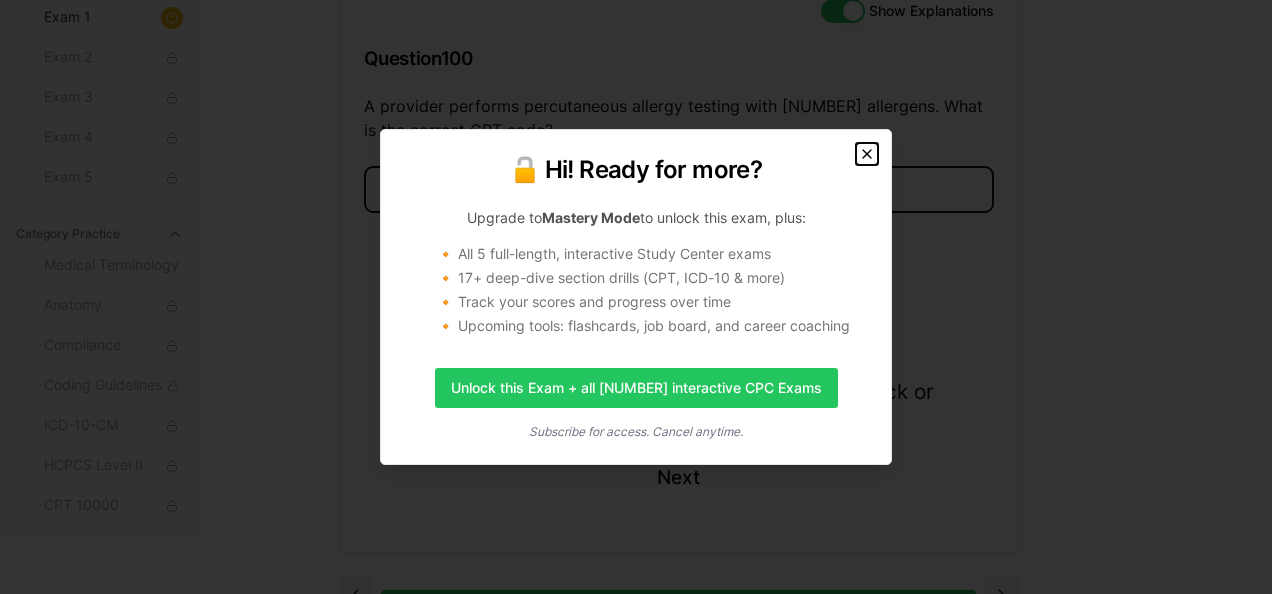 click 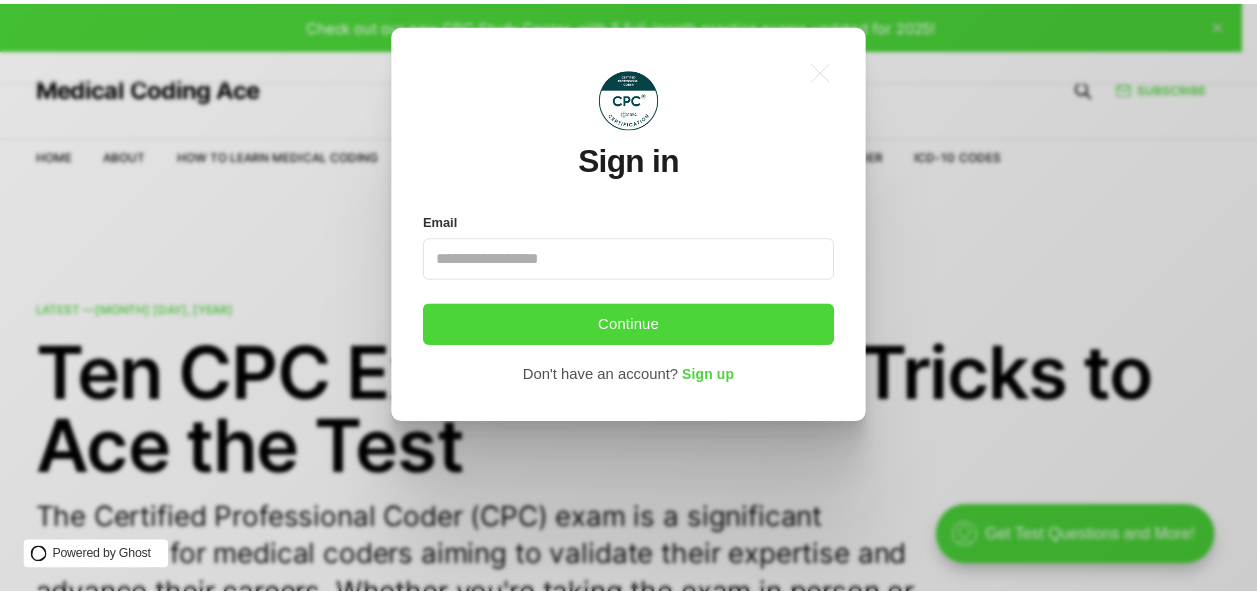 scroll, scrollTop: 0, scrollLeft: 0, axis: both 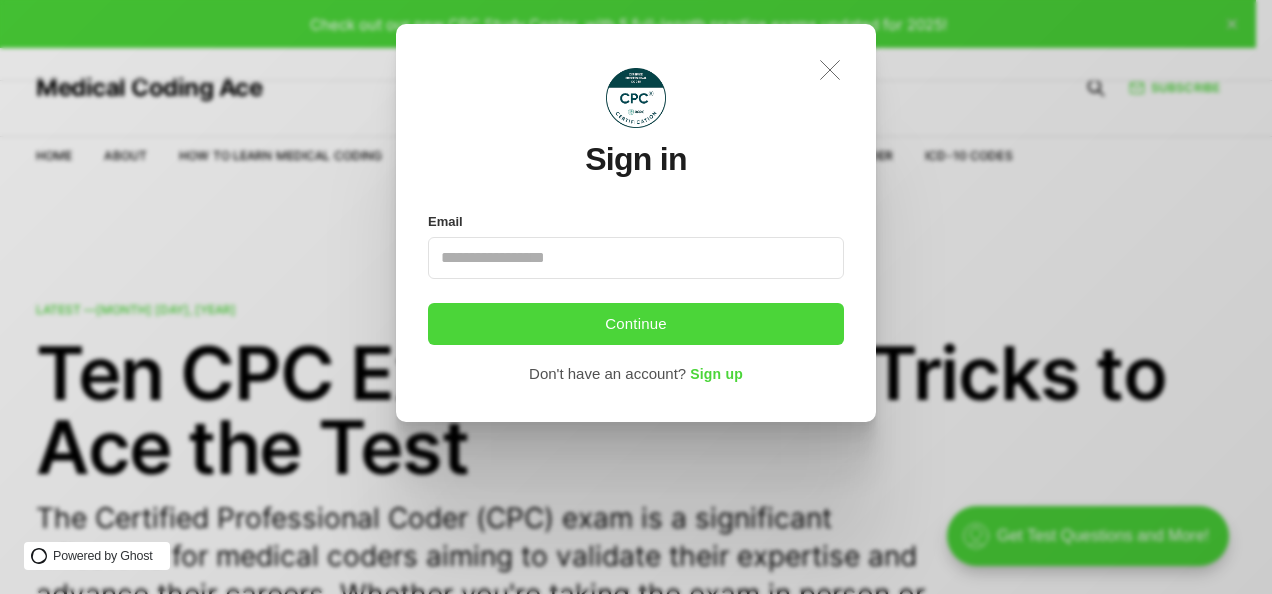 click on ".a{fill:none;stroke:currentColor;stroke-linecap:round;stroke-linejoin:round;stroke-width:1.2px !important;}" 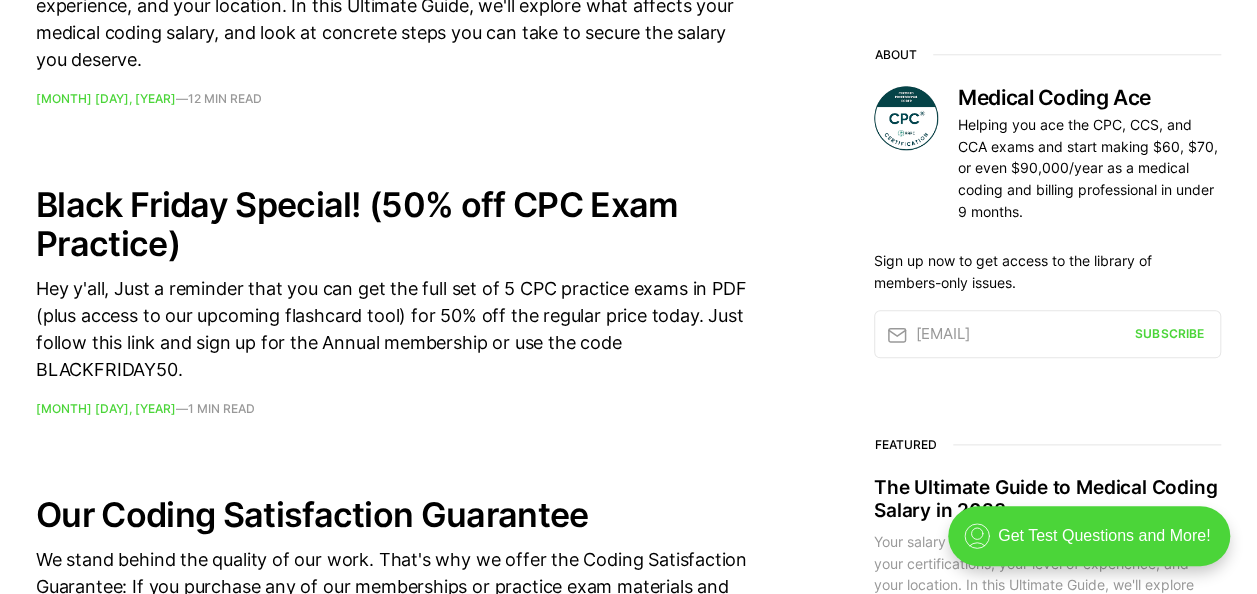 scroll, scrollTop: 1029, scrollLeft: 0, axis: vertical 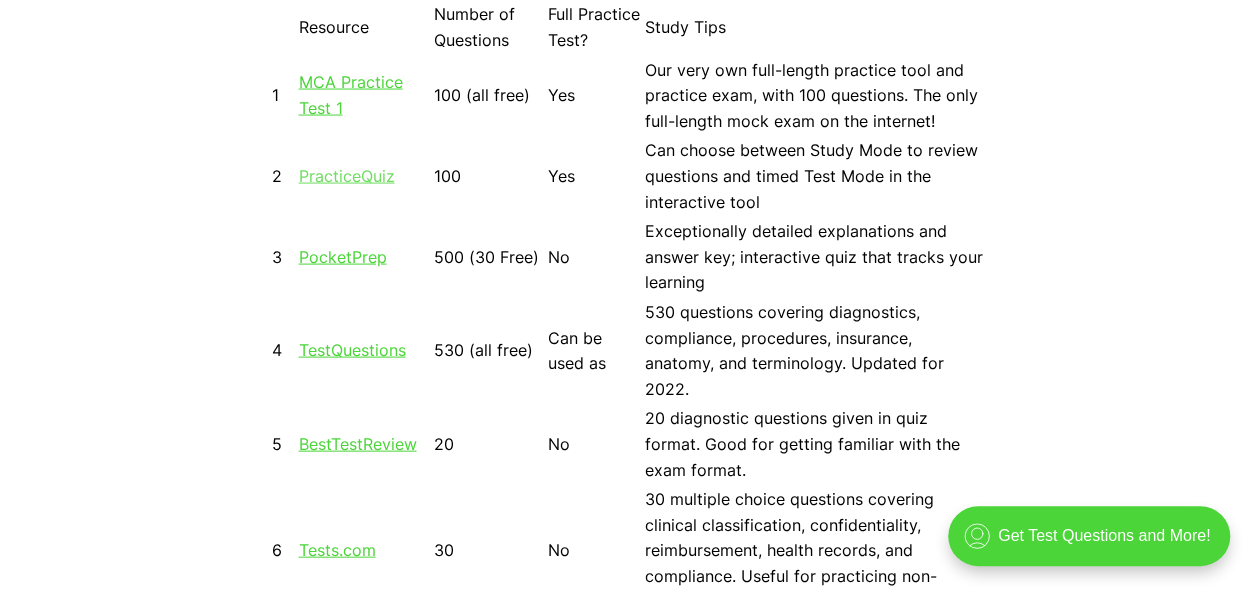 click on "PracticeQuiz" at bounding box center [347, 176] 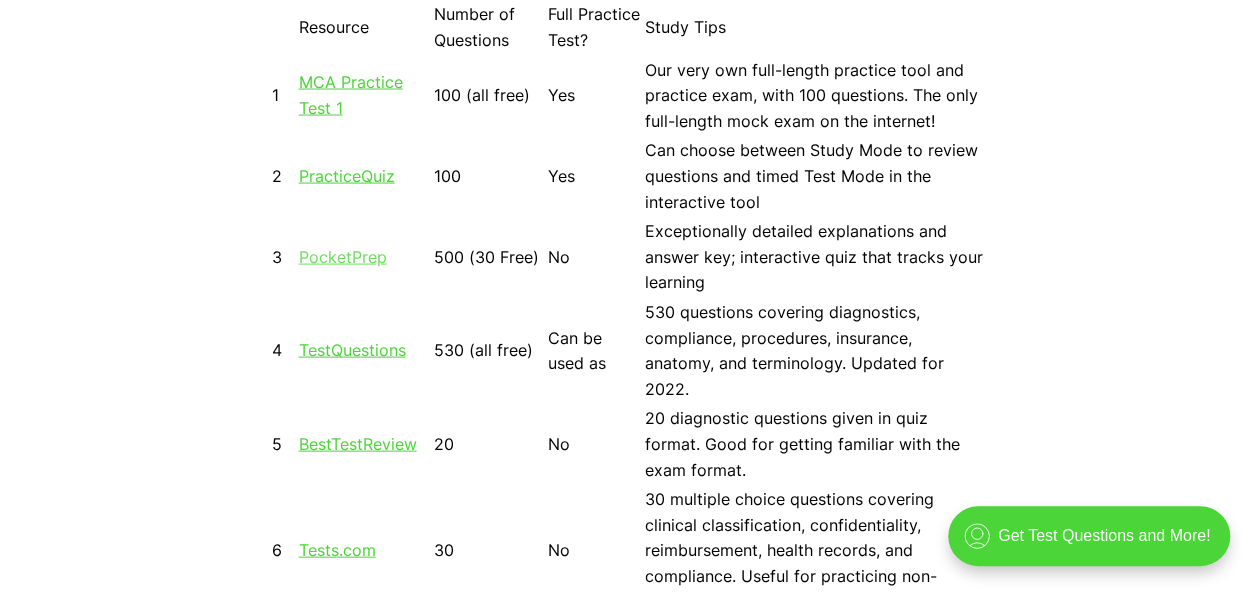 click on "PocketPrep" at bounding box center [343, 257] 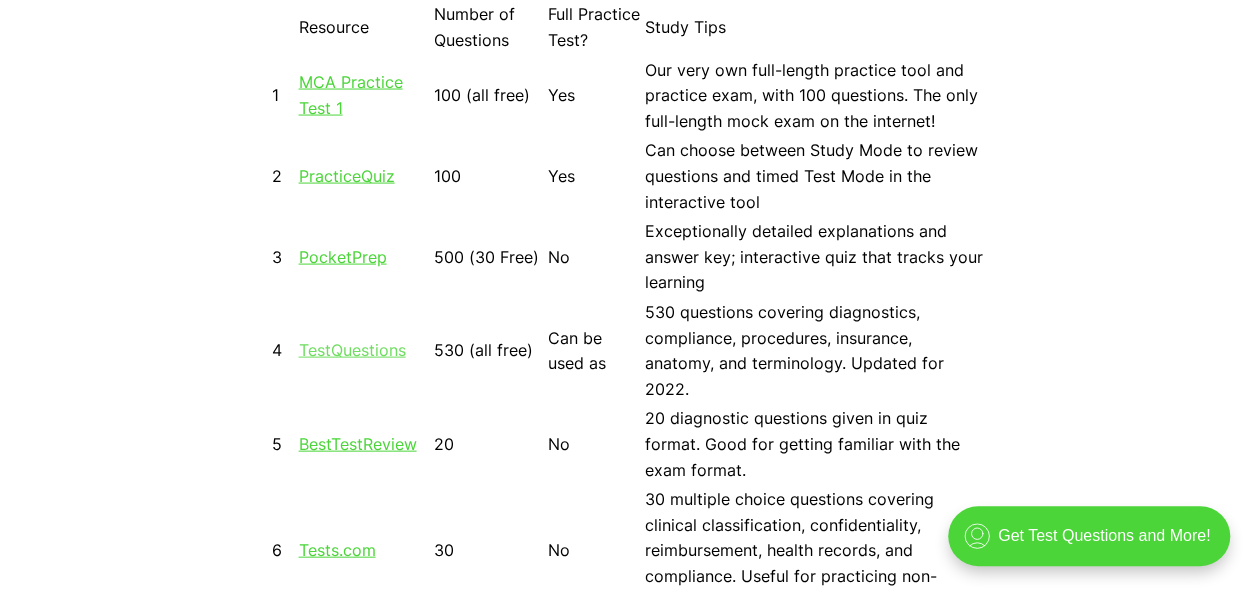 click on "TestQuestions" at bounding box center (352, 350) 